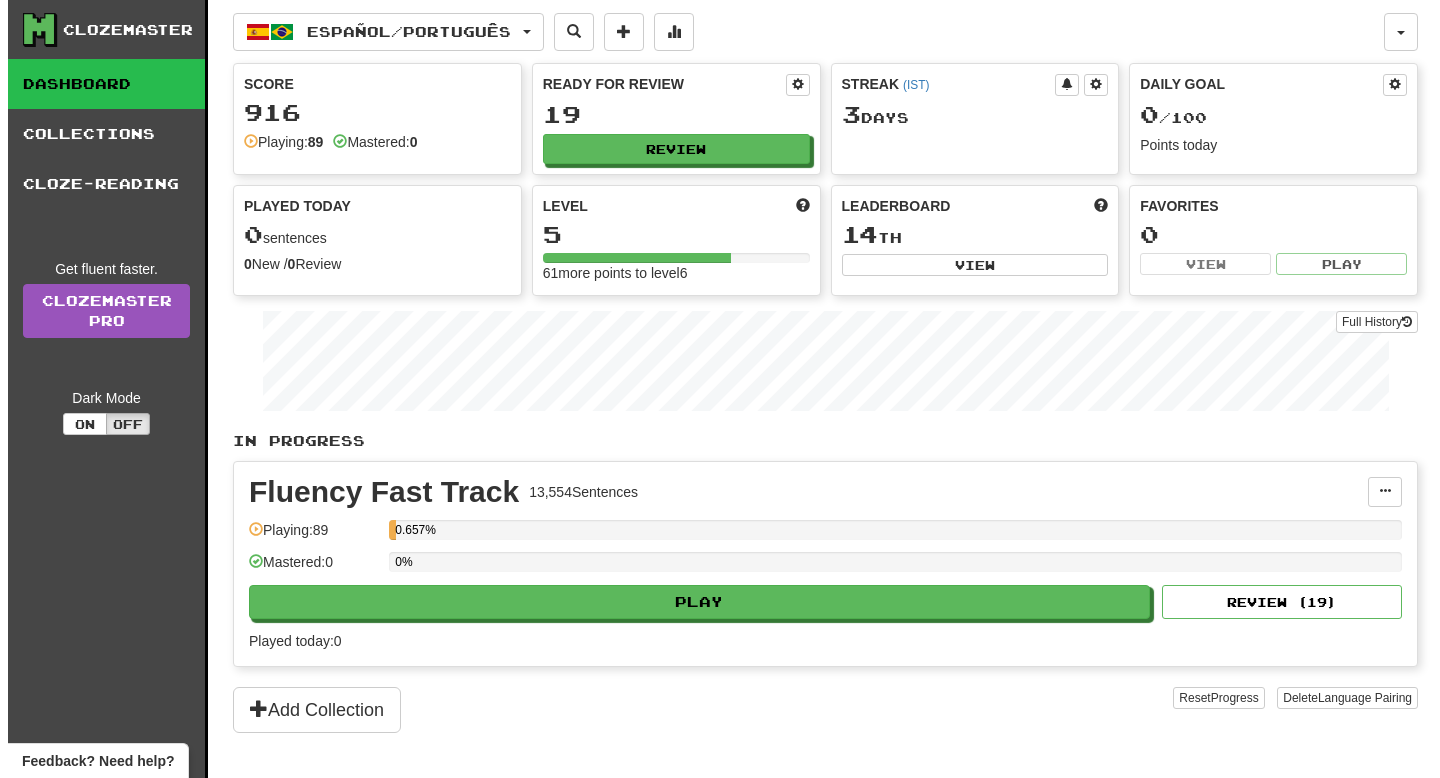 scroll, scrollTop: 0, scrollLeft: 0, axis: both 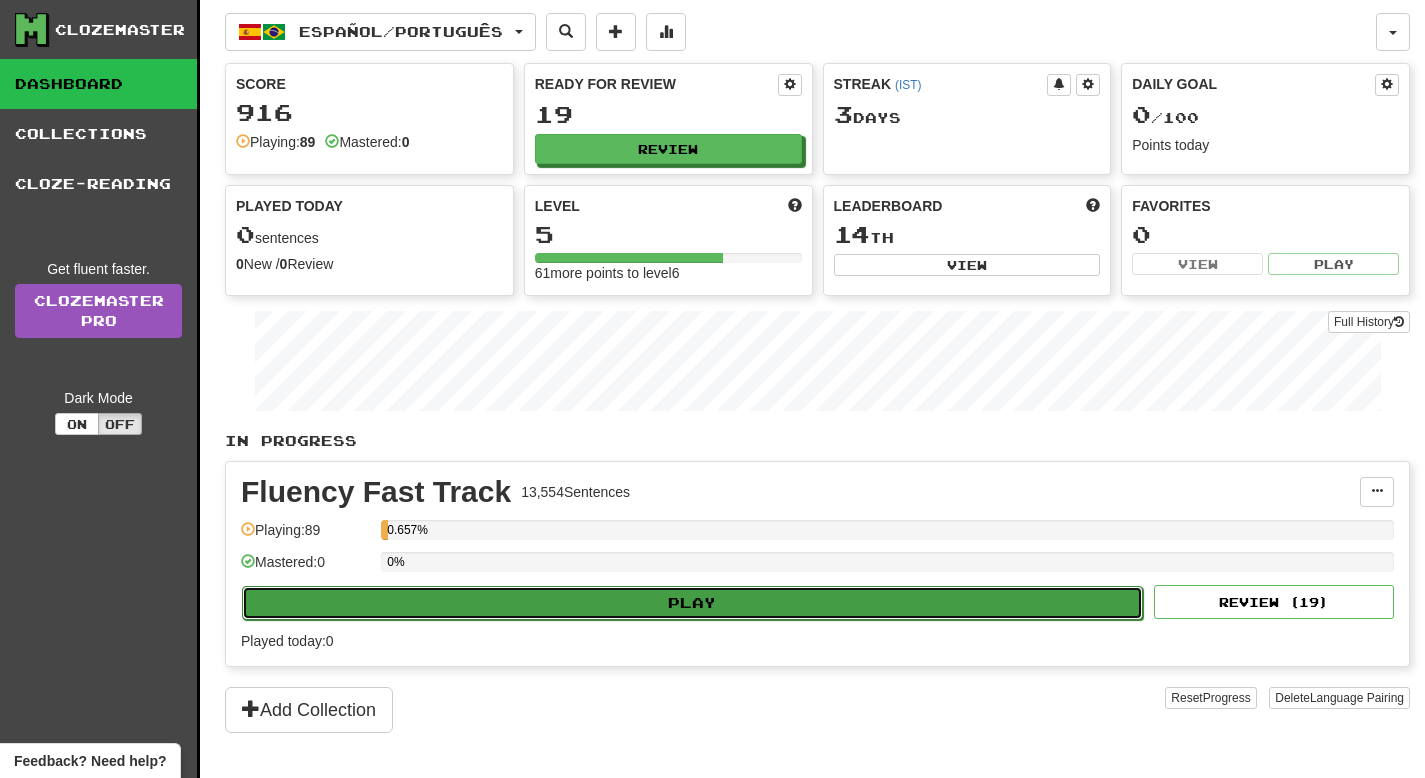 click on "Play" at bounding box center [692, 603] 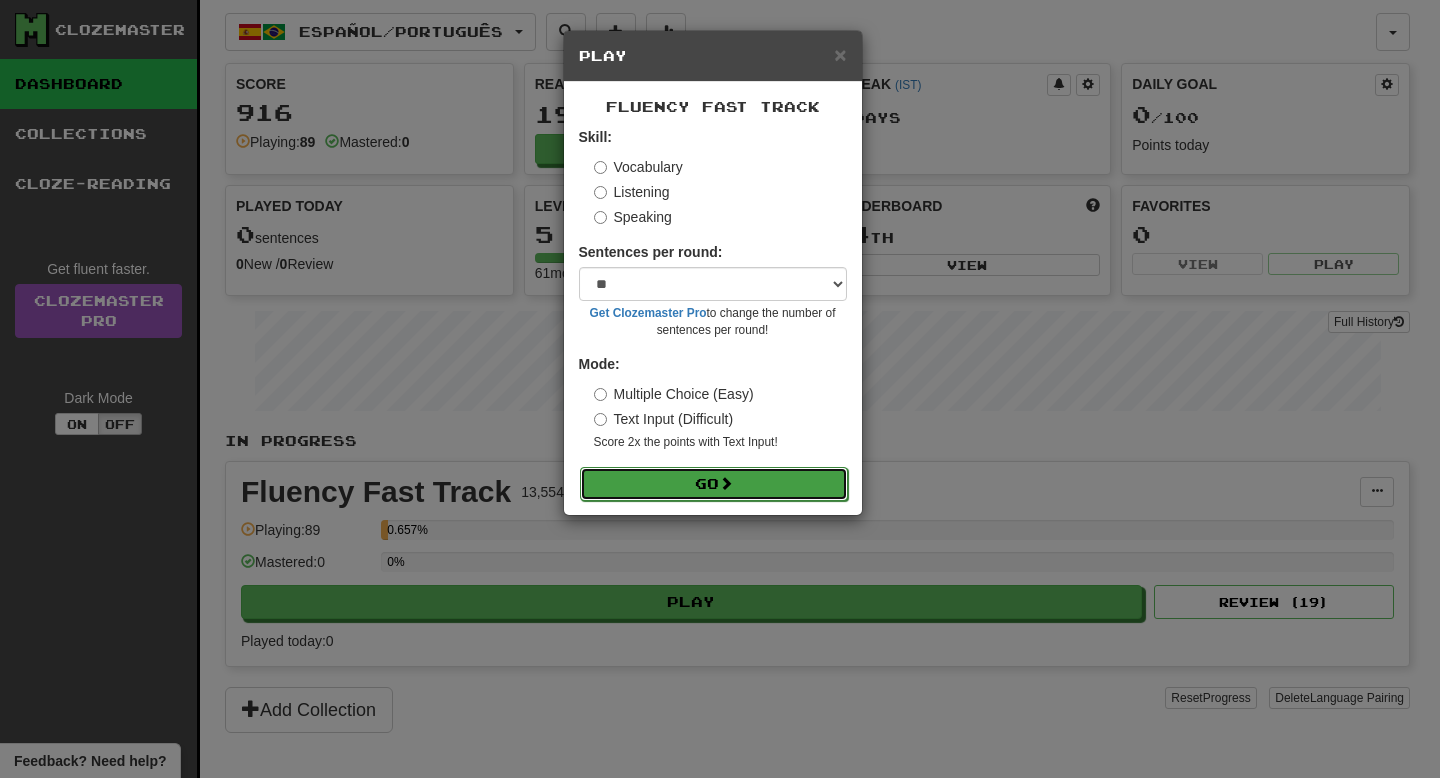 click on "Go" at bounding box center (714, 484) 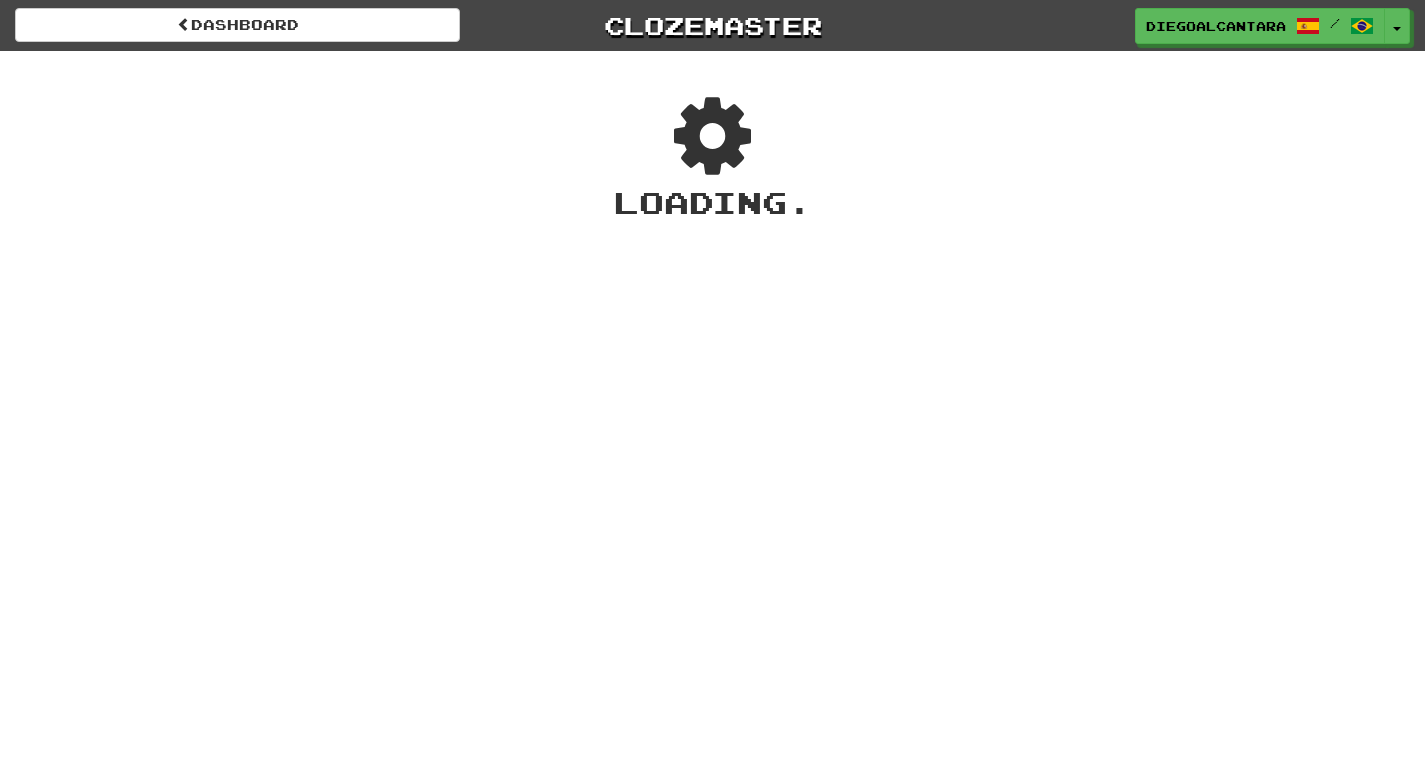 scroll, scrollTop: 0, scrollLeft: 0, axis: both 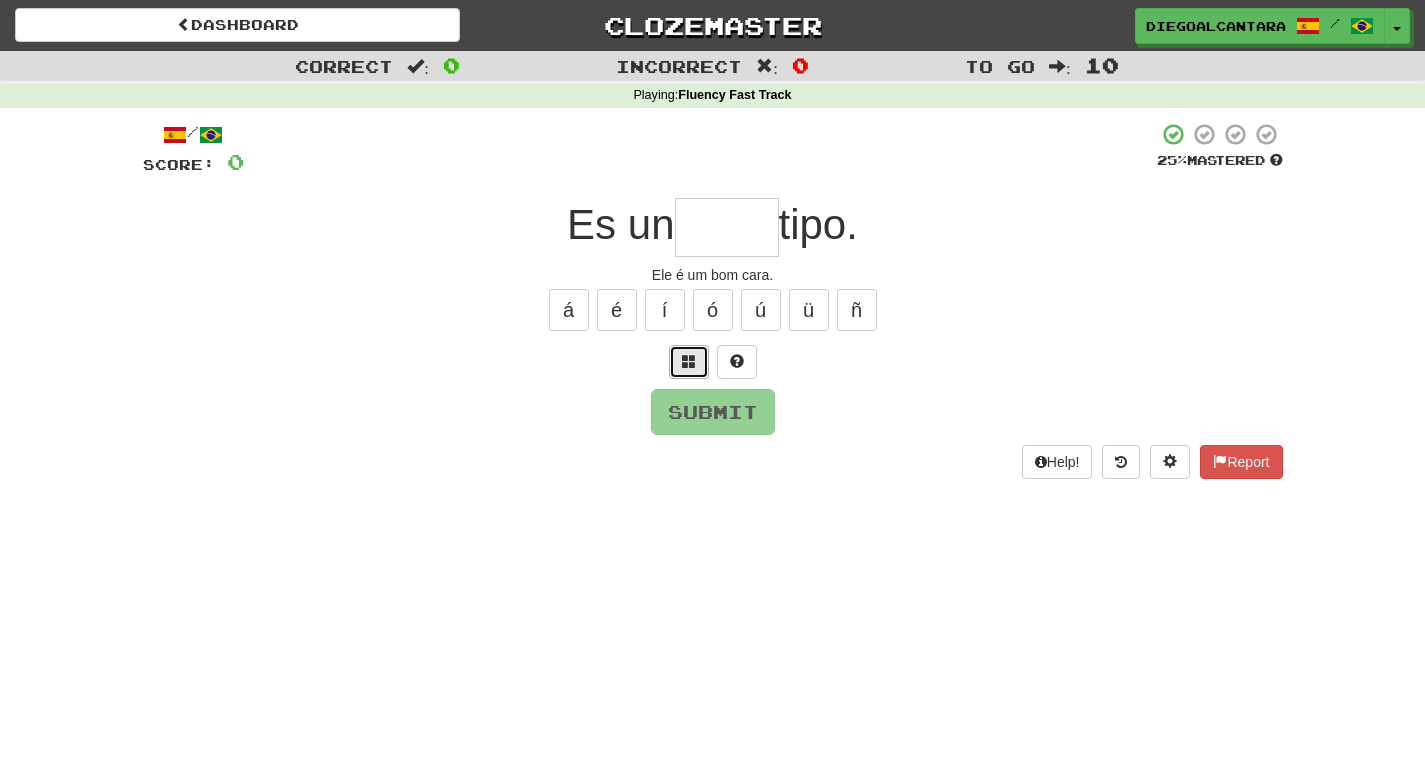click at bounding box center (689, 361) 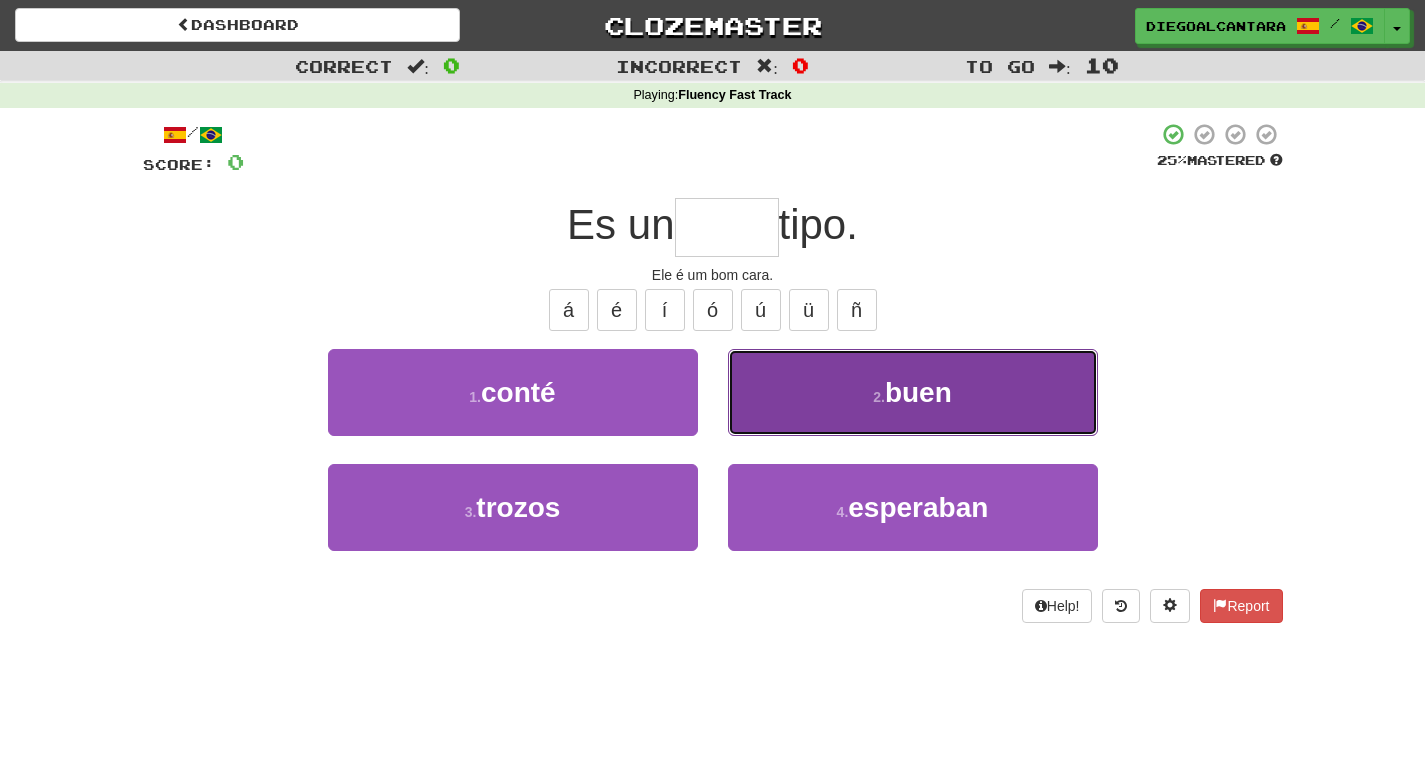 click on "2 .  buen" at bounding box center (913, 392) 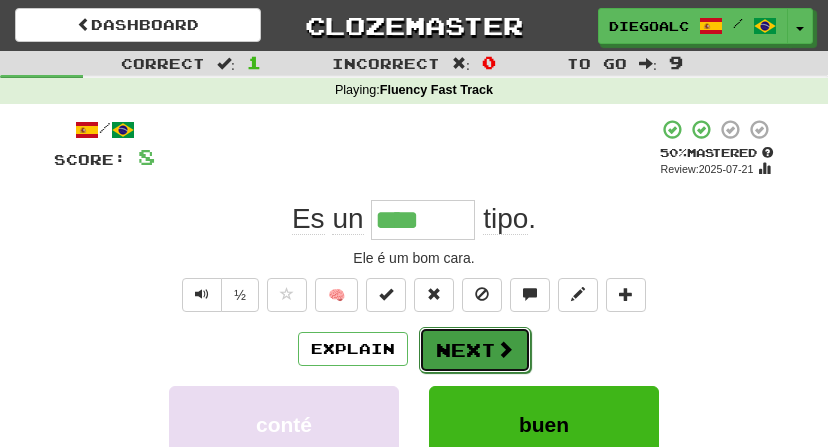 click on "Next" at bounding box center (475, 350) 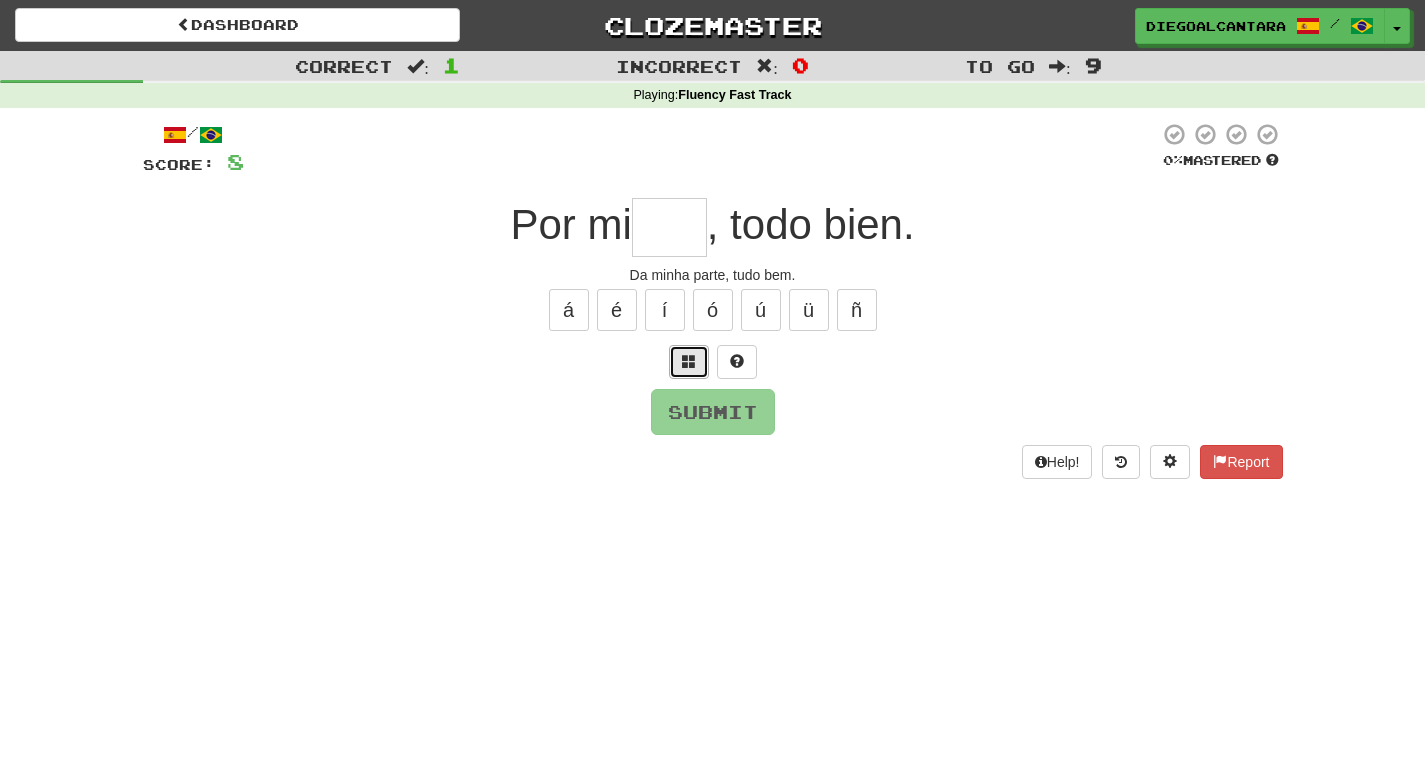 click at bounding box center [689, 361] 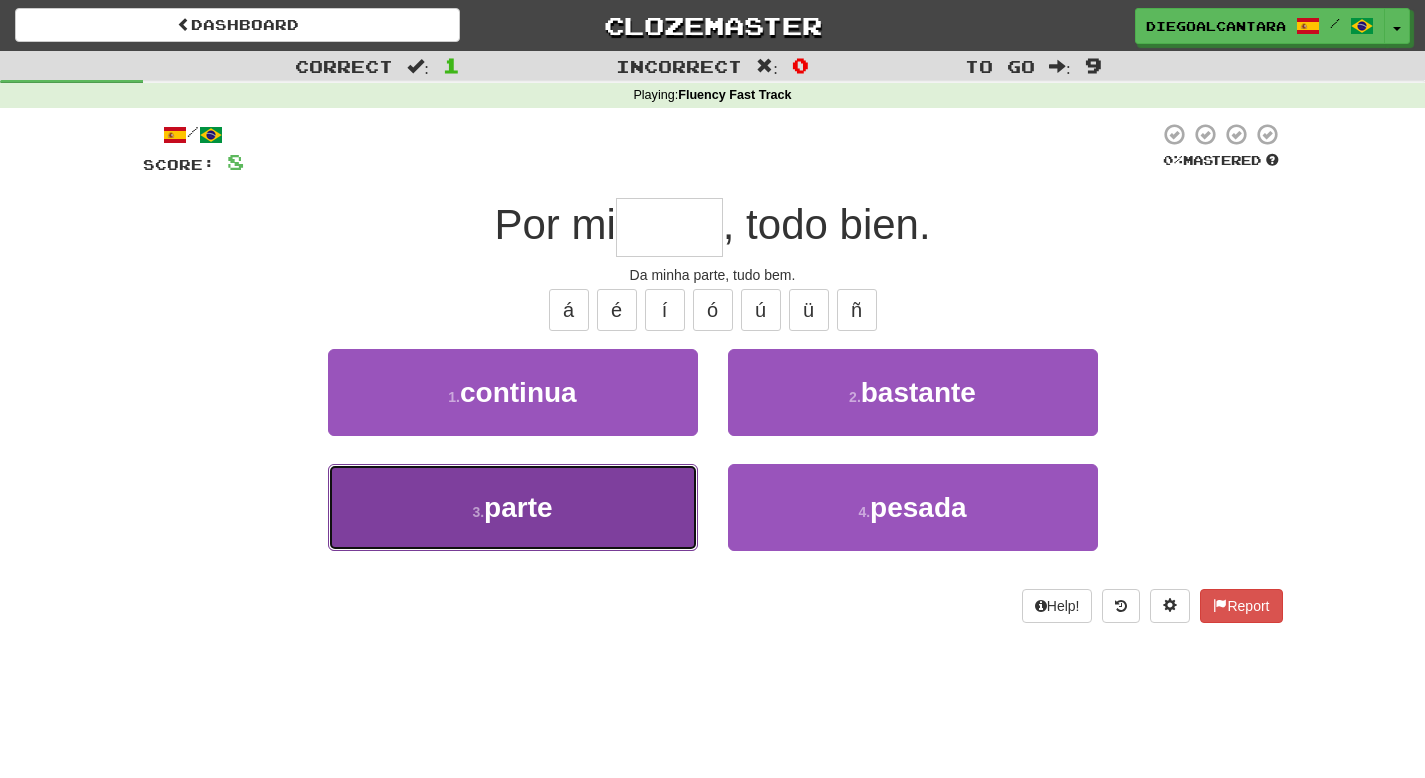 click on "3 .  parte" at bounding box center [513, 507] 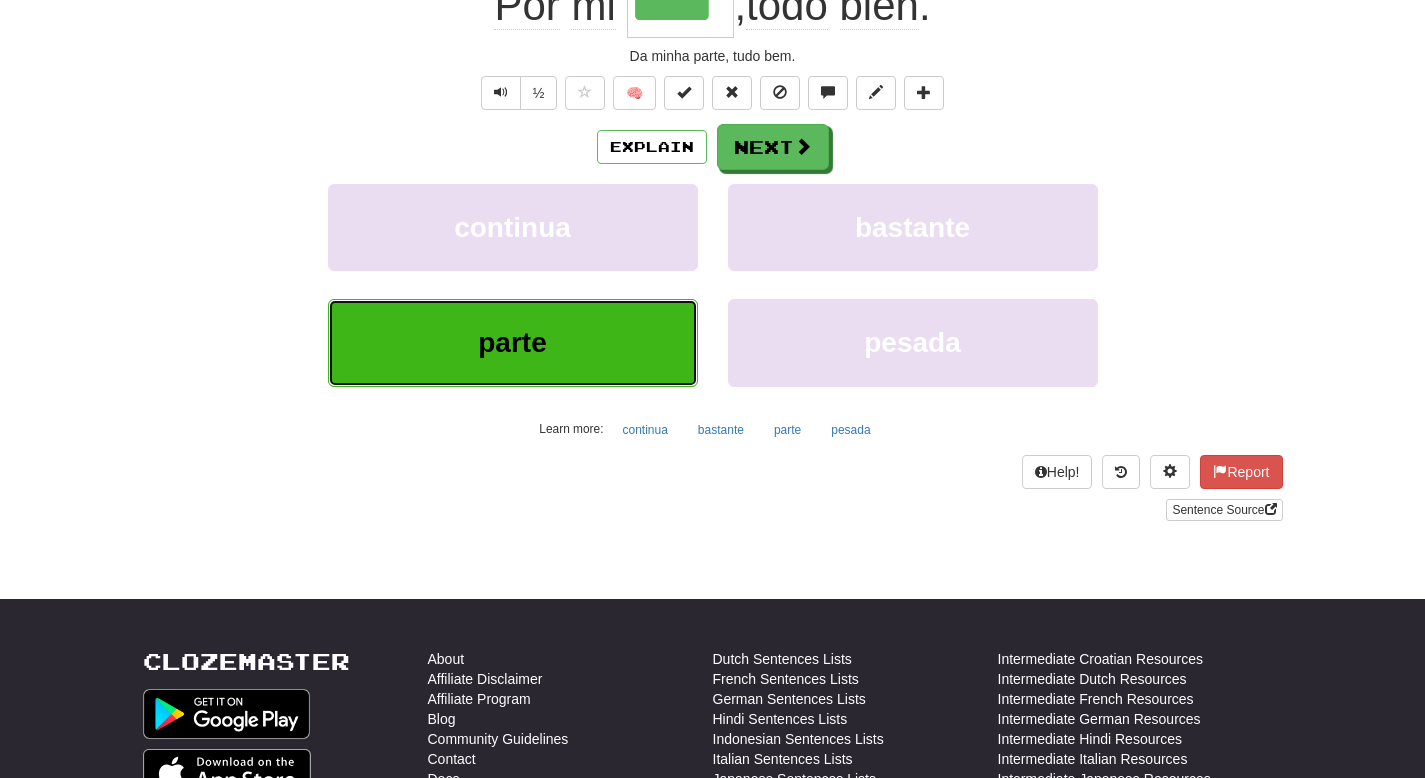scroll, scrollTop: 238, scrollLeft: 0, axis: vertical 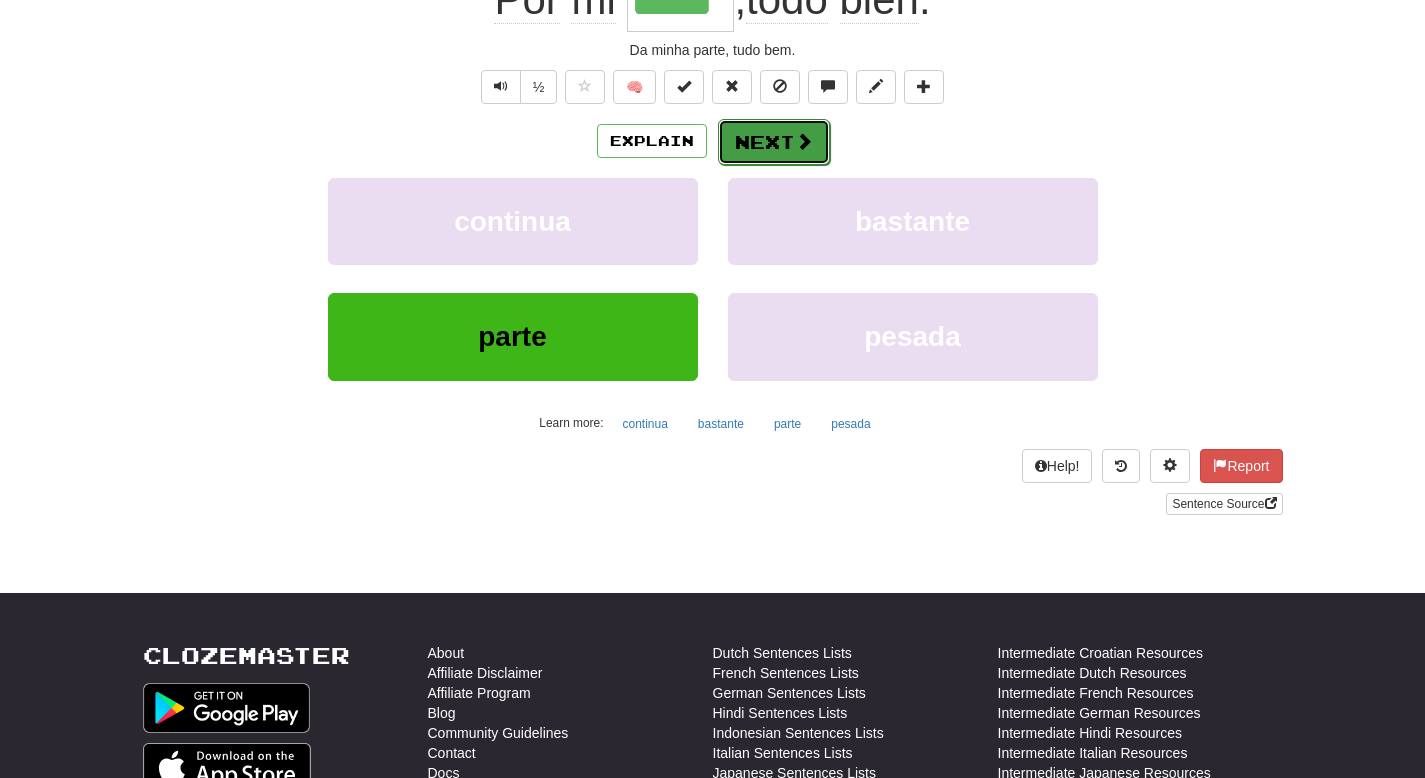 click on "Next" at bounding box center (774, 142) 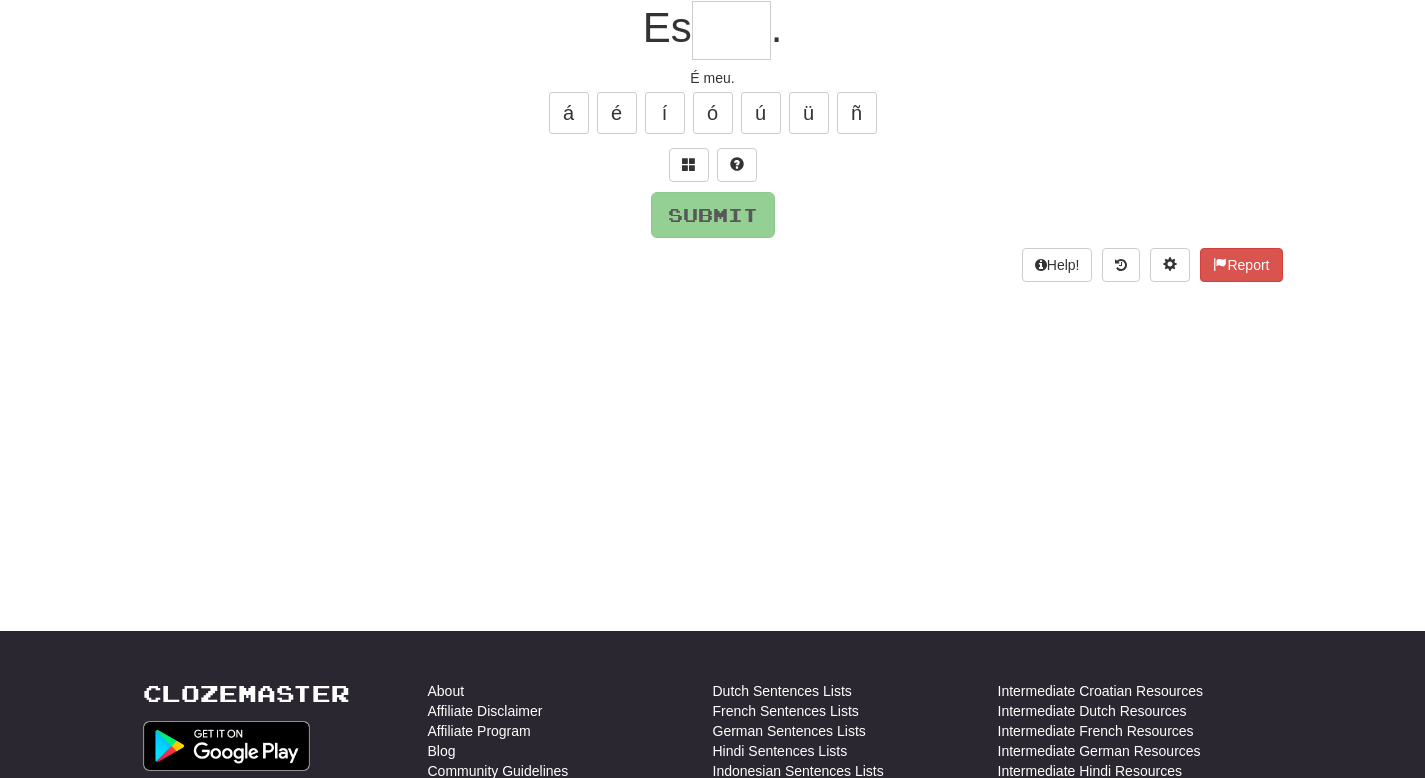 scroll, scrollTop: 82, scrollLeft: 0, axis: vertical 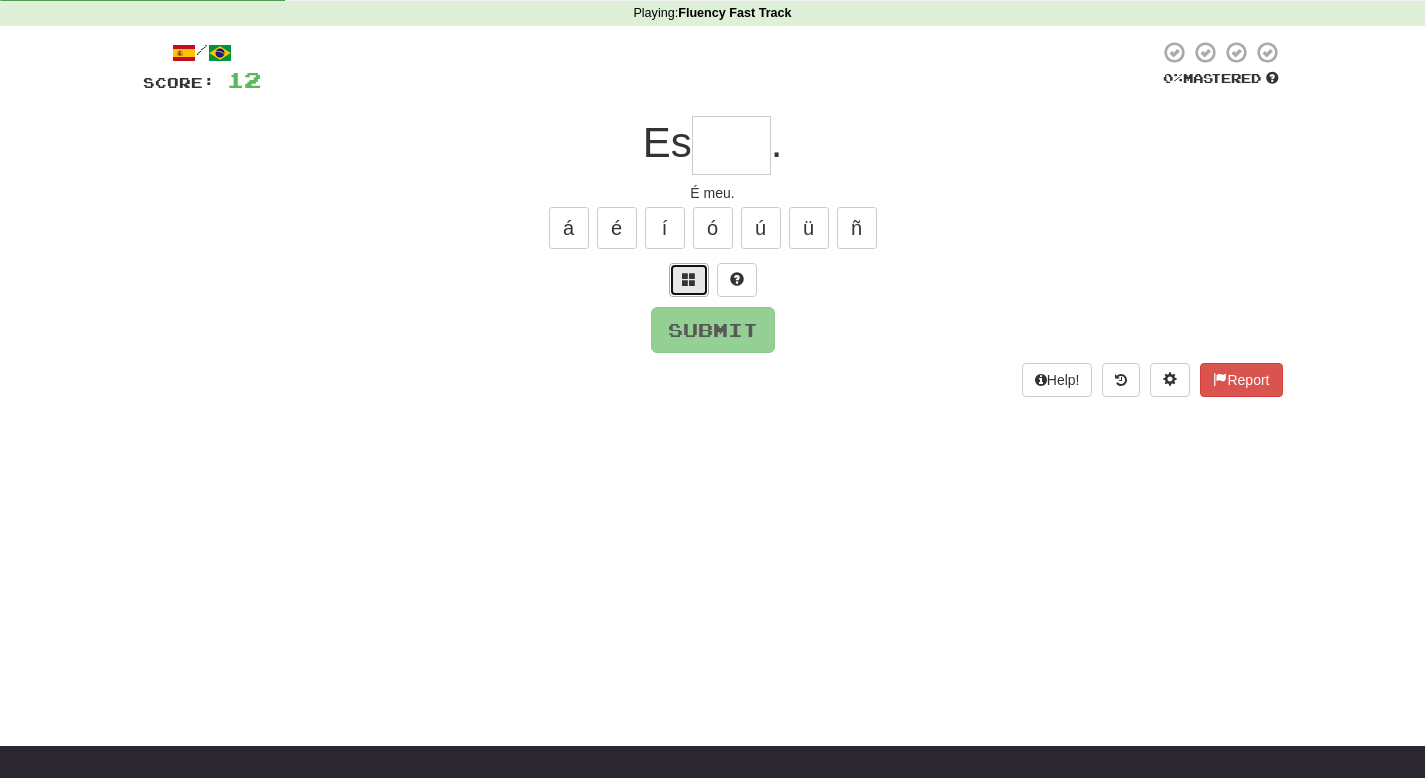 click at bounding box center [689, 280] 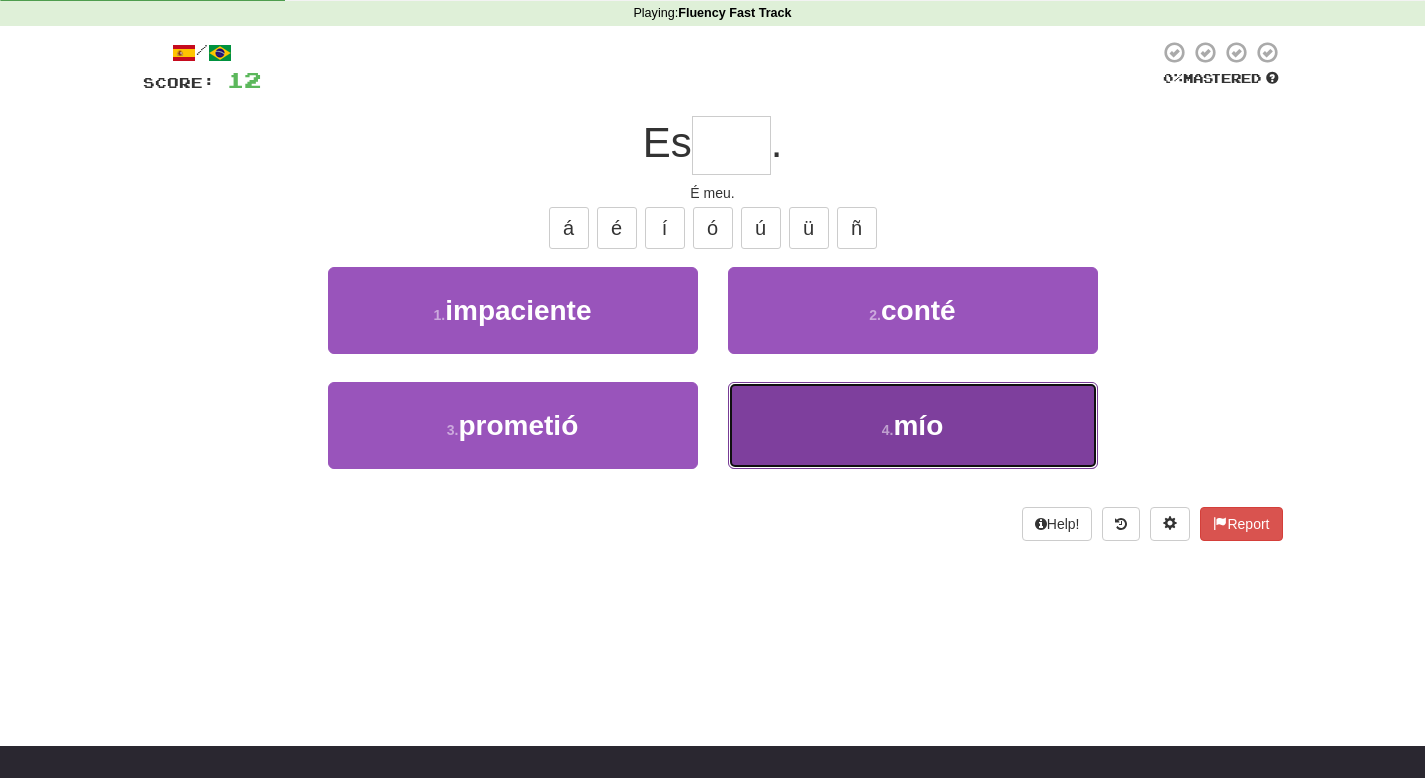 click on "4 . mío" at bounding box center [913, 425] 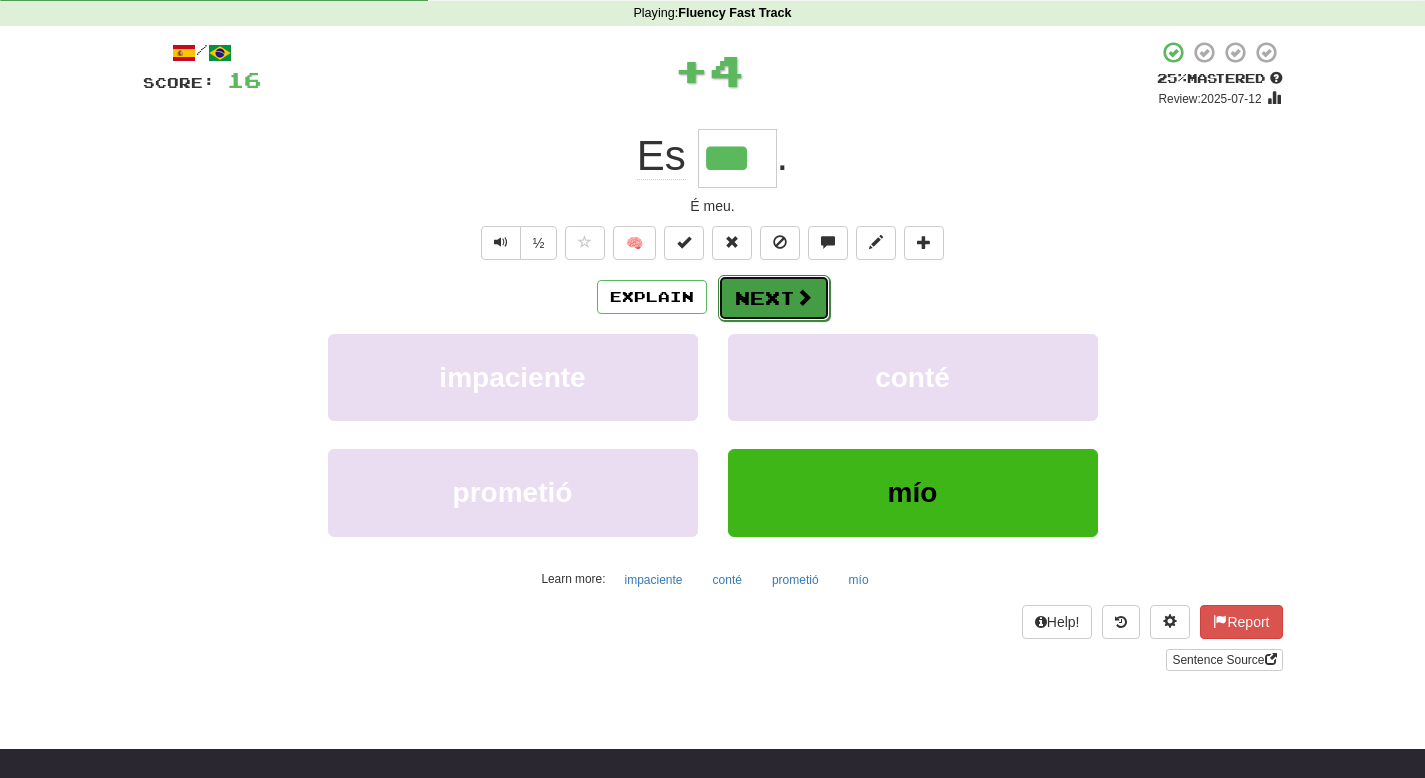 click on "Next" at bounding box center (774, 298) 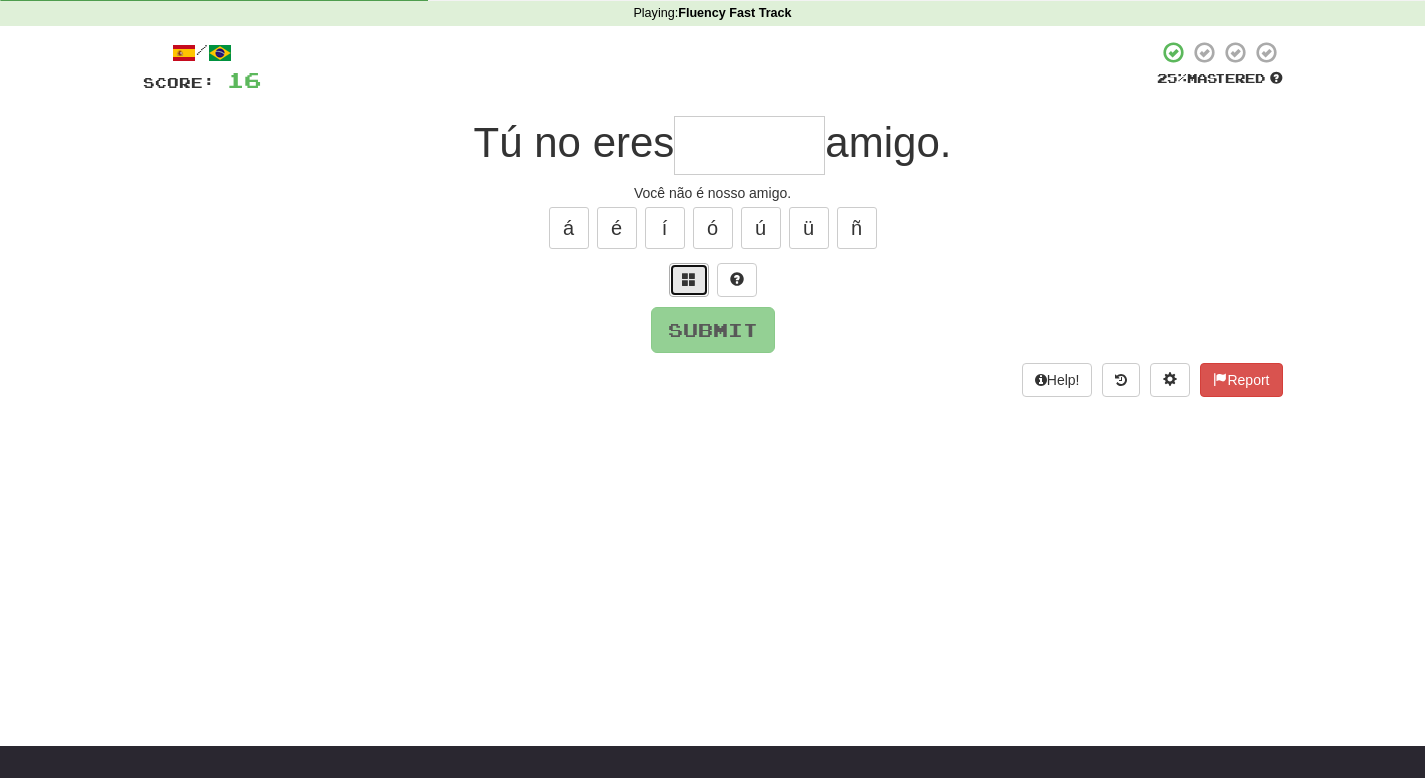 click at bounding box center [689, 279] 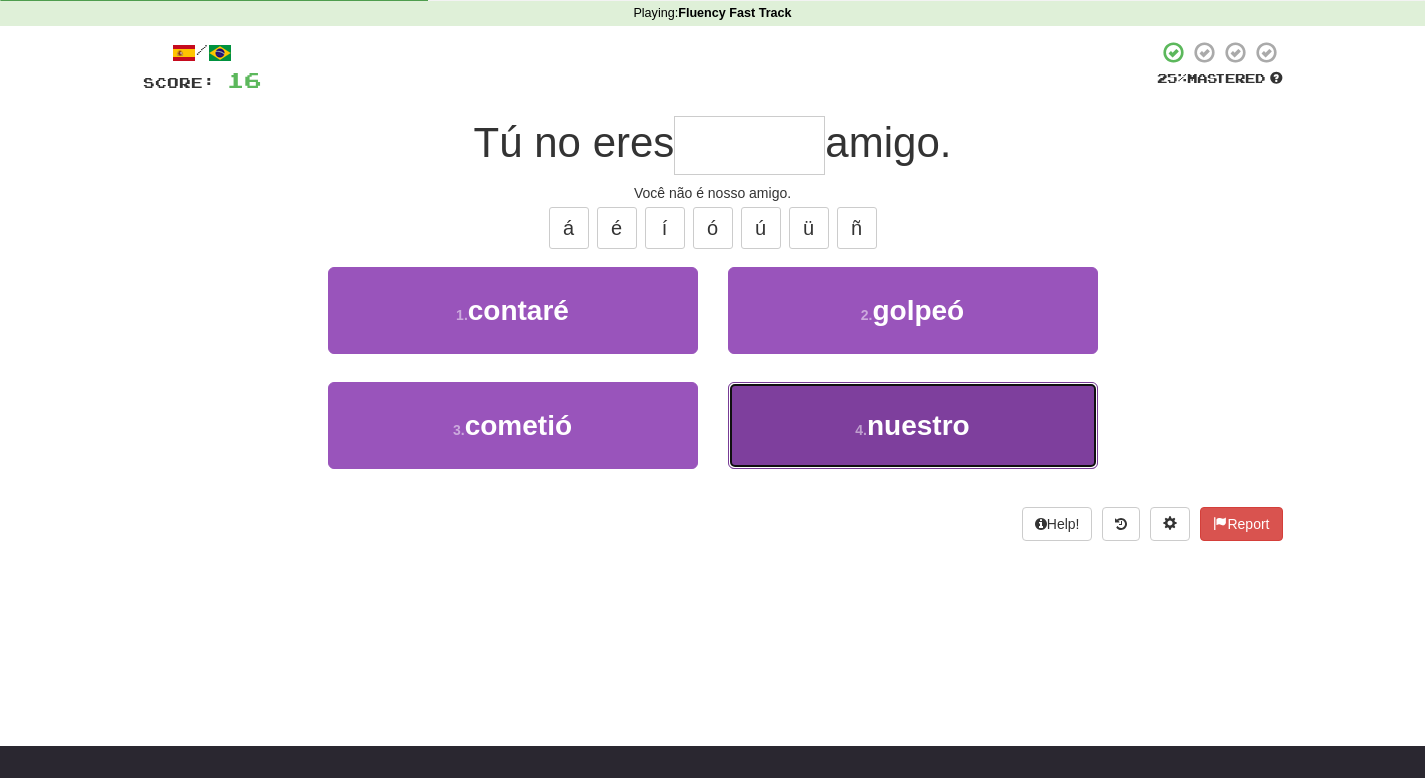 click on "4 . nuestro" at bounding box center (913, 425) 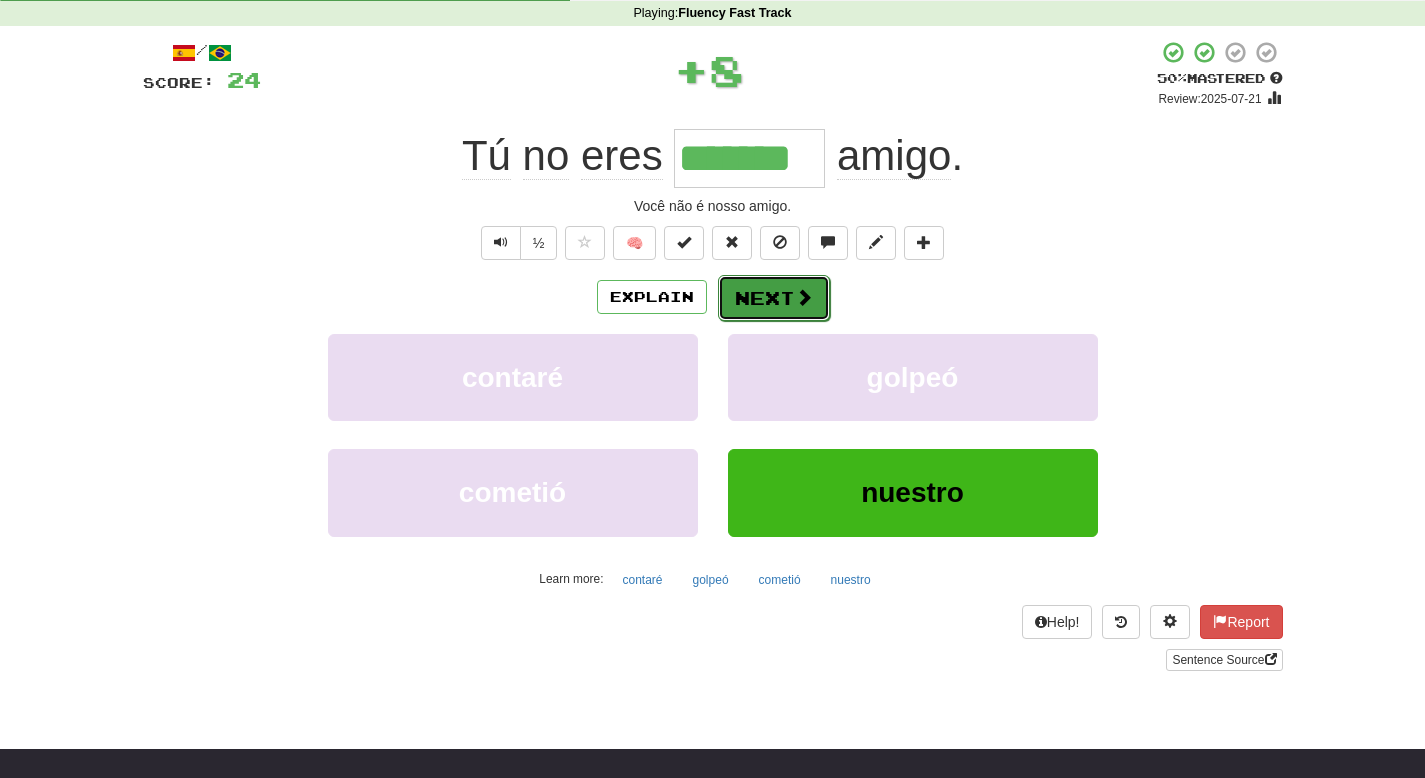 click on "Next" at bounding box center (774, 298) 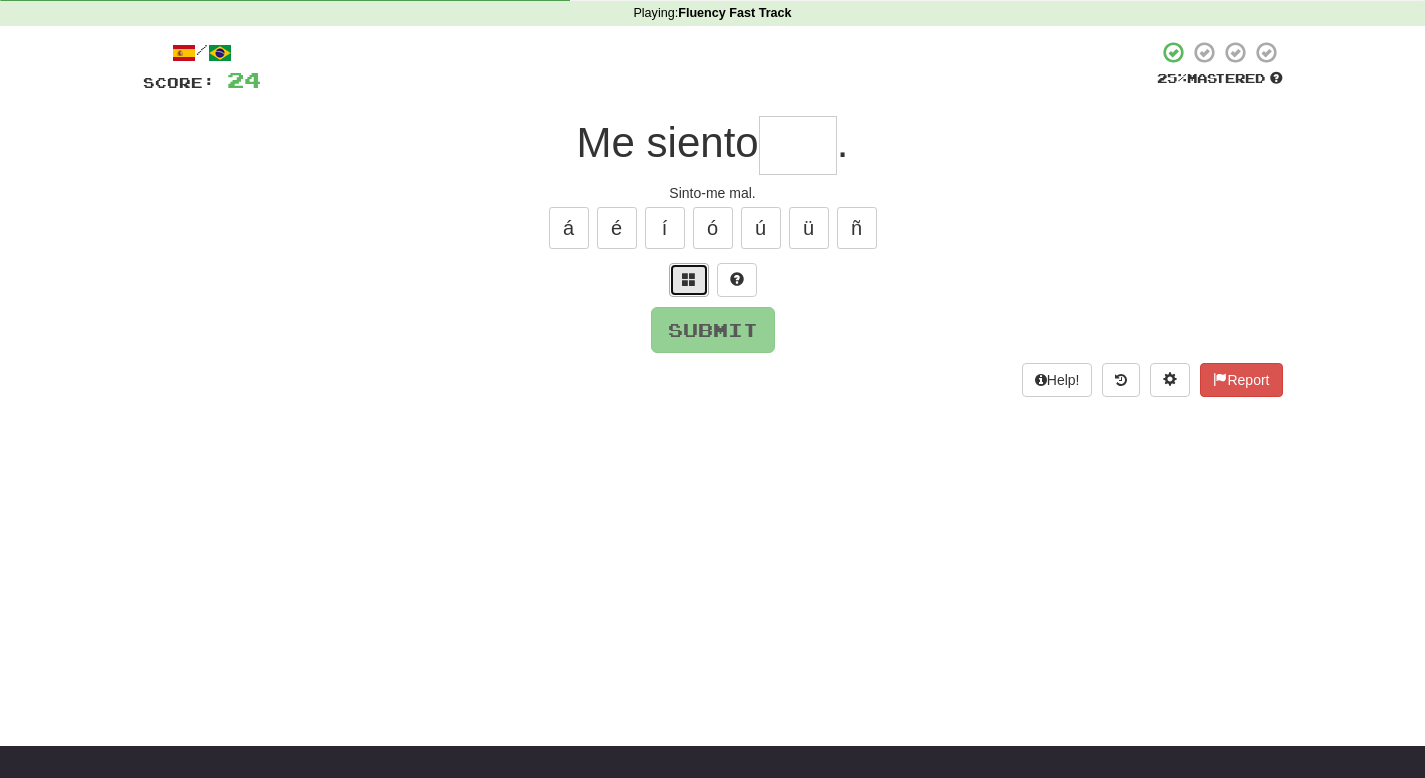 click at bounding box center [689, 280] 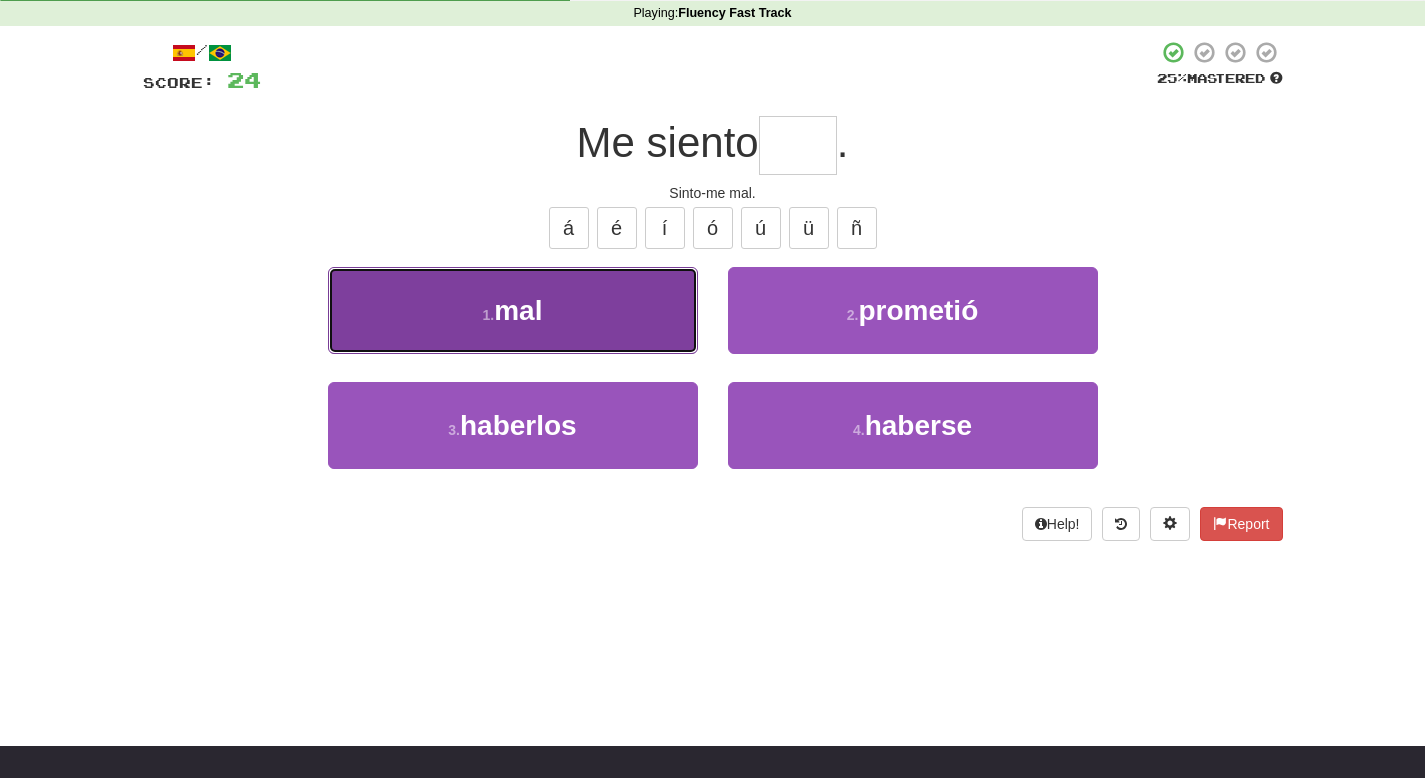 click on "1 .  mal" at bounding box center (513, 310) 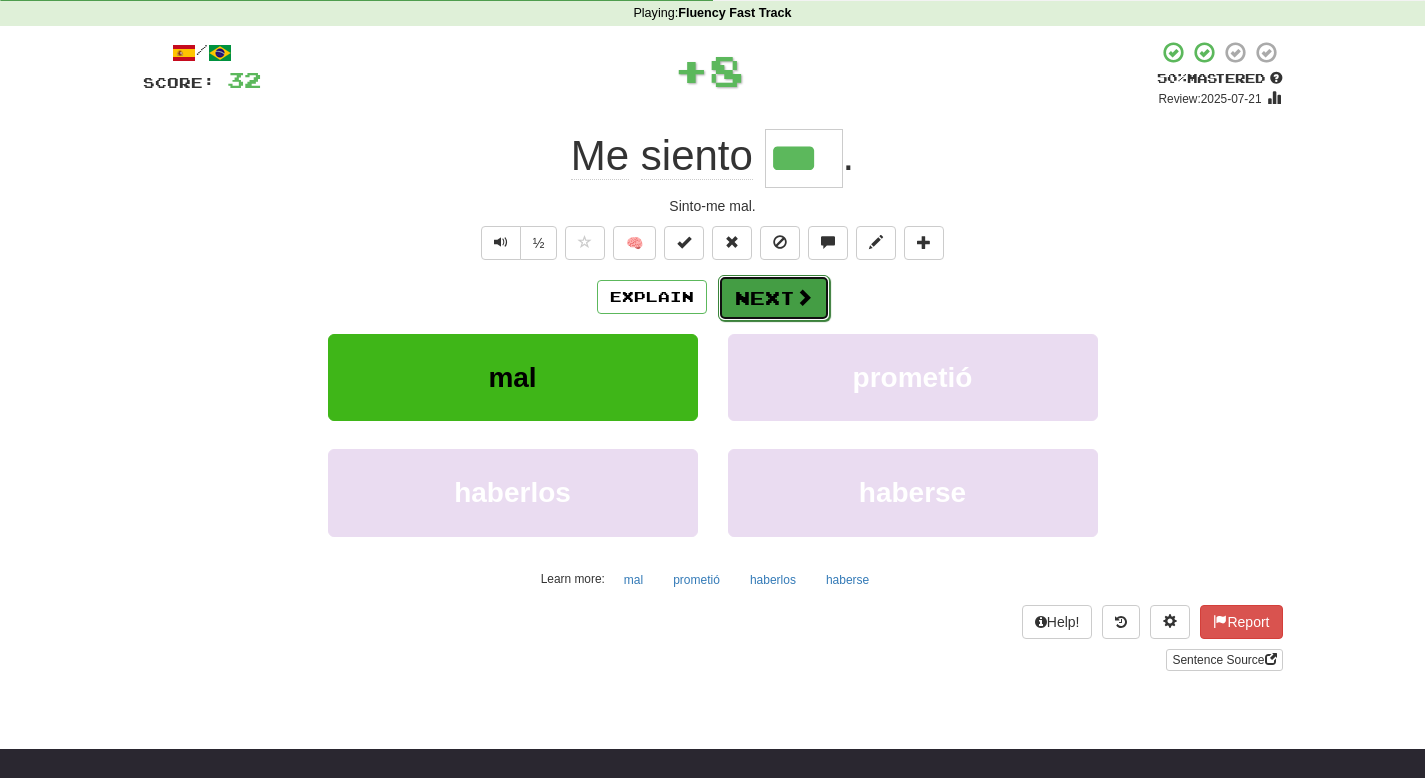 click on "Next" at bounding box center [774, 298] 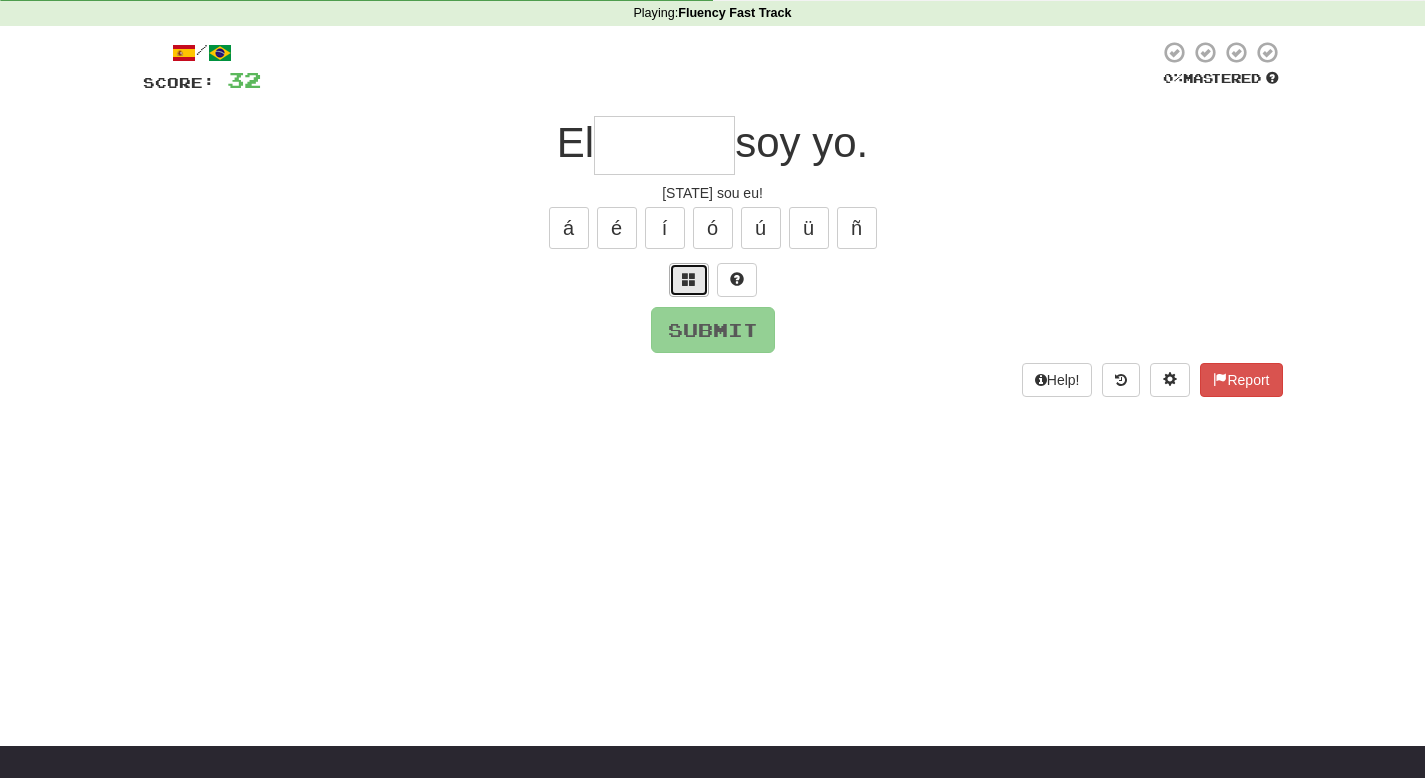 click at bounding box center [689, 280] 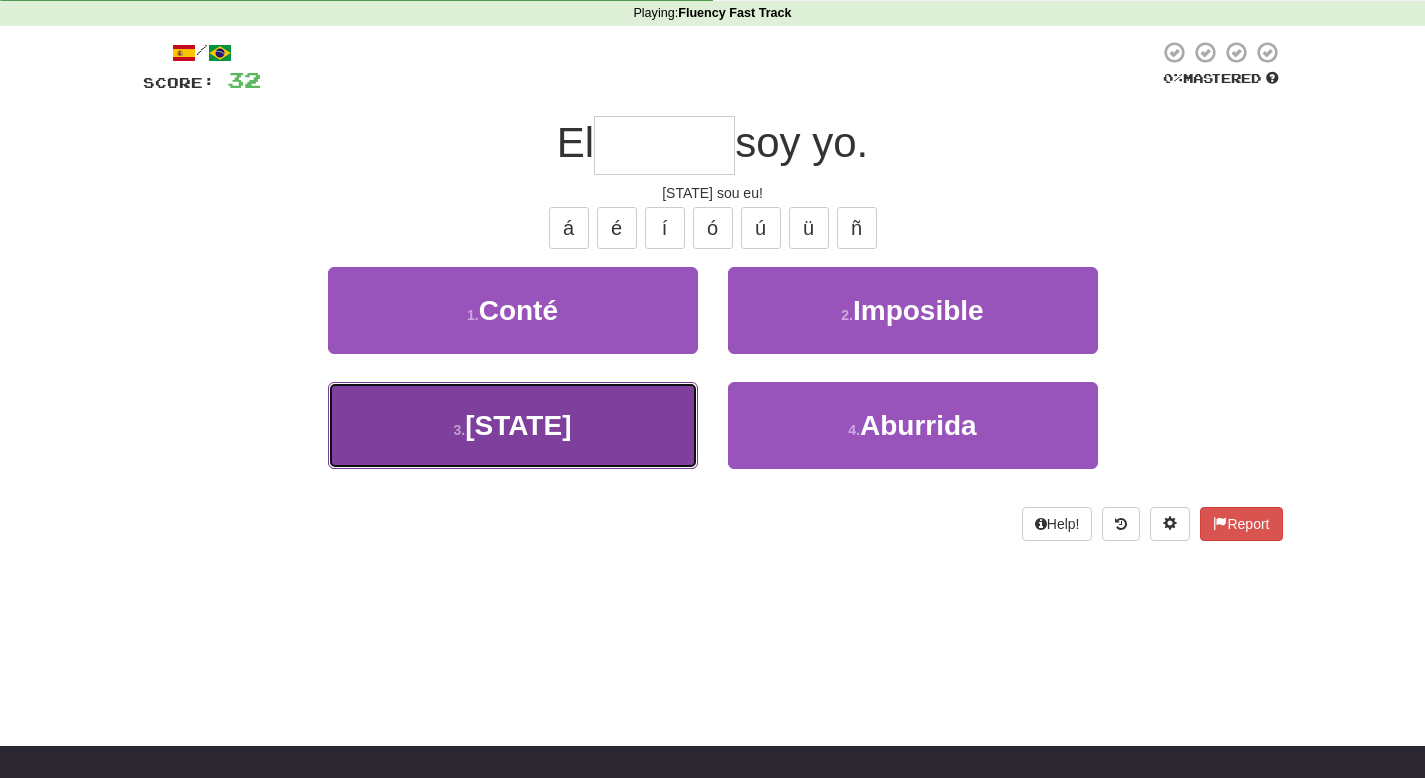 click on "3 . [STATE]" at bounding box center [513, 425] 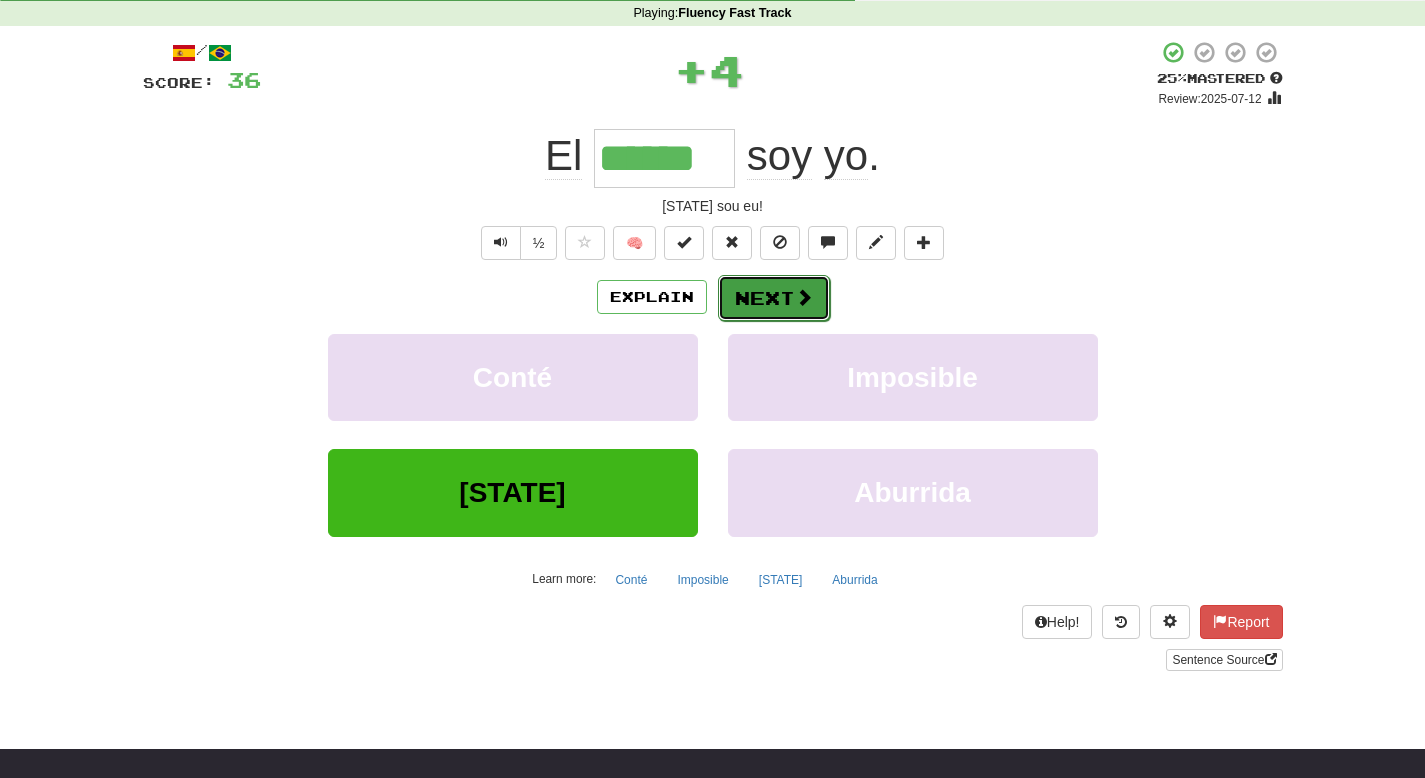 click on "Next" at bounding box center (774, 298) 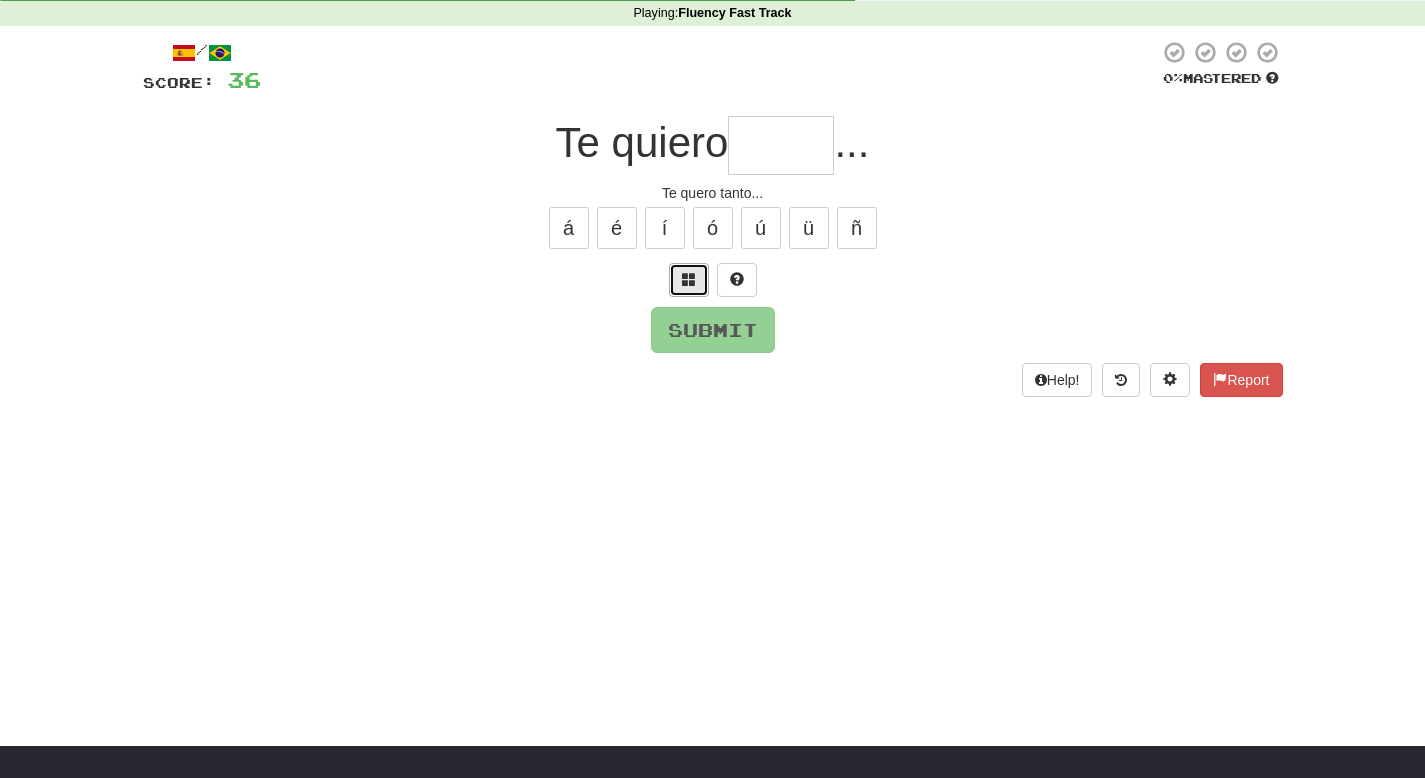 click at bounding box center [689, 280] 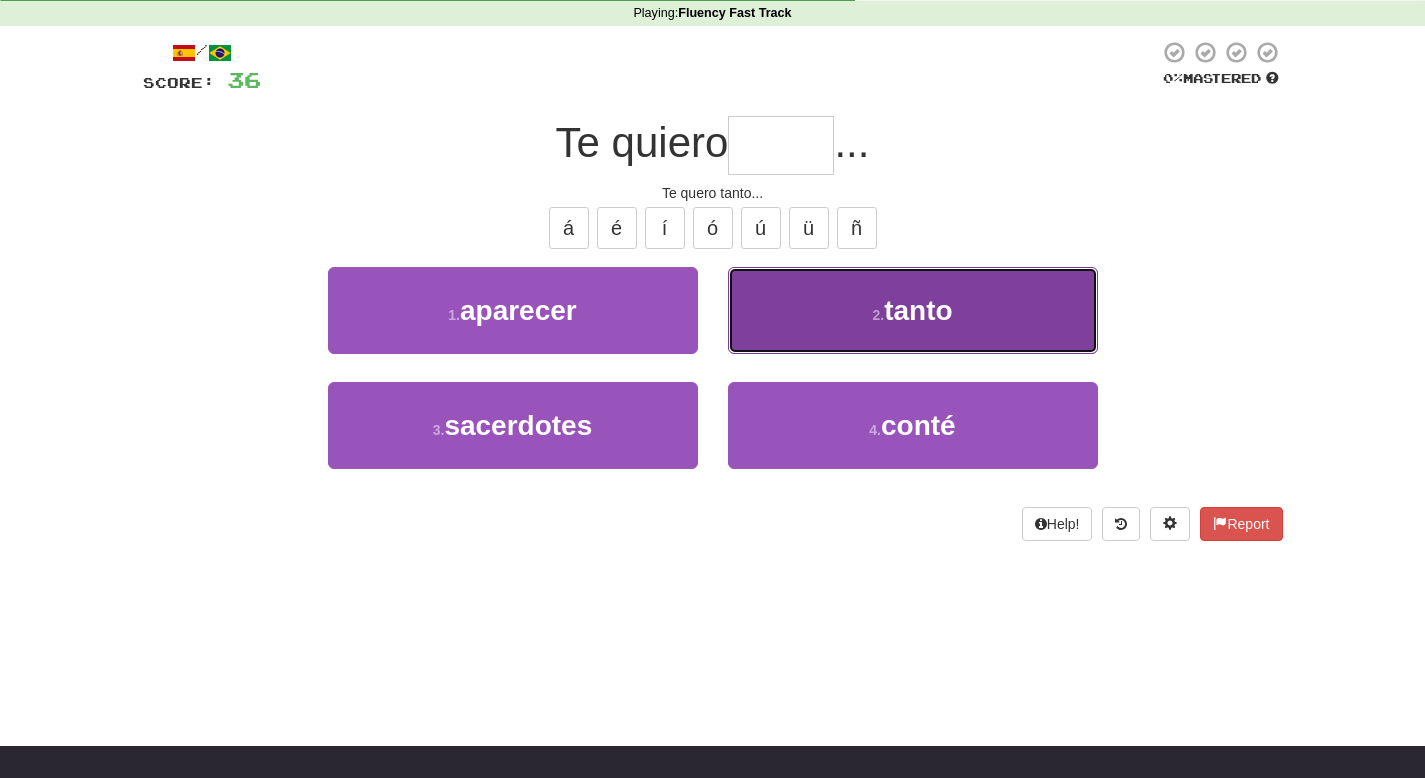 click on "2 .  tanto" at bounding box center [913, 310] 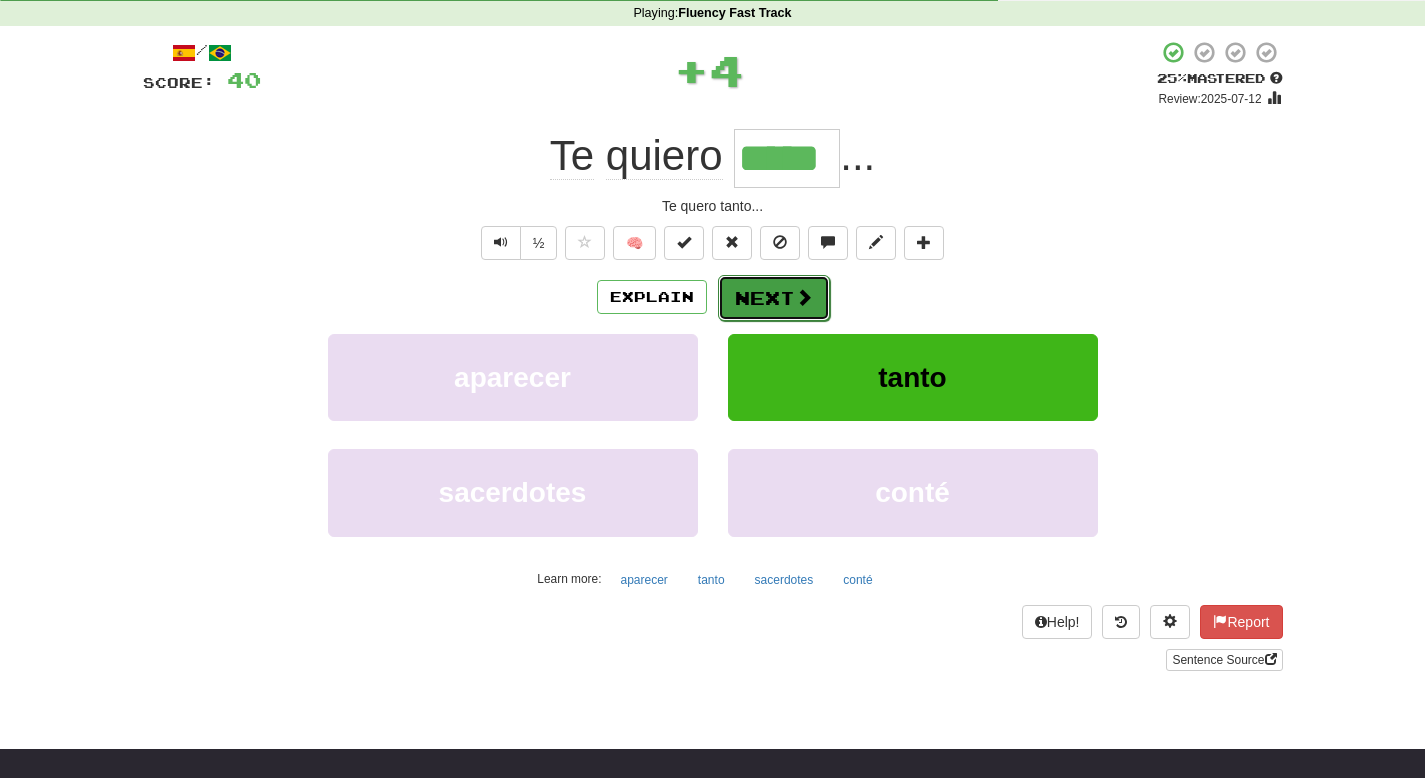 click on "Next" at bounding box center (774, 298) 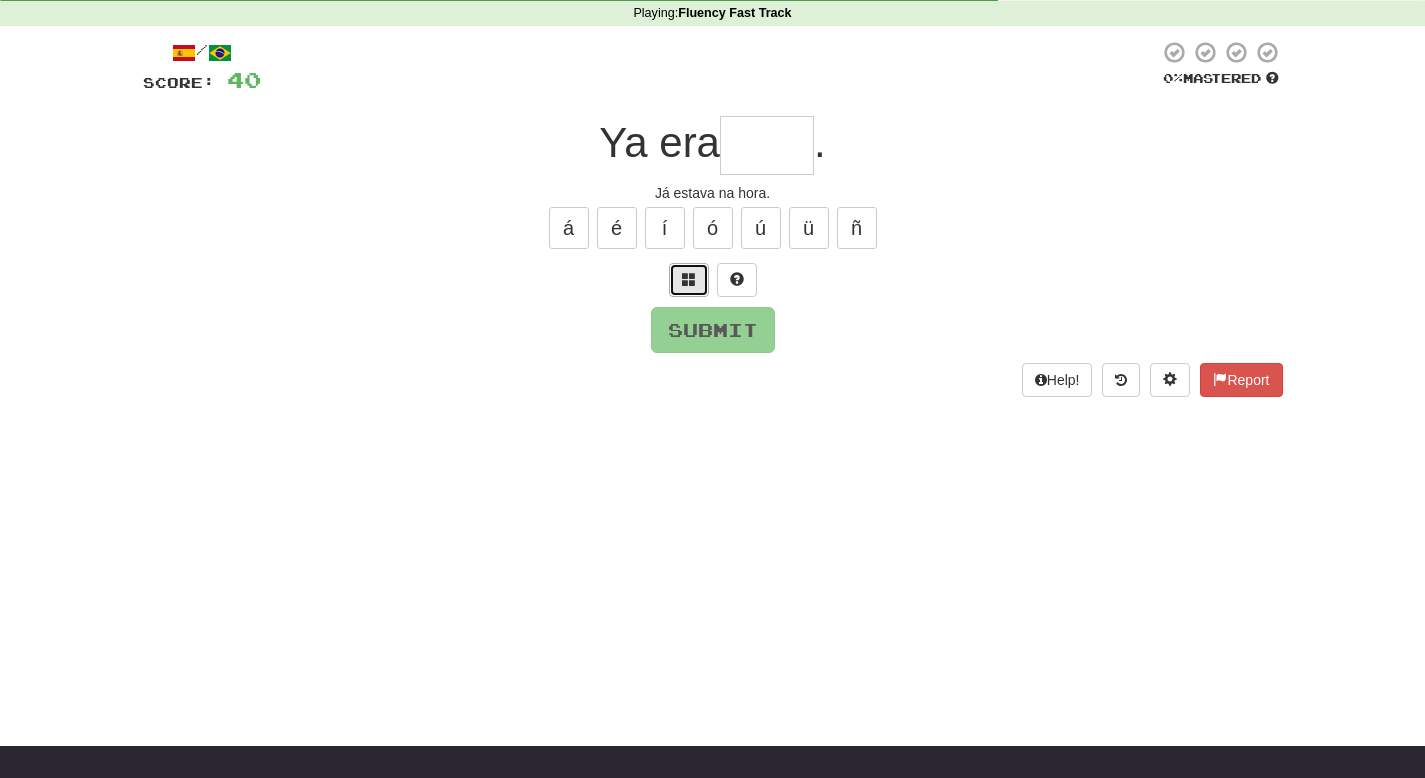 click at bounding box center [689, 280] 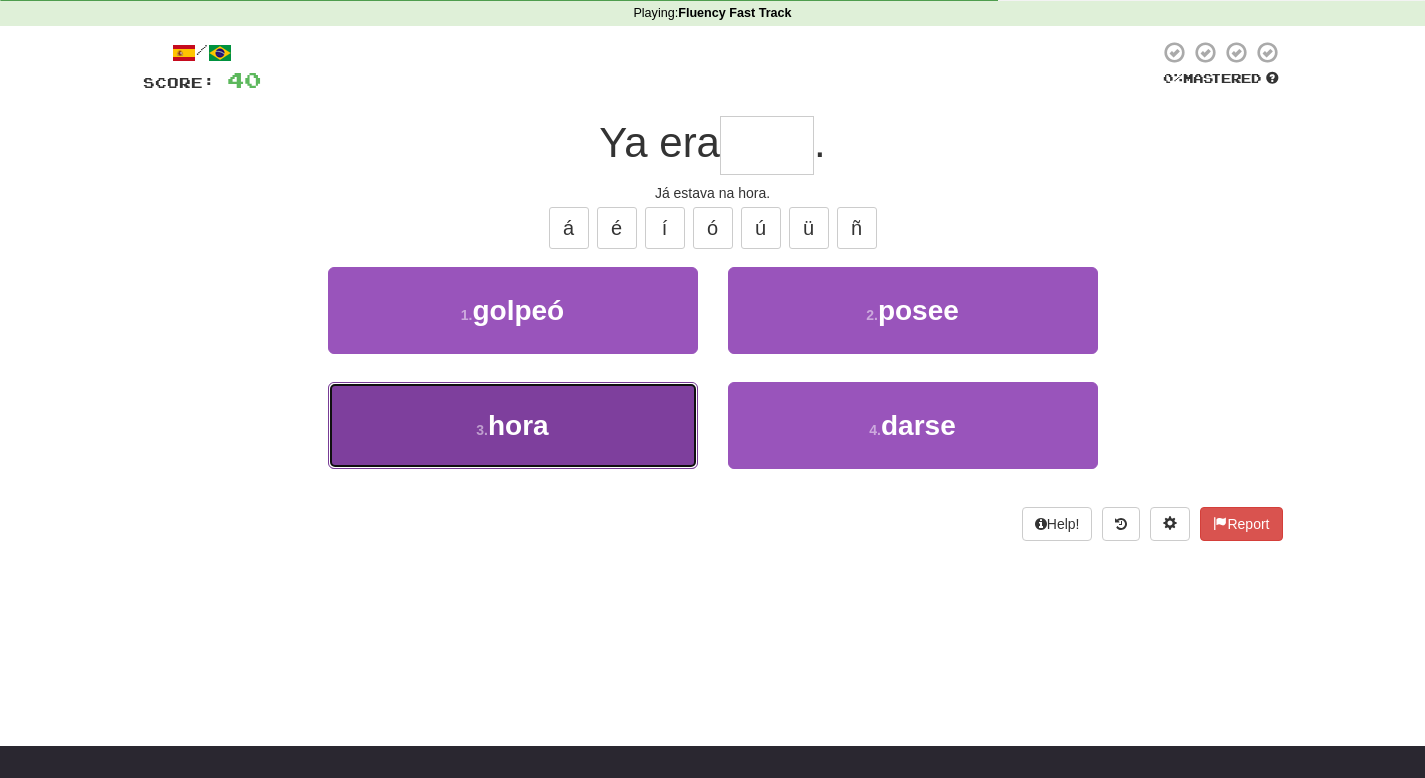 click on "3 .  hora" at bounding box center (513, 425) 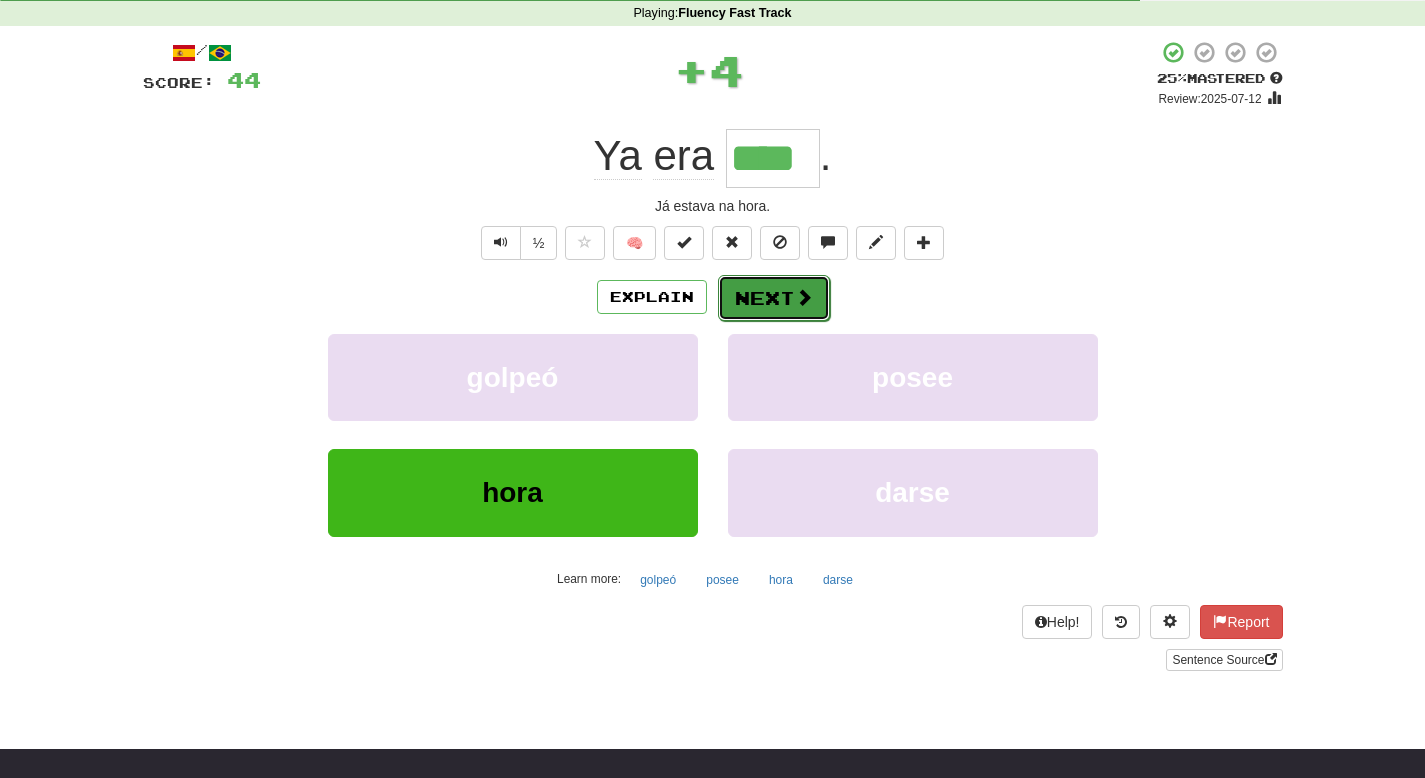 click on "Next" at bounding box center (774, 298) 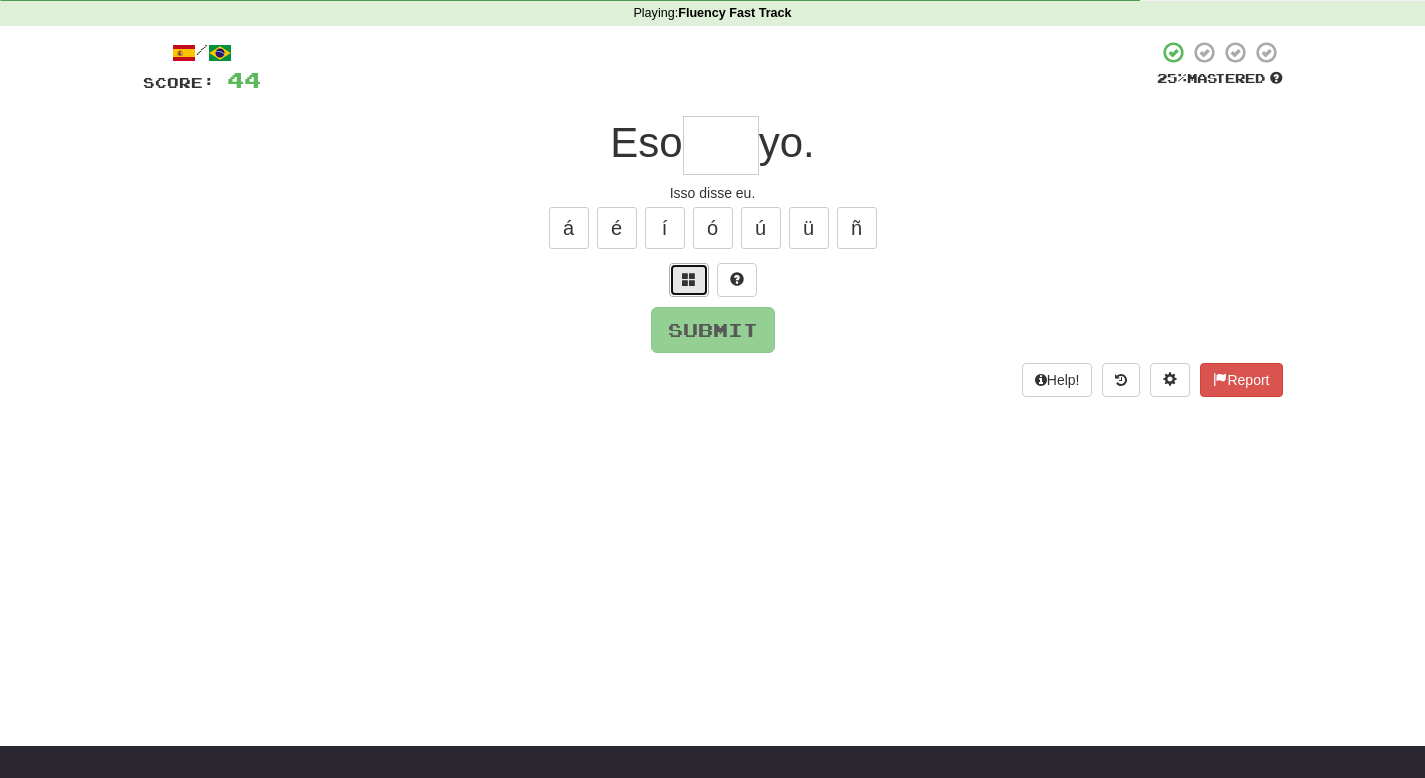click at bounding box center [689, 279] 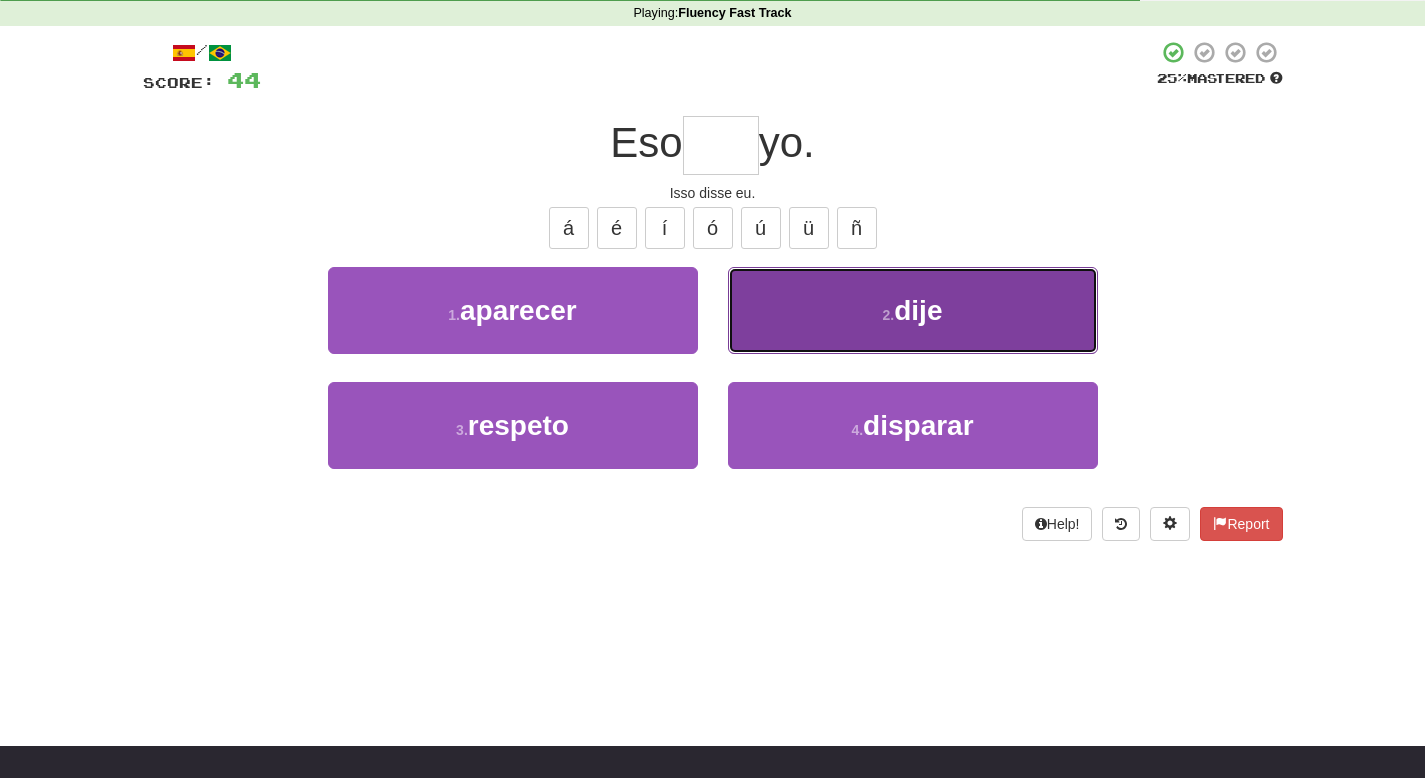 click on "2 .  dije" at bounding box center (913, 310) 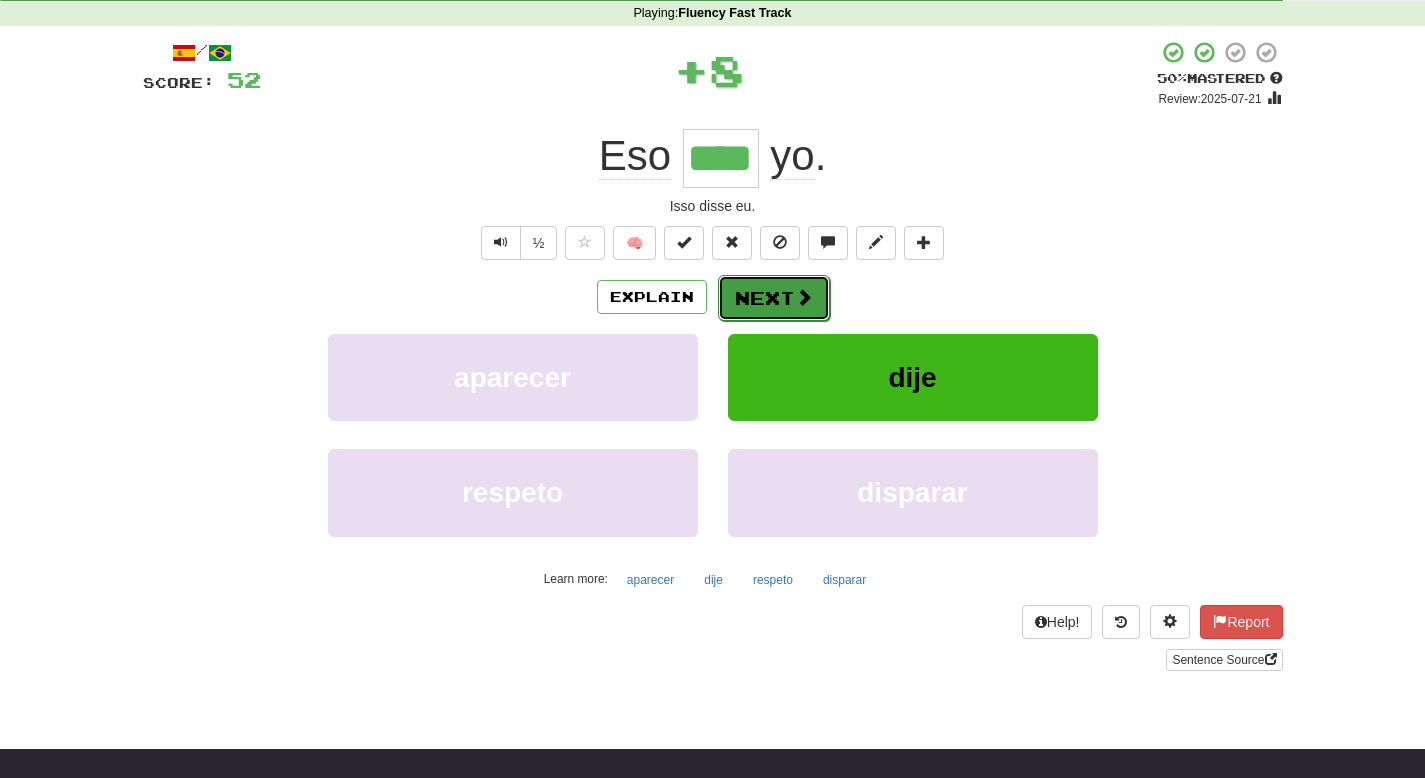 click on "Next" at bounding box center (774, 298) 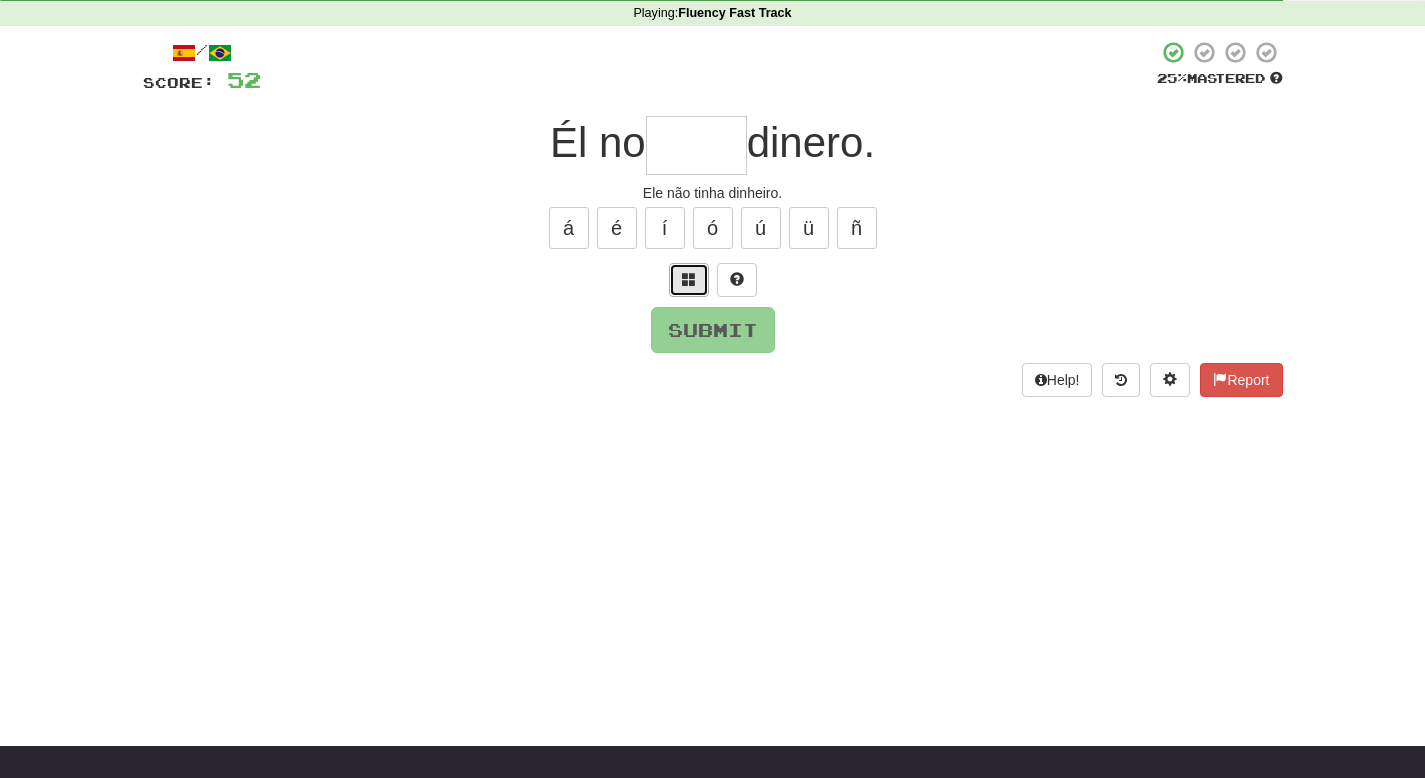 click at bounding box center [689, 280] 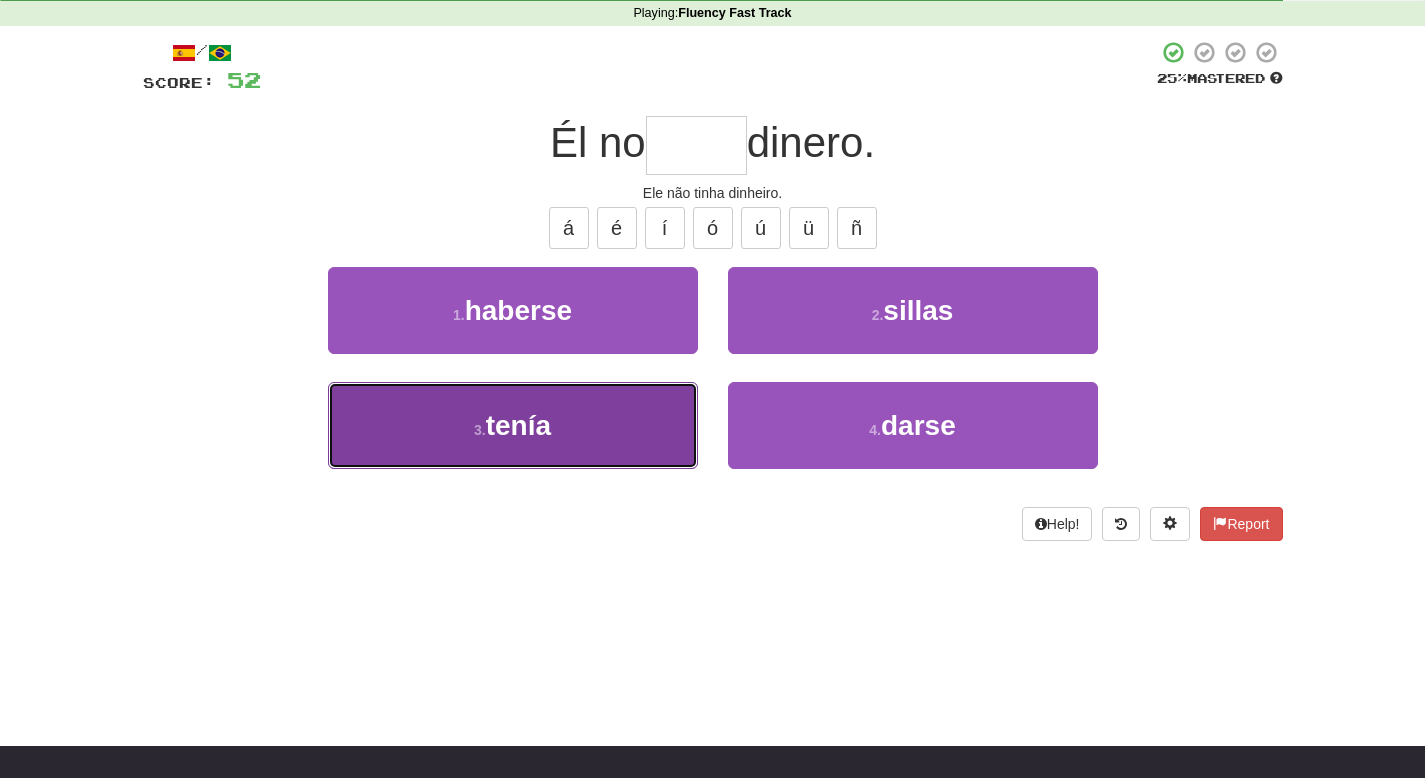click on "3 .  tenía" at bounding box center (513, 425) 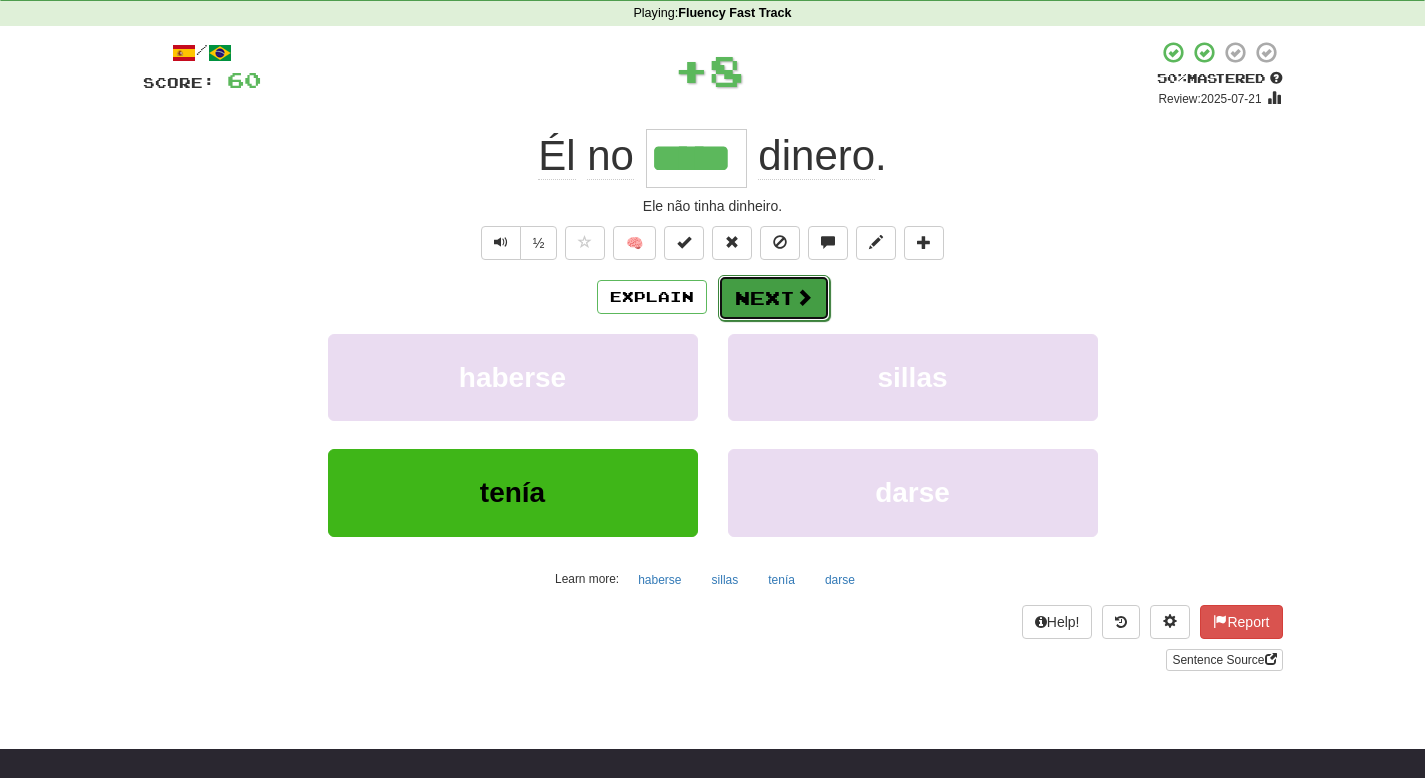 click on "Next" at bounding box center (774, 298) 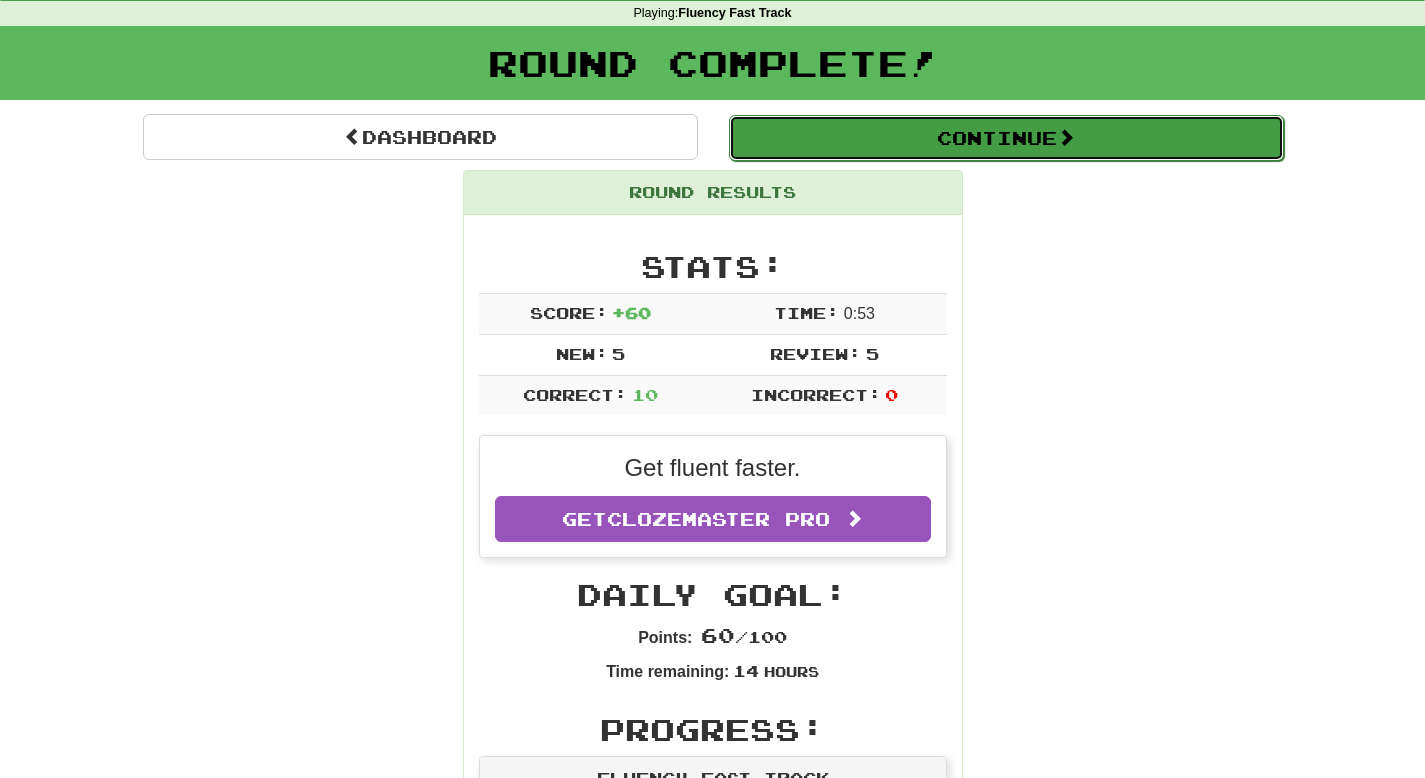 click on "Continue" at bounding box center (1006, 138) 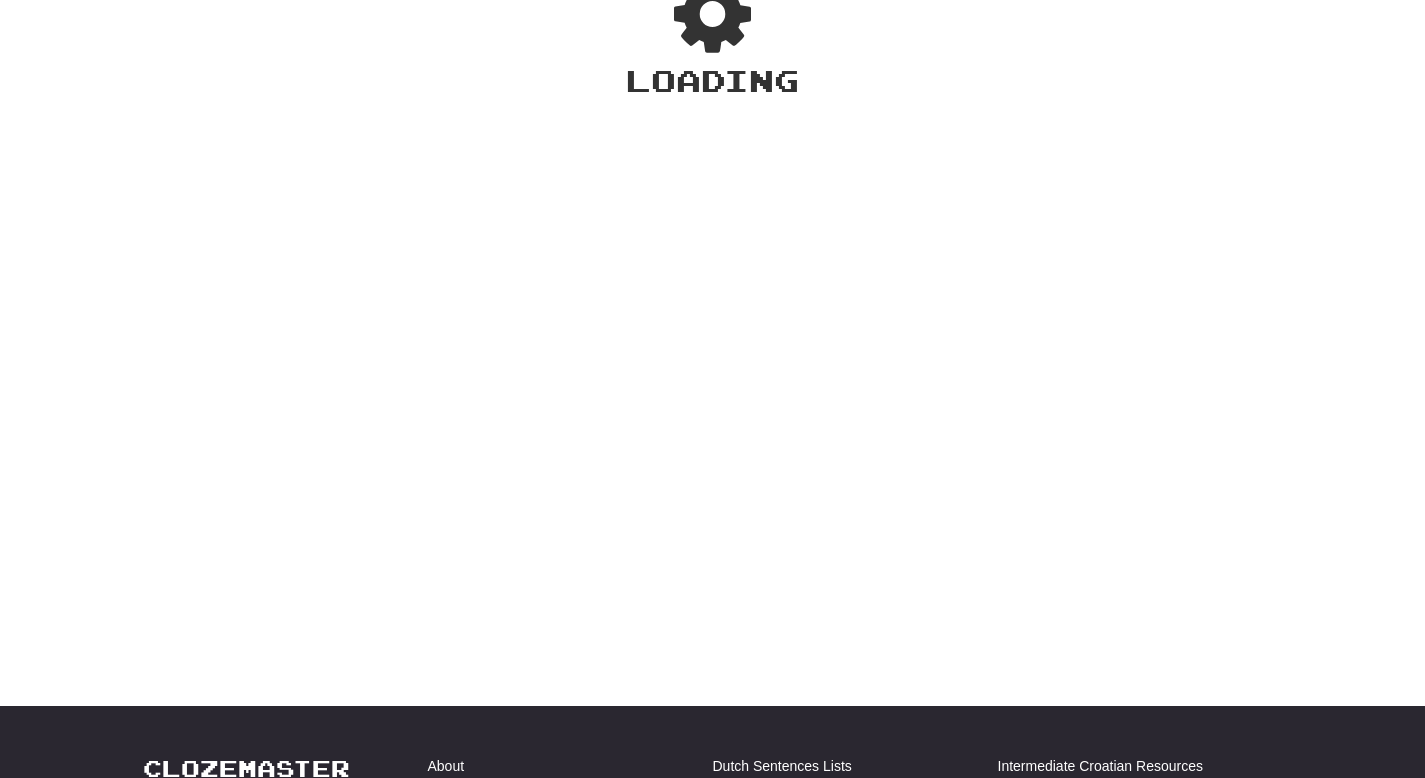scroll, scrollTop: 82, scrollLeft: 0, axis: vertical 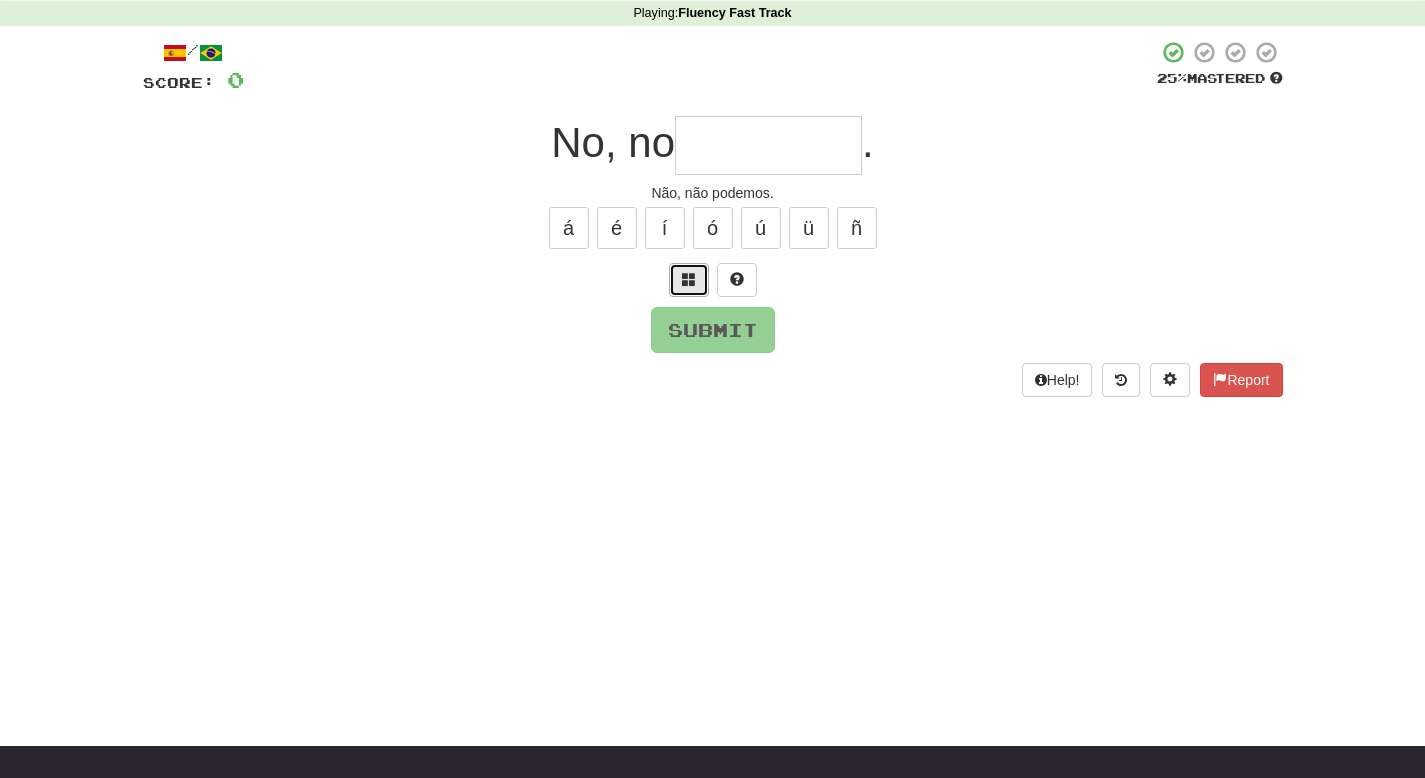 click at bounding box center (689, 279) 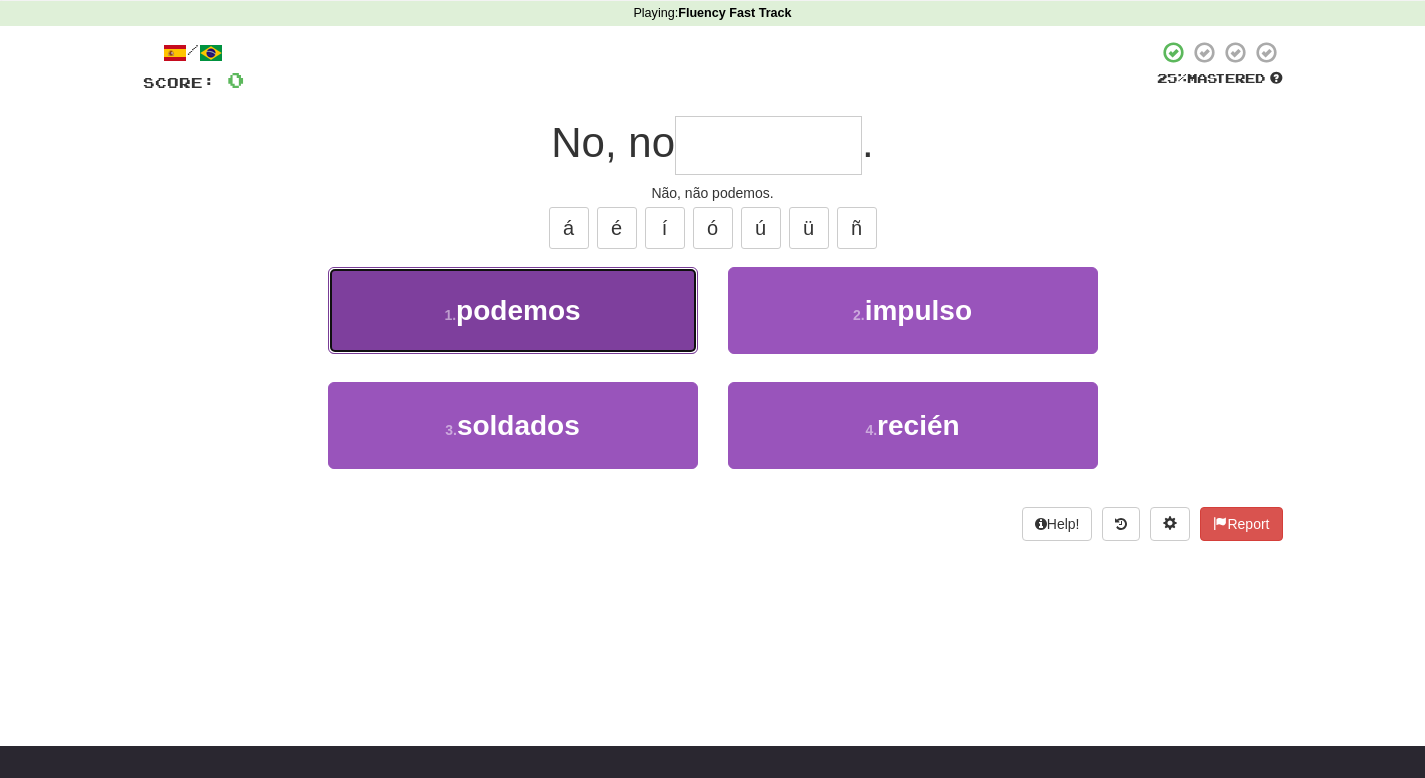 click on "1 .  podemos" at bounding box center [513, 310] 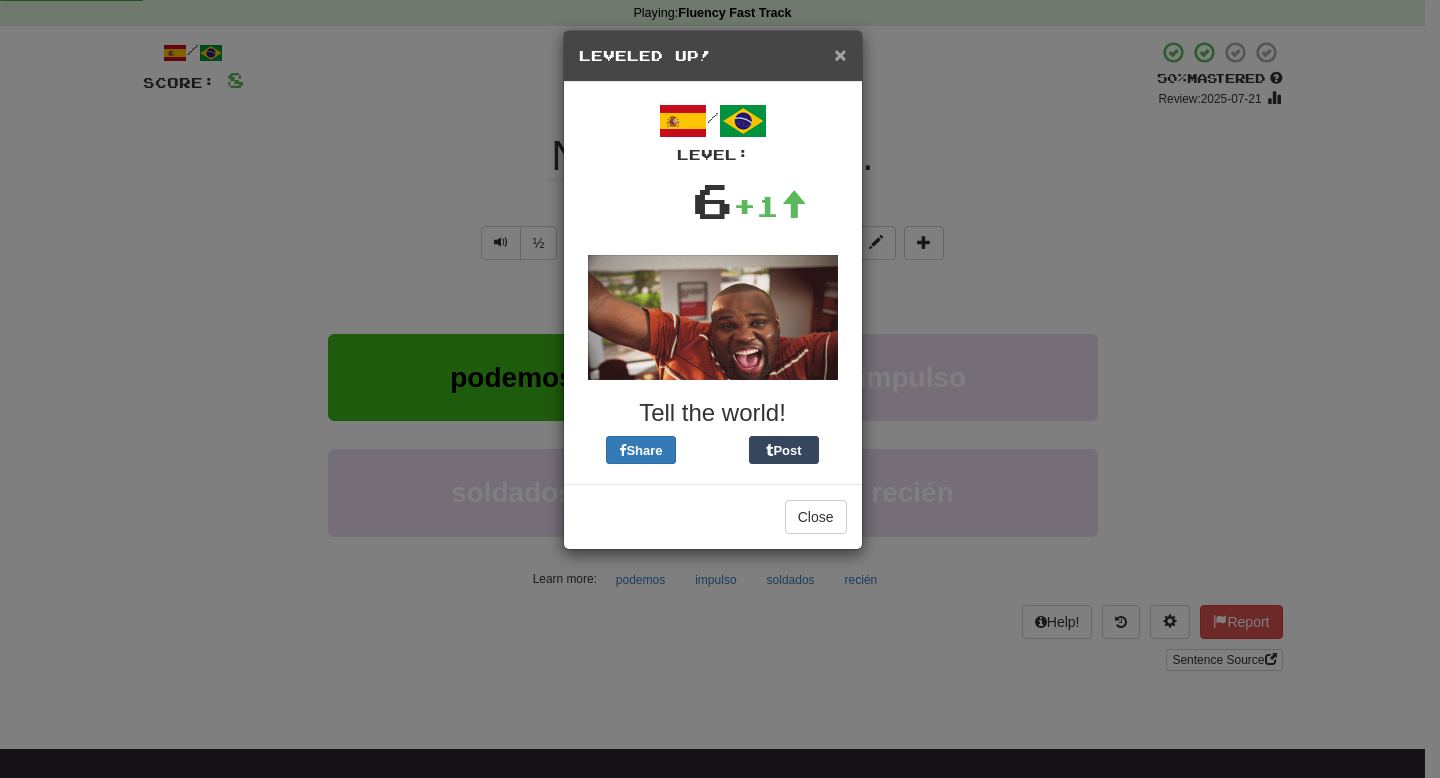 click on "×" at bounding box center [840, 54] 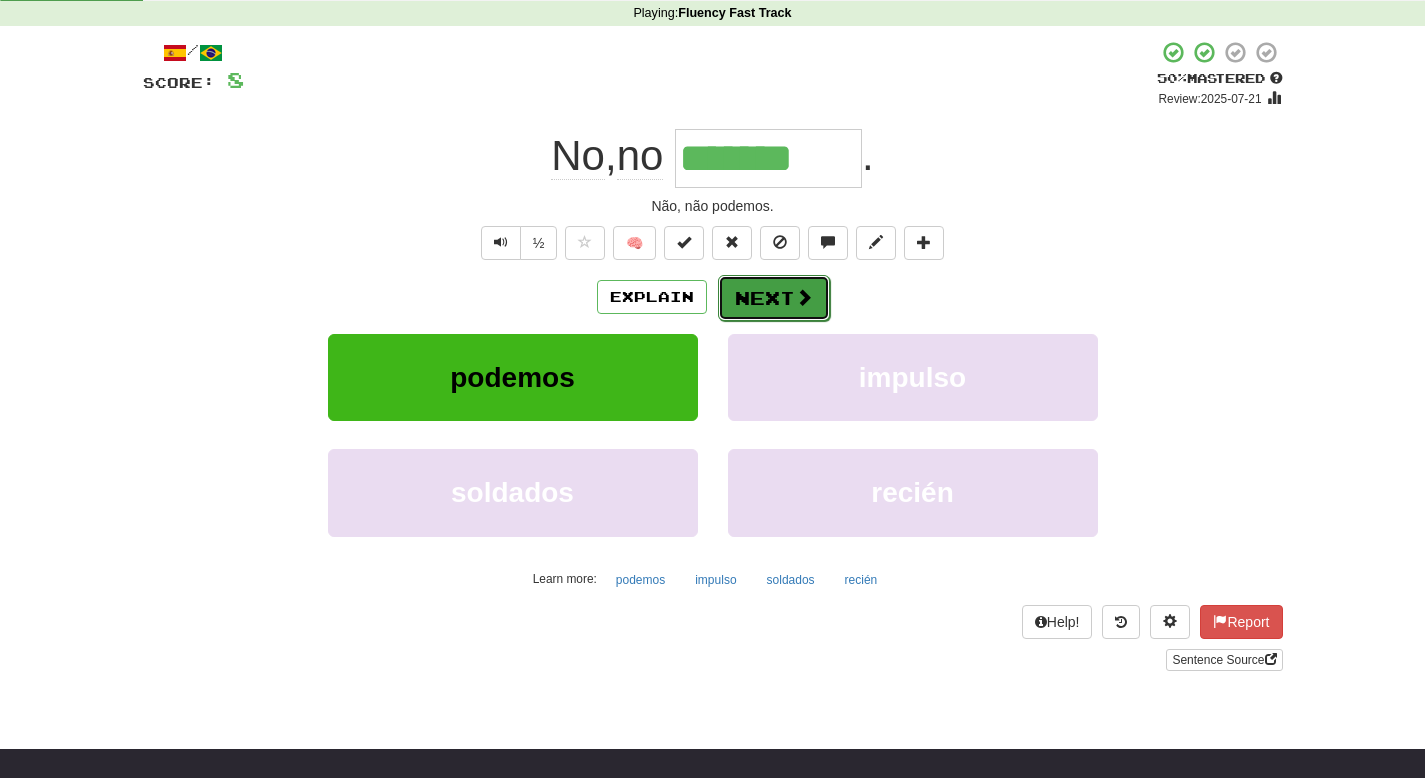 click on "Next" at bounding box center [774, 298] 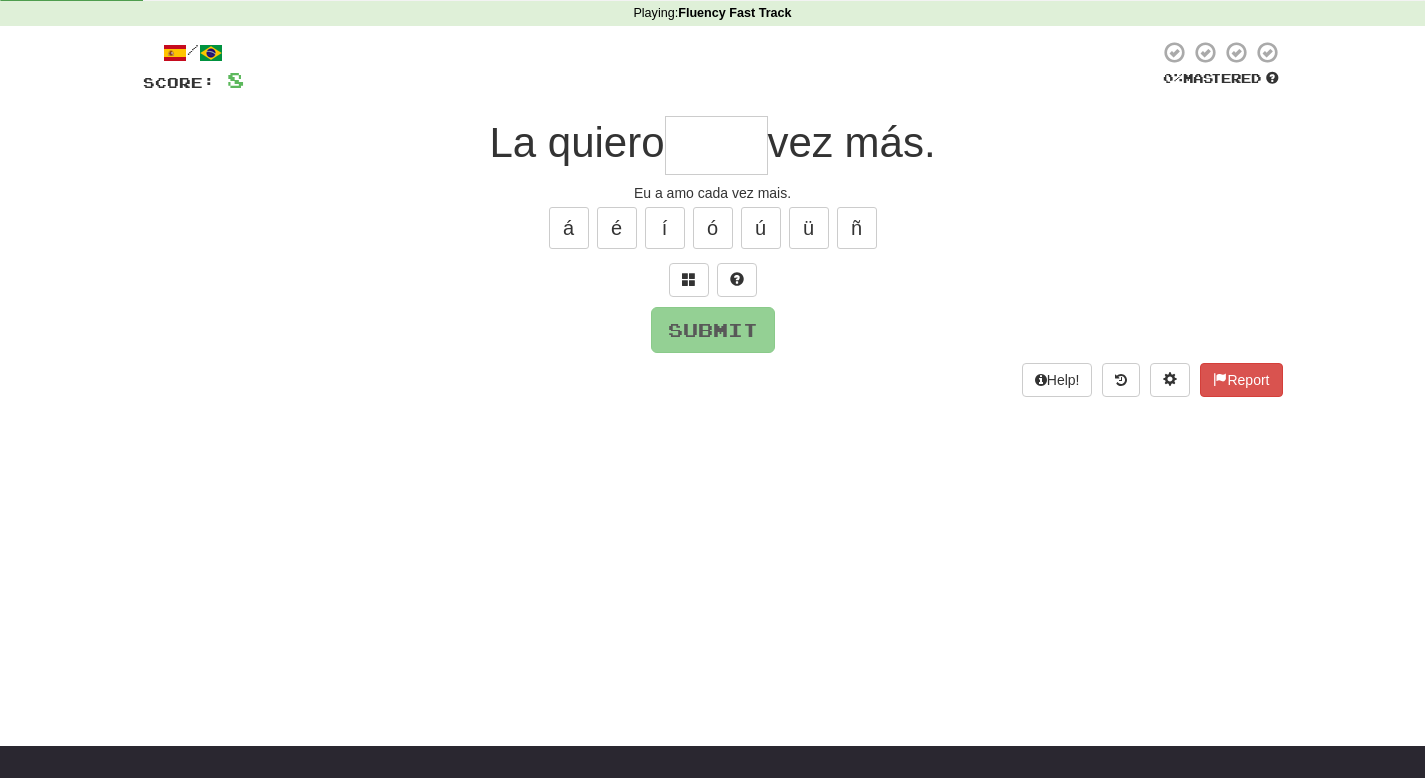 click on "/ Score: 80 % Mastered La quiero vez mais. Eu a amo cada vez mais. á é í ó ú ü ñ Submit Help! Report" at bounding box center (713, 218) 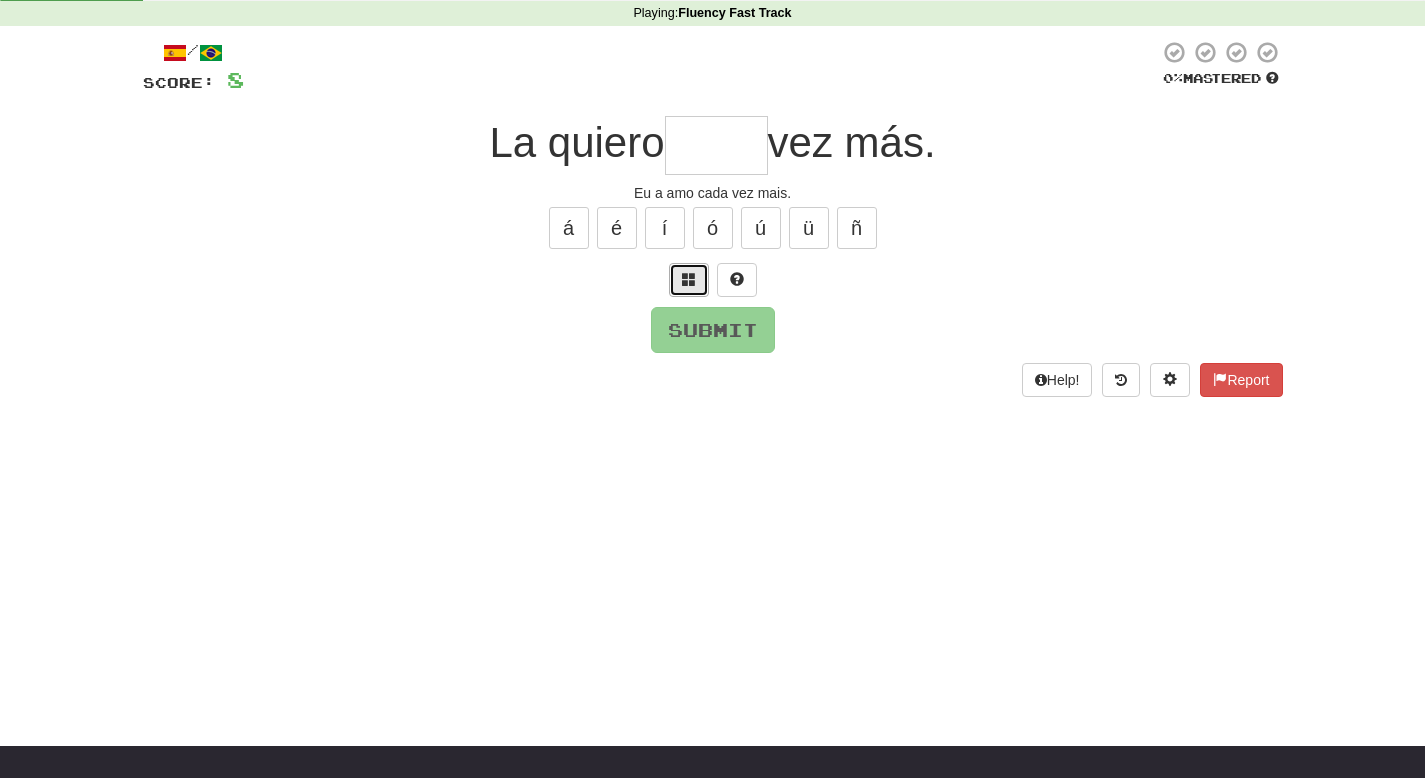click at bounding box center [689, 280] 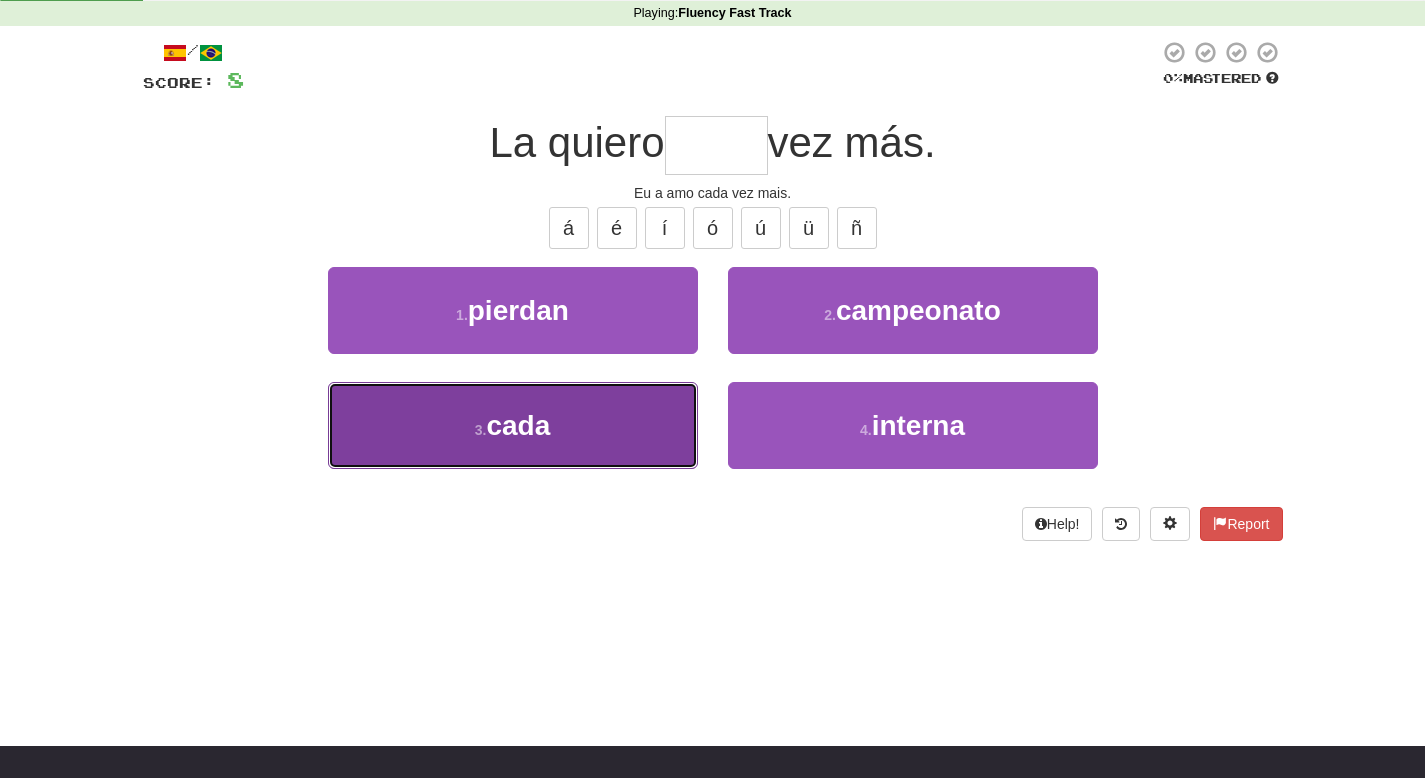 click on "3 . cada" at bounding box center (513, 425) 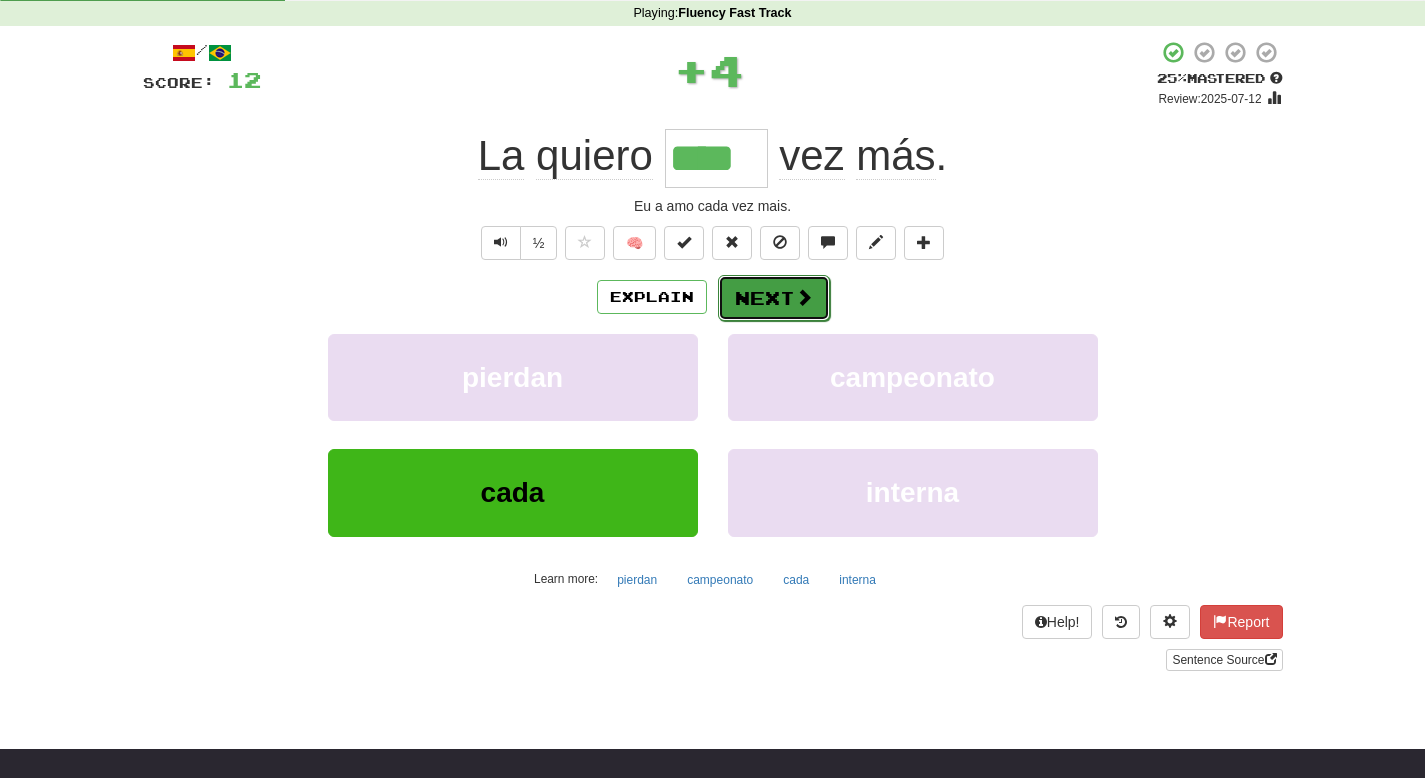 click on "Next" at bounding box center (774, 298) 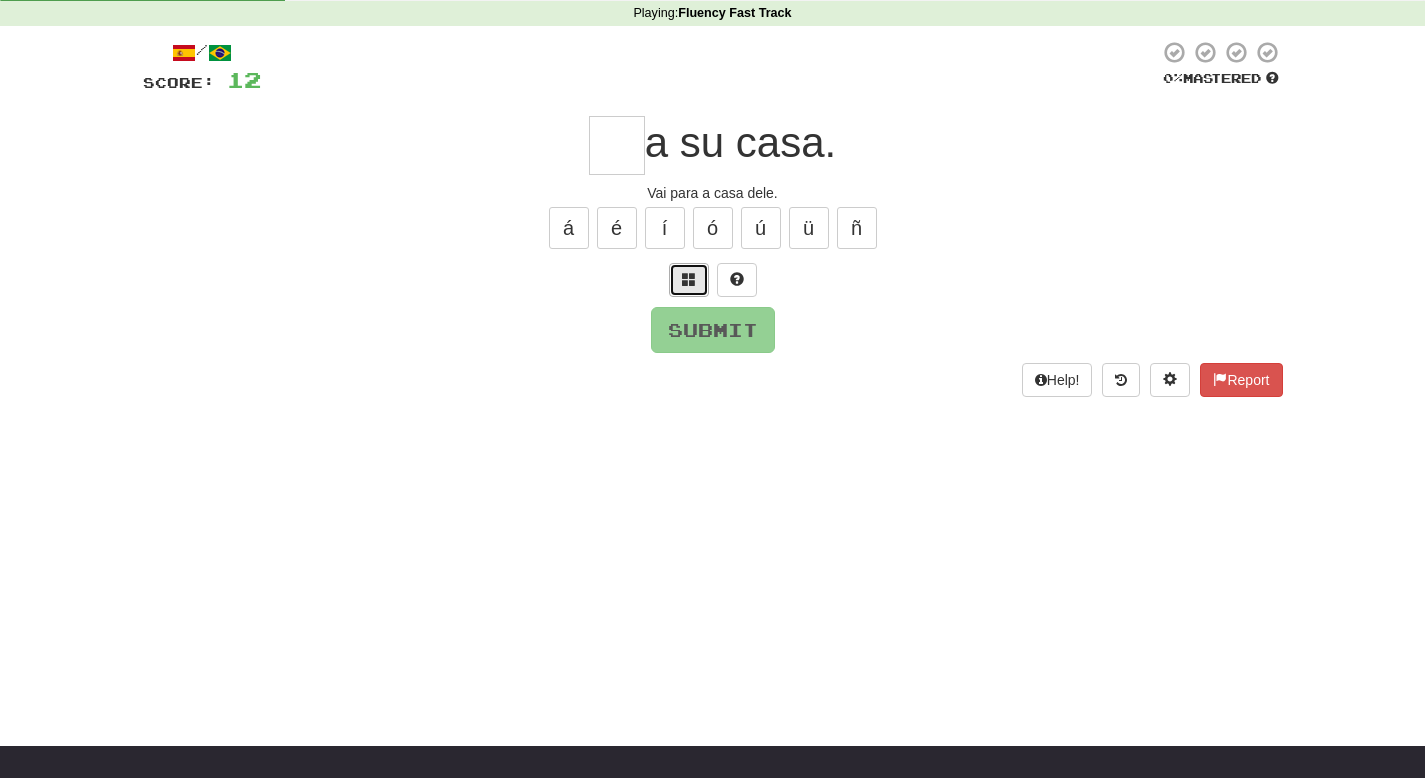 click at bounding box center (689, 280) 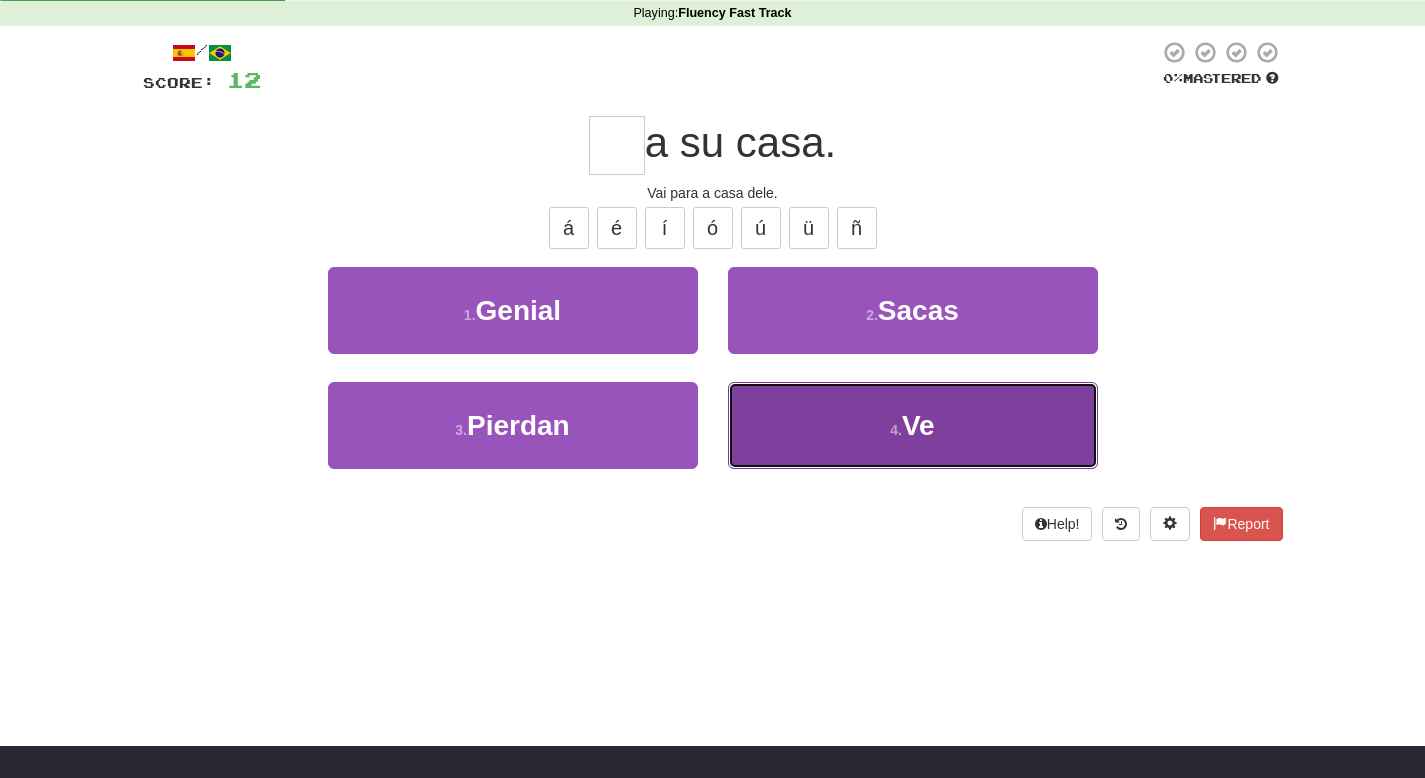 click on "4 . Ve" at bounding box center (913, 425) 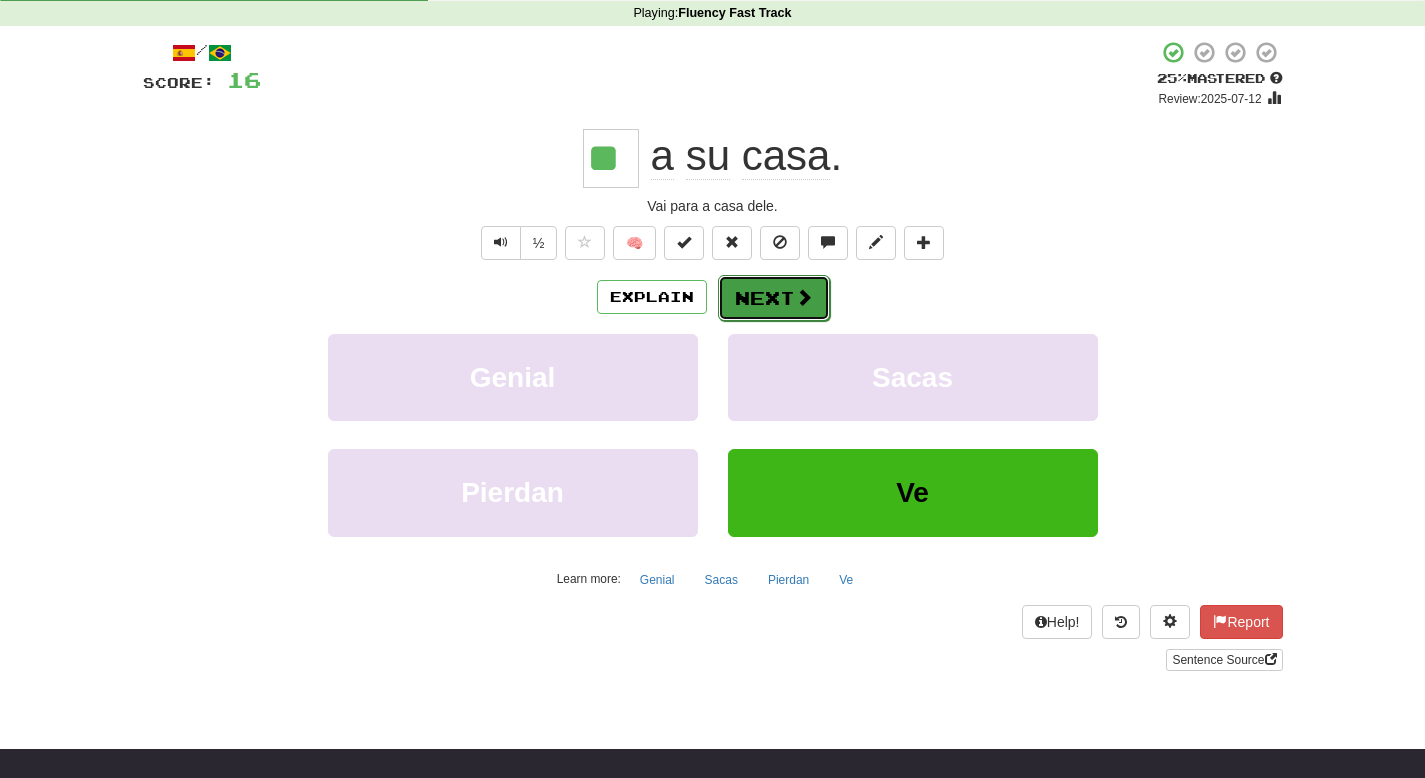 click on "Next" at bounding box center (774, 298) 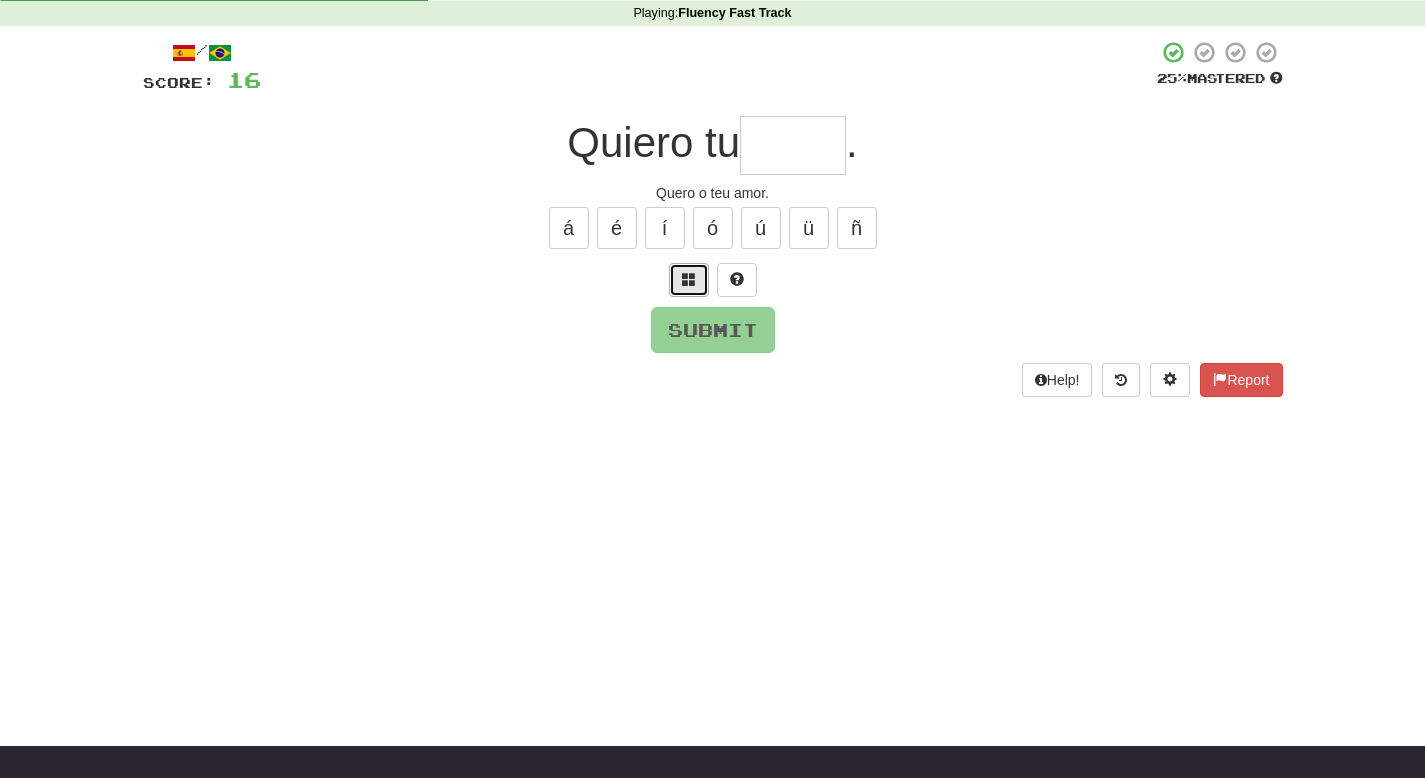 click at bounding box center [689, 279] 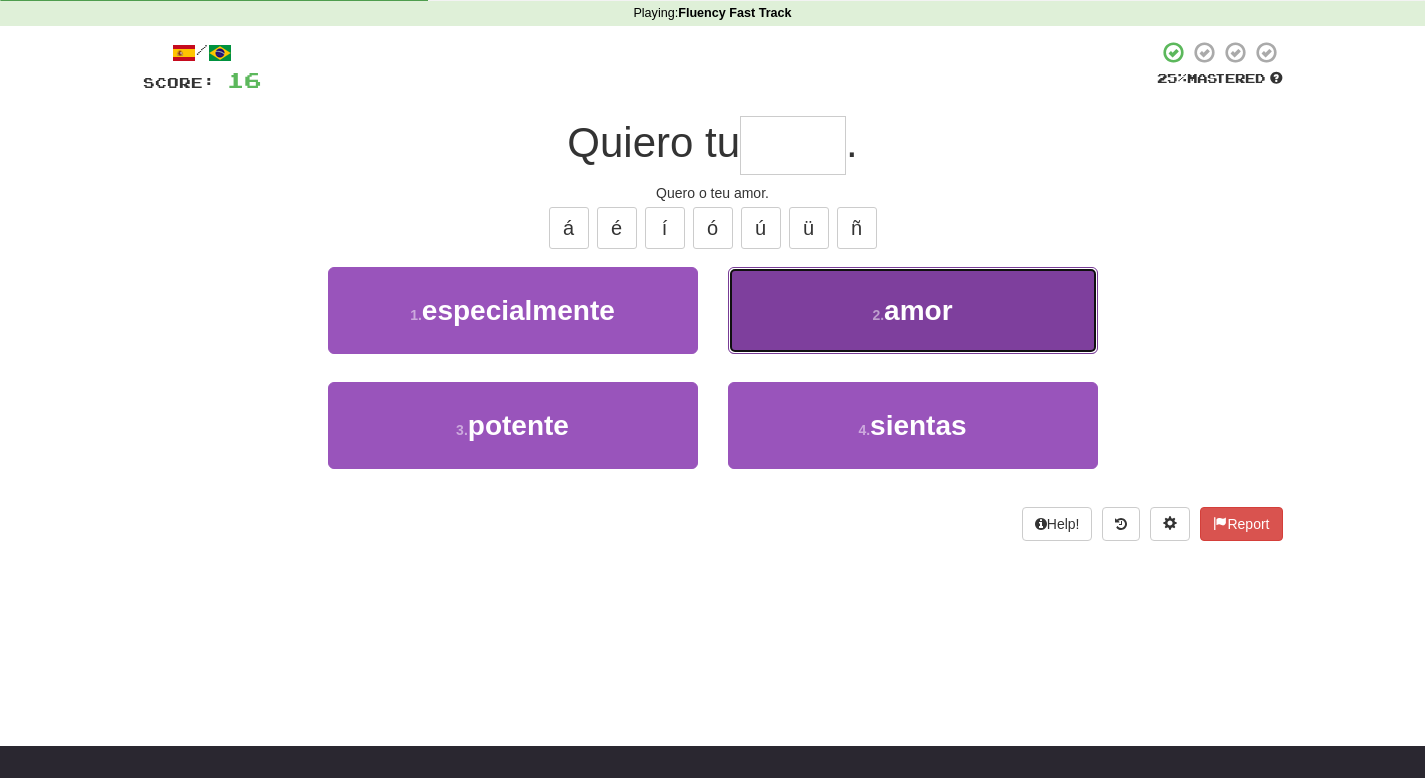 click on "2 . amor" at bounding box center [913, 310] 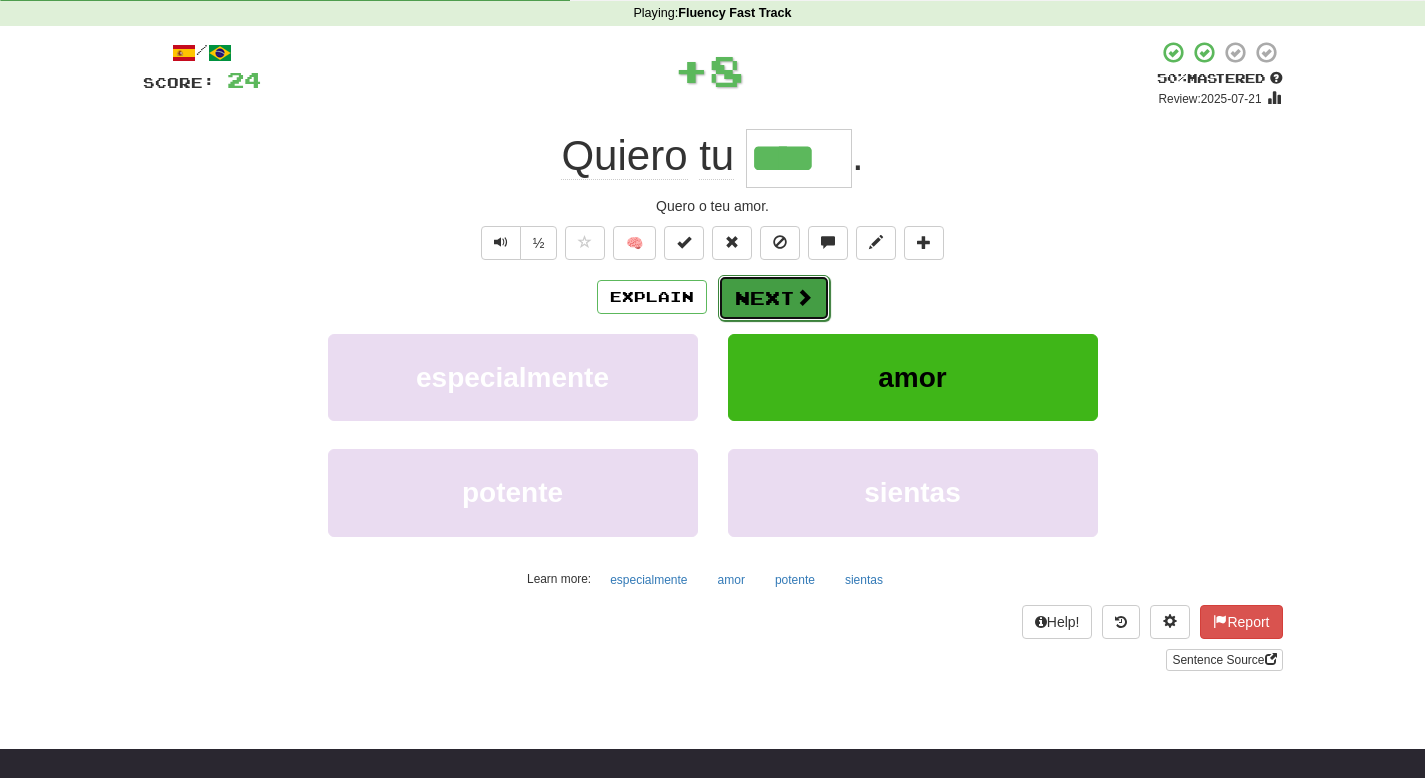 click on "Next" at bounding box center [774, 298] 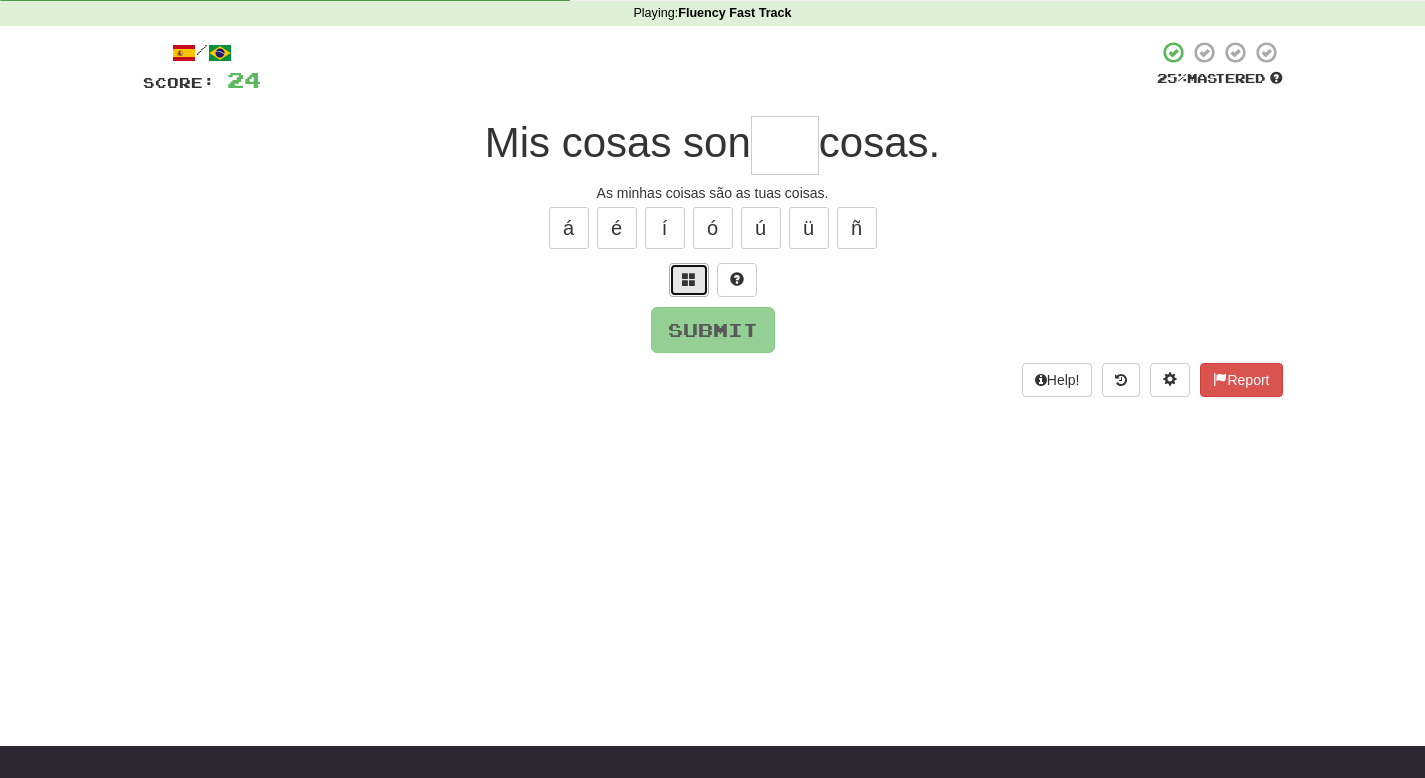 click at bounding box center (689, 280) 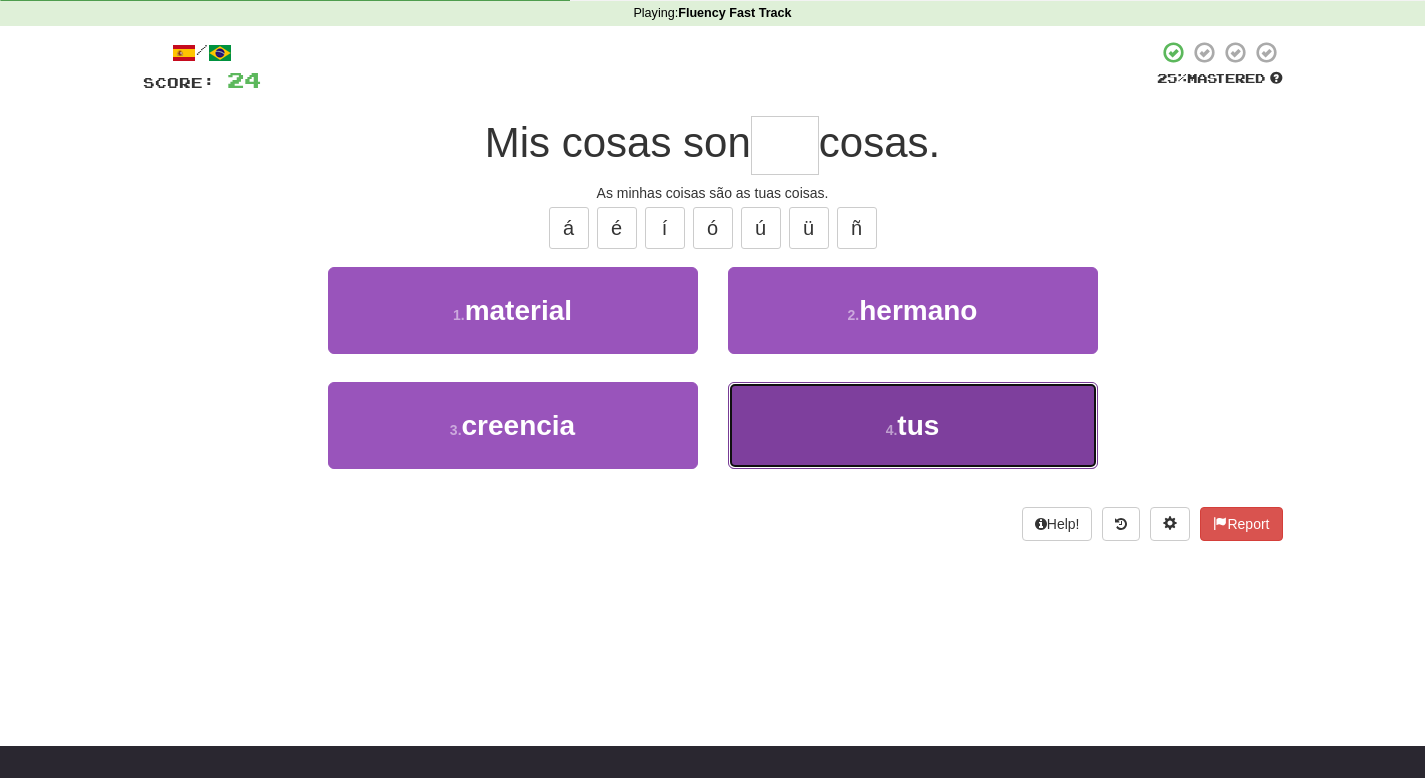 click on "4 . tus" at bounding box center (913, 425) 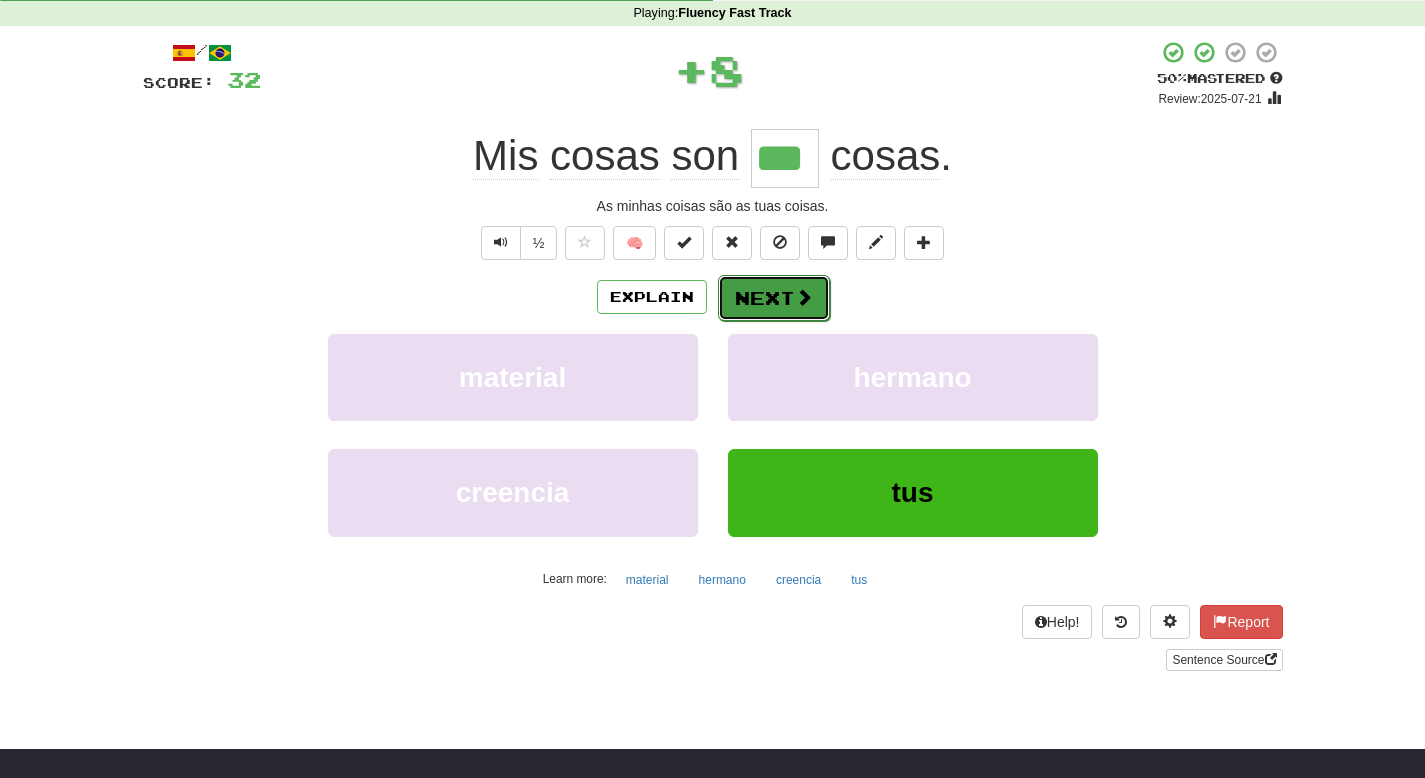 click on "Next" at bounding box center (774, 298) 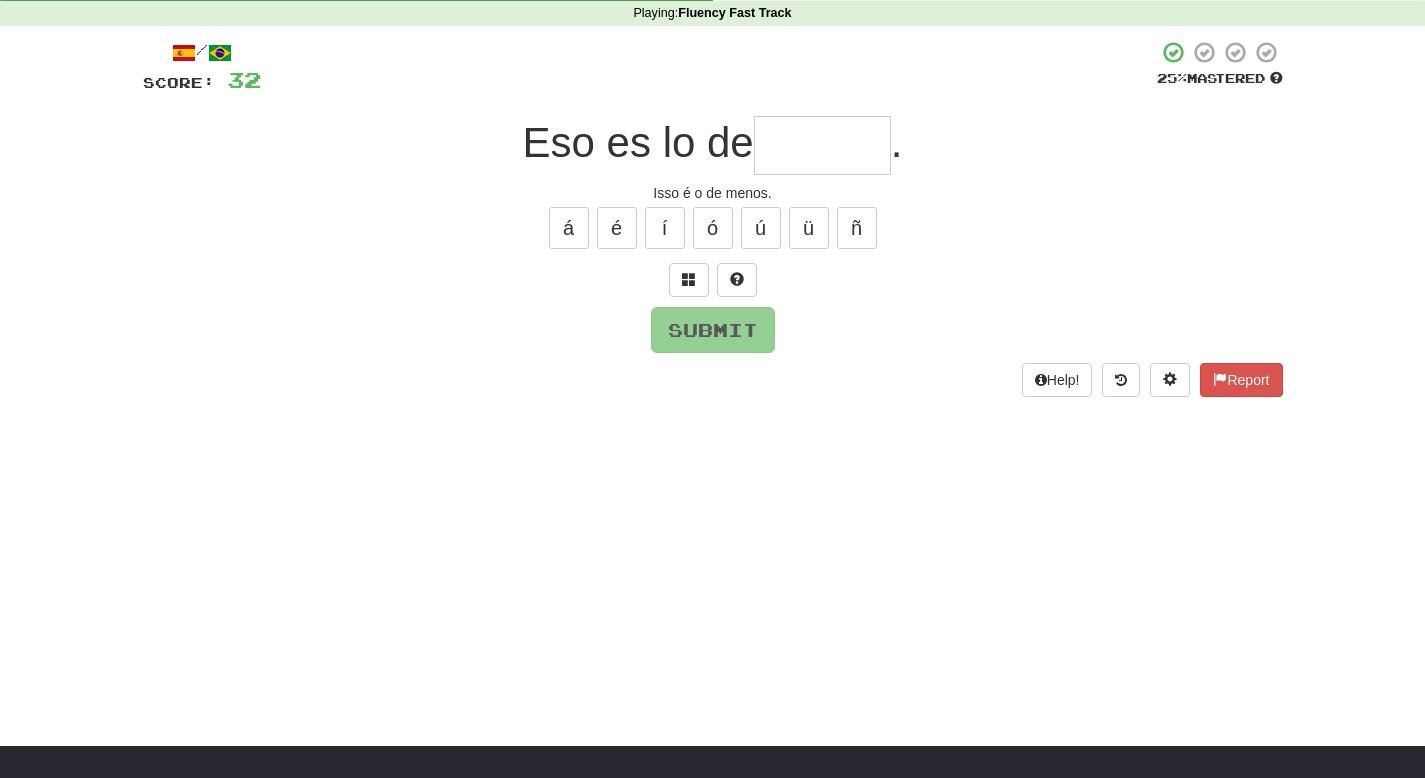 click at bounding box center [713, 280] 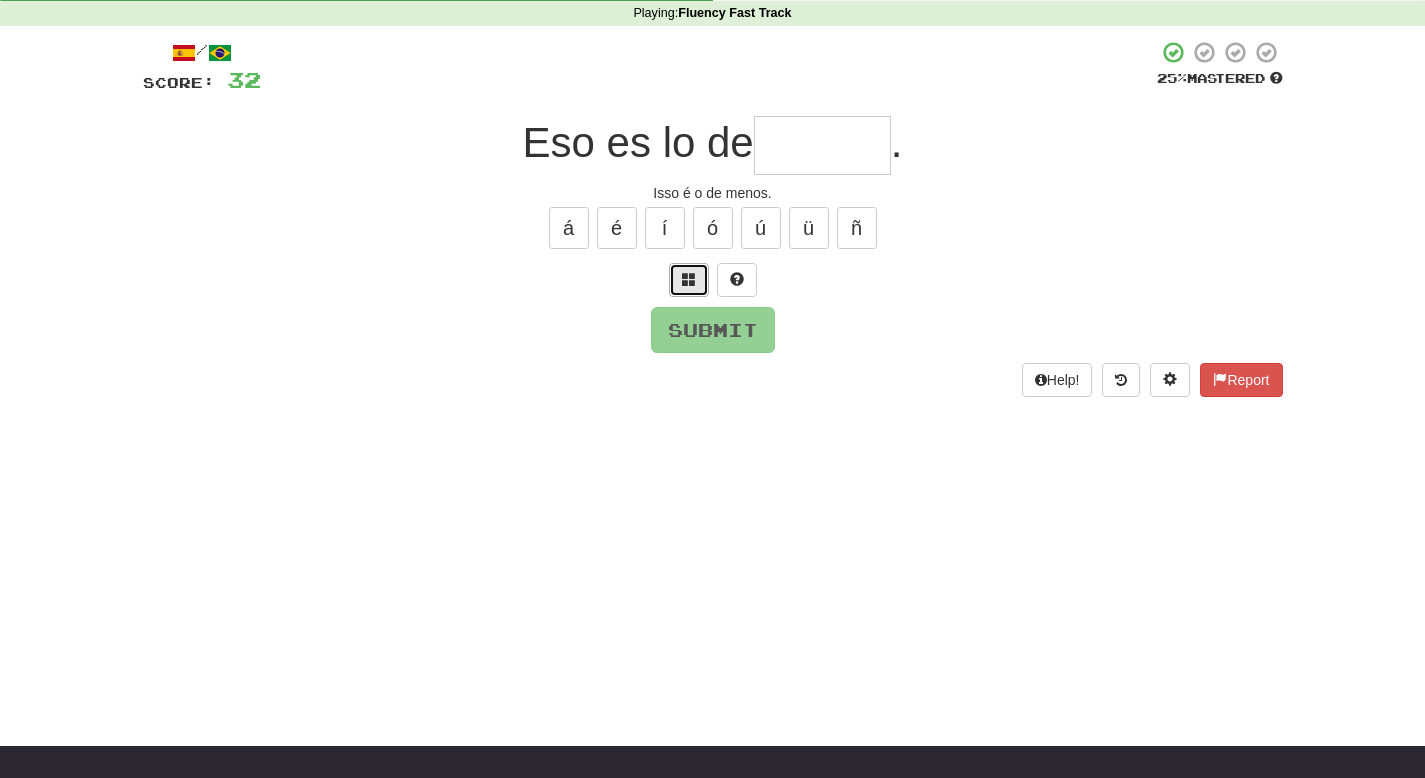 click at bounding box center [689, 279] 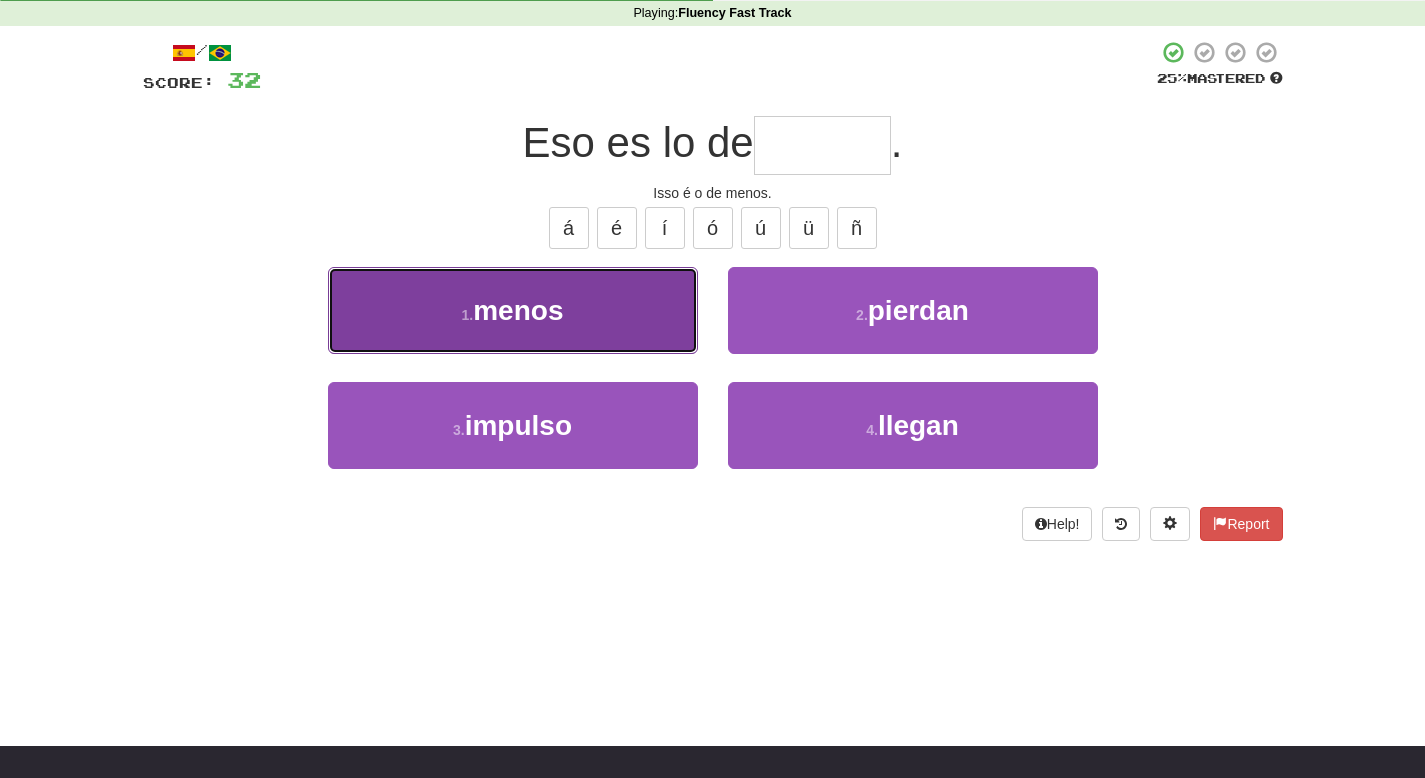 click on "1 . menos" at bounding box center (513, 310) 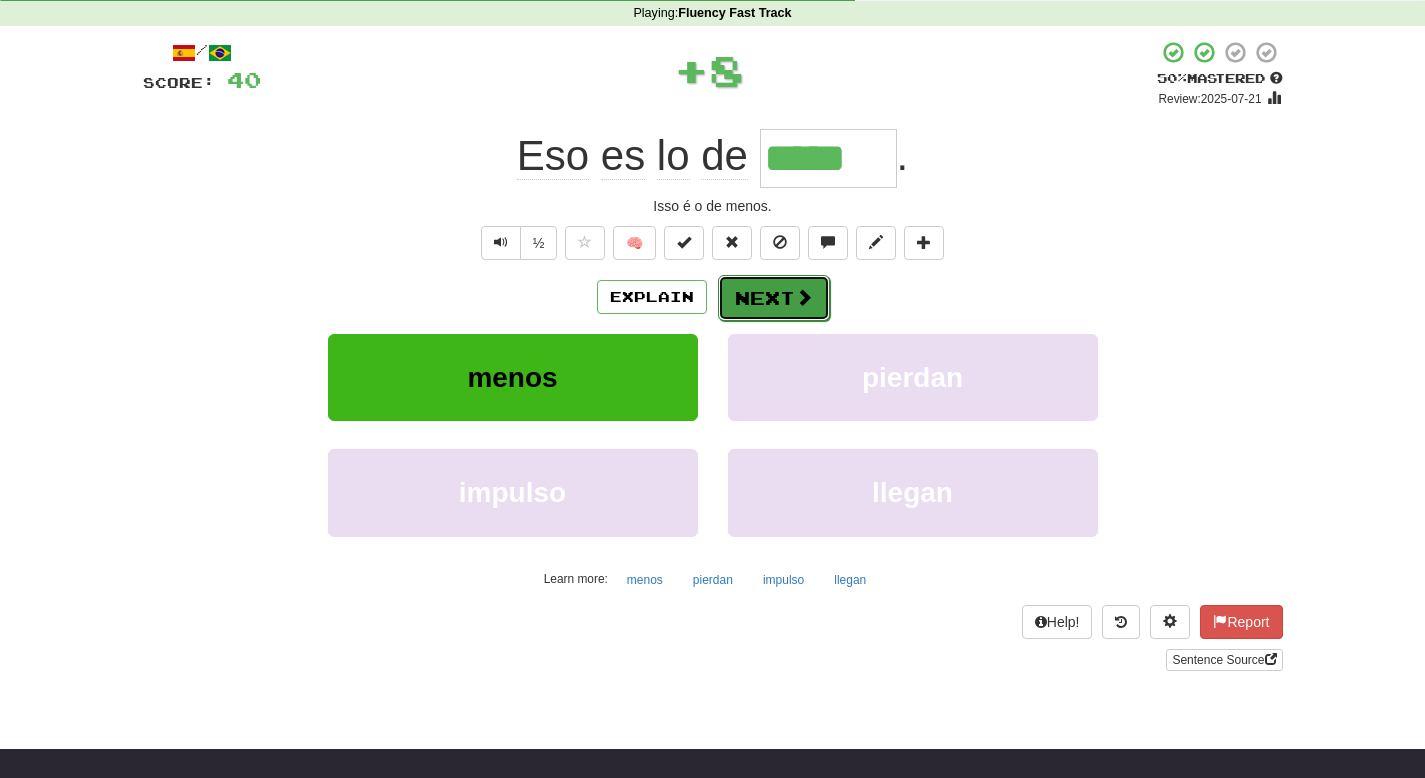 click on "Next" at bounding box center [774, 298] 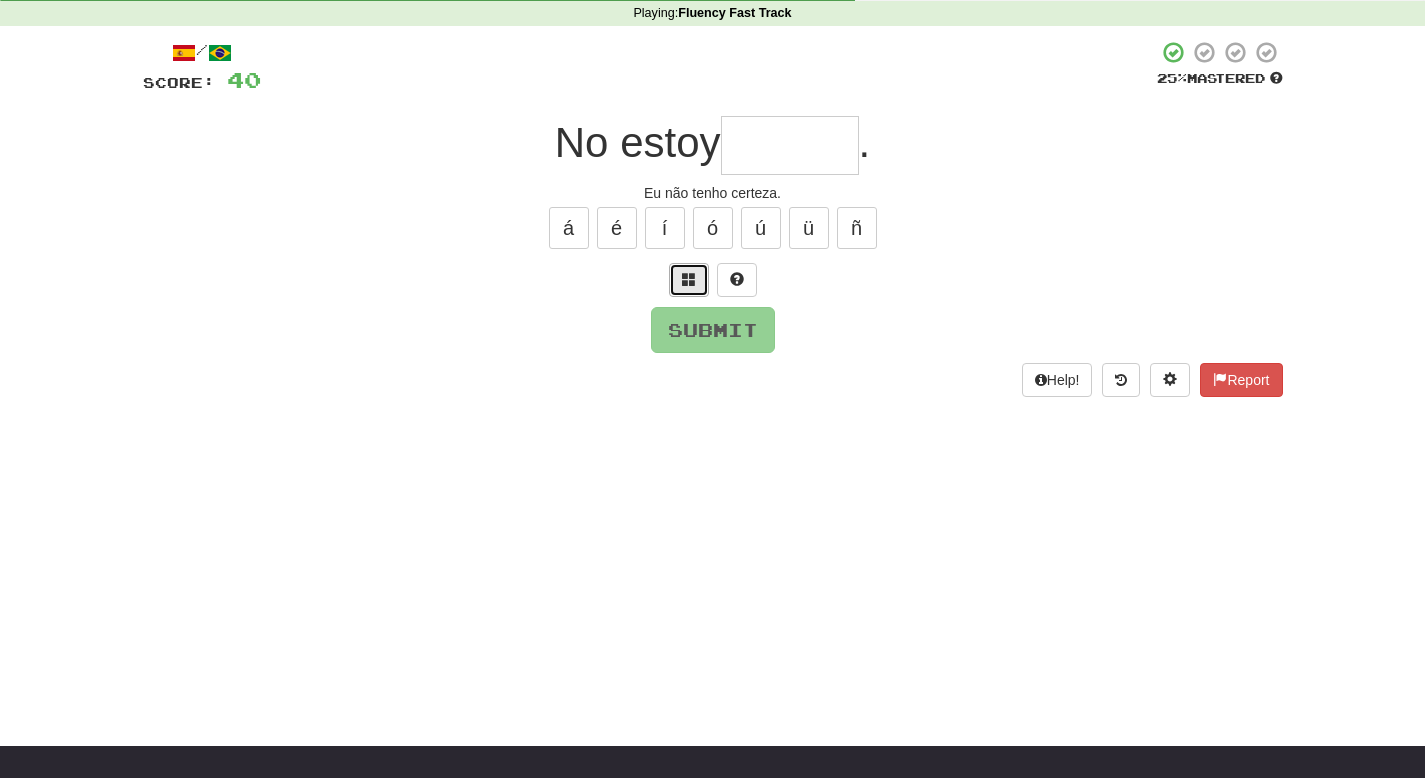 click at bounding box center [689, 279] 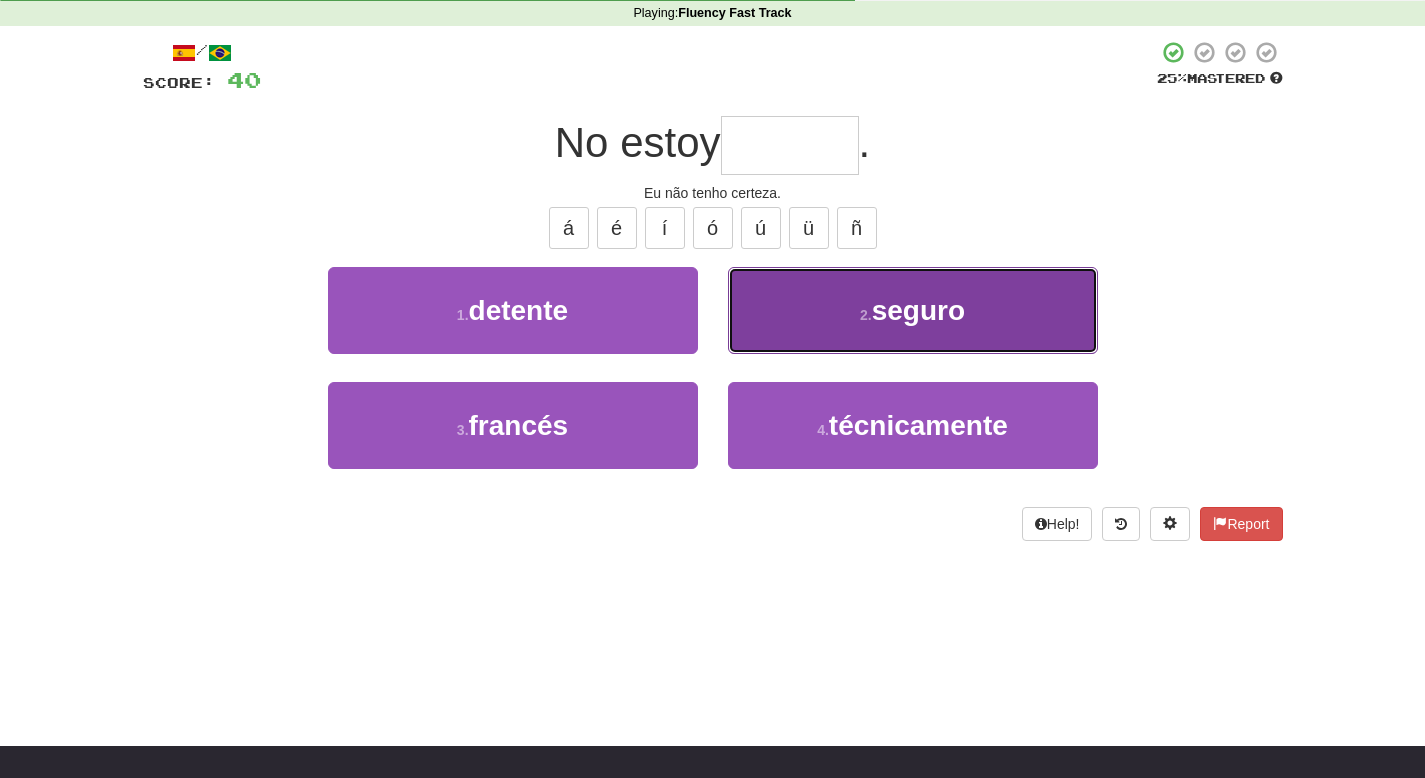 click on "2 .  seguro" at bounding box center [913, 310] 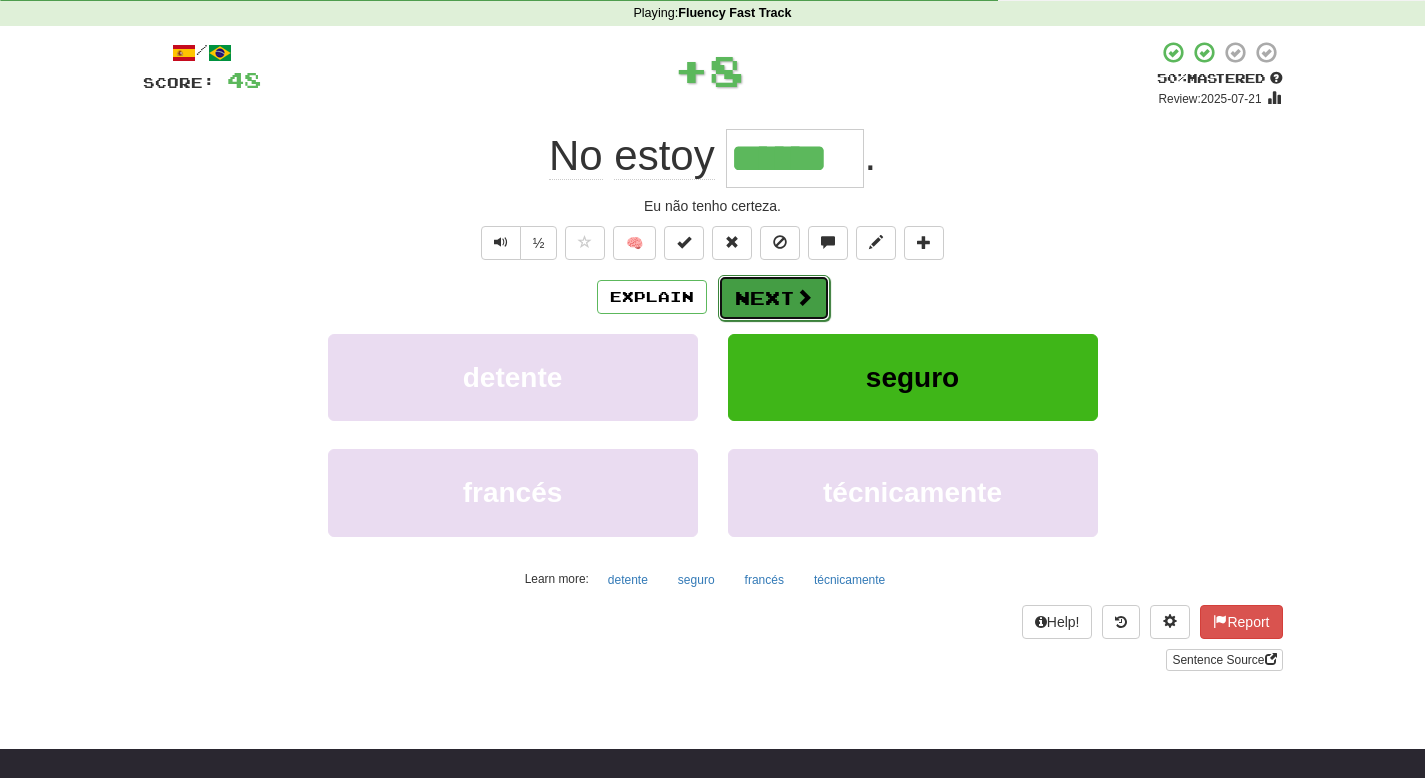 click on "Next" at bounding box center (774, 298) 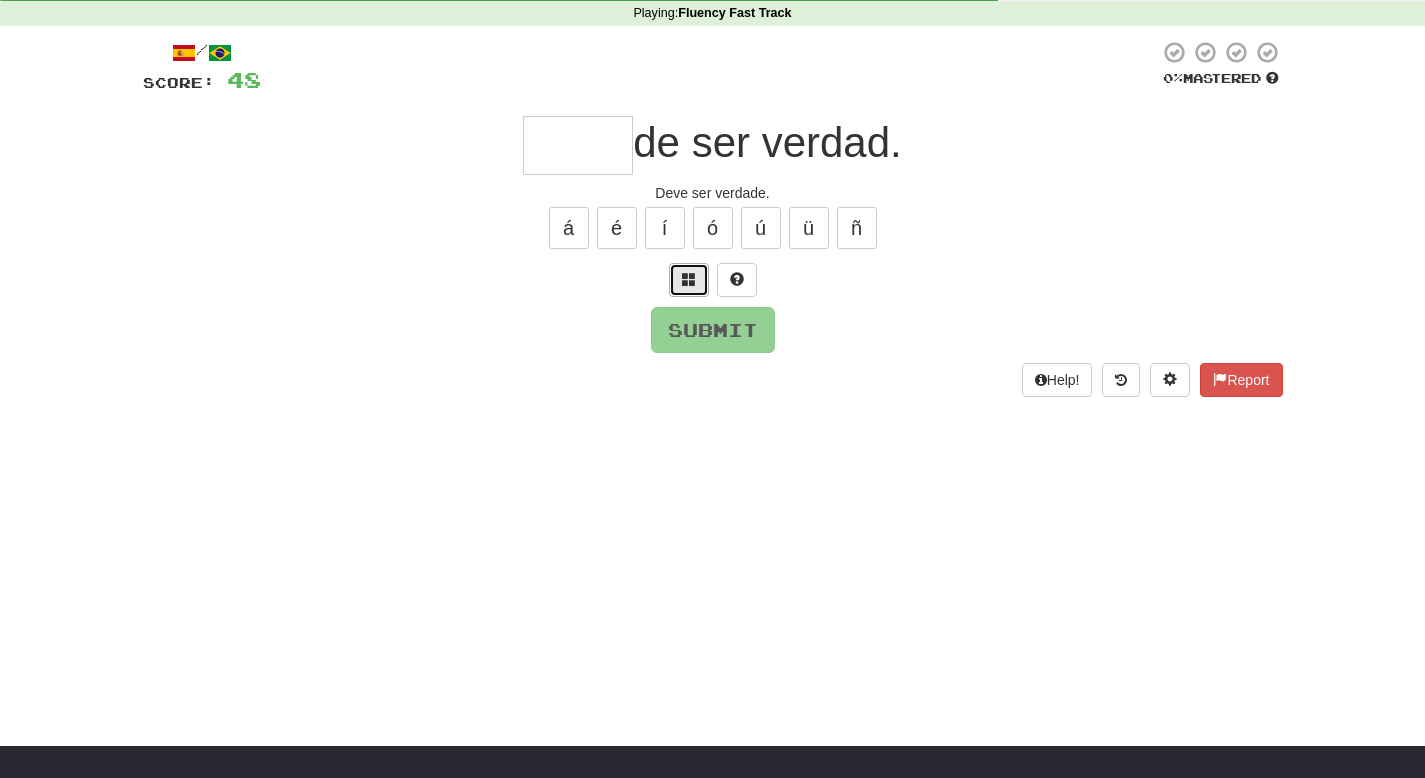 click at bounding box center [689, 279] 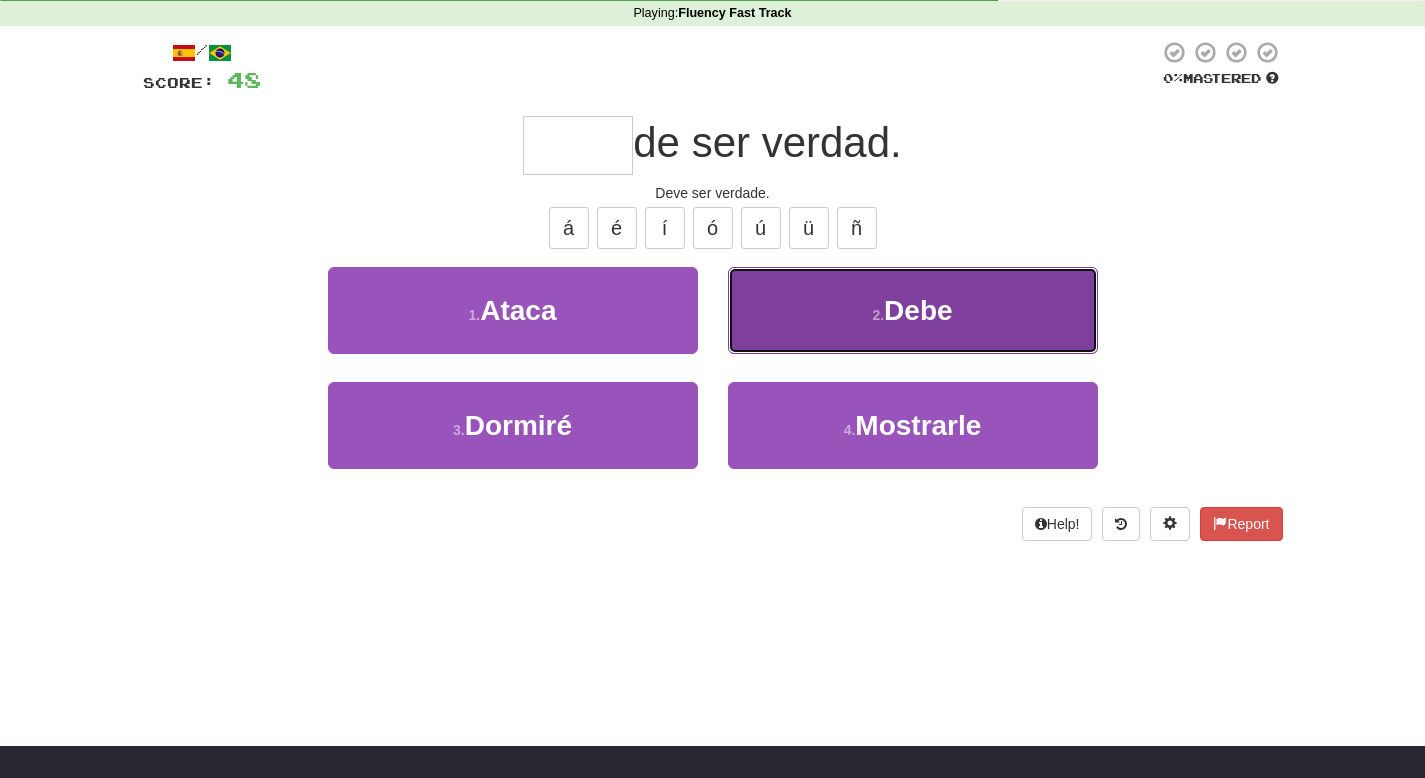 click on "Debe" at bounding box center [918, 310] 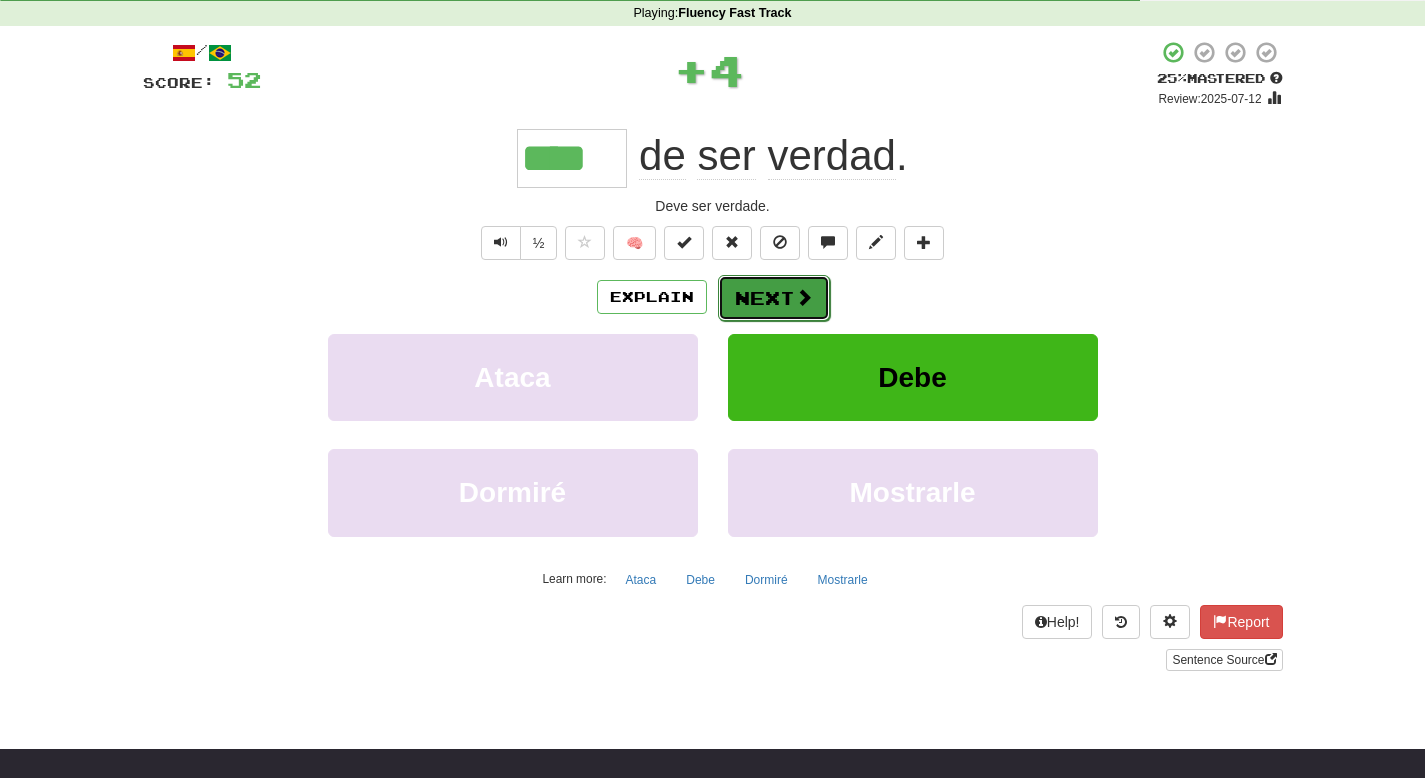 click on "Next" at bounding box center (774, 298) 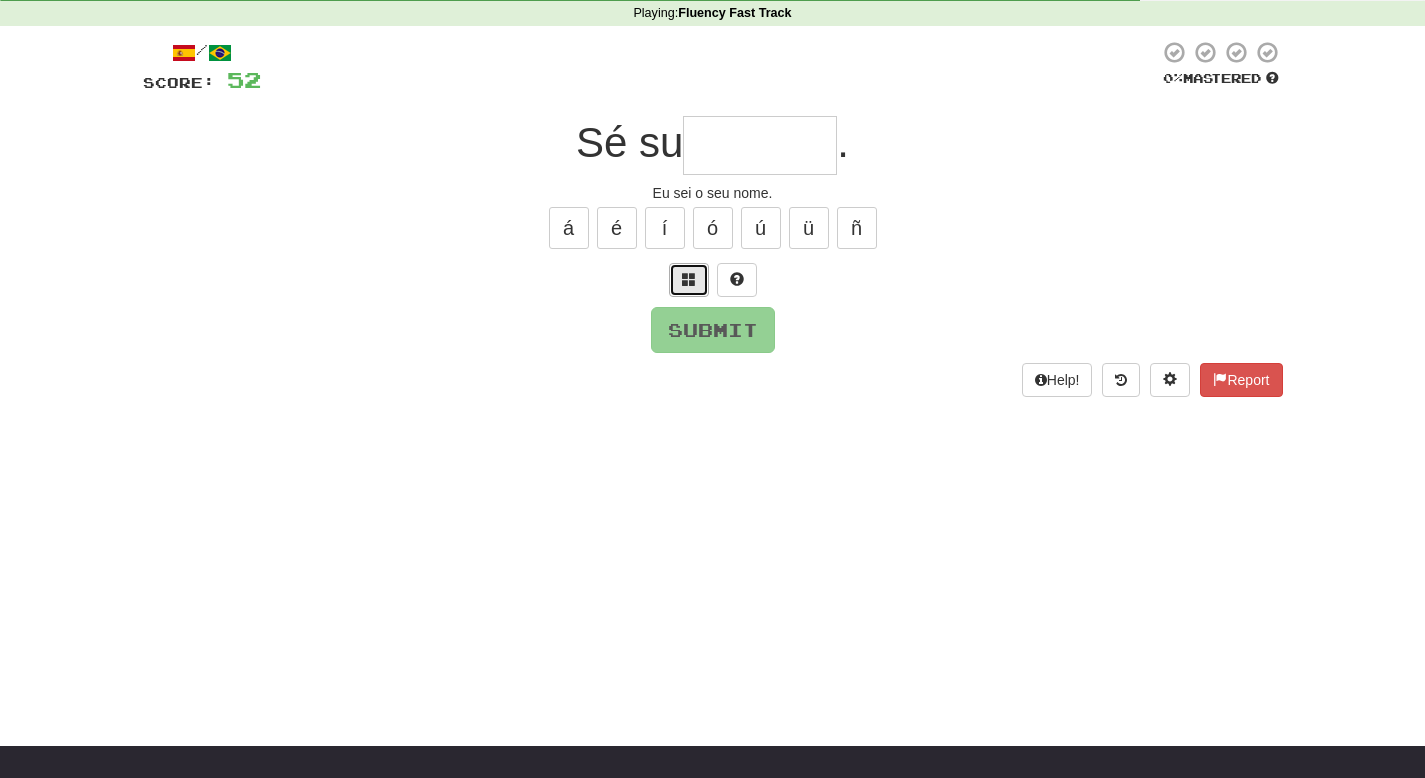 click at bounding box center [689, 280] 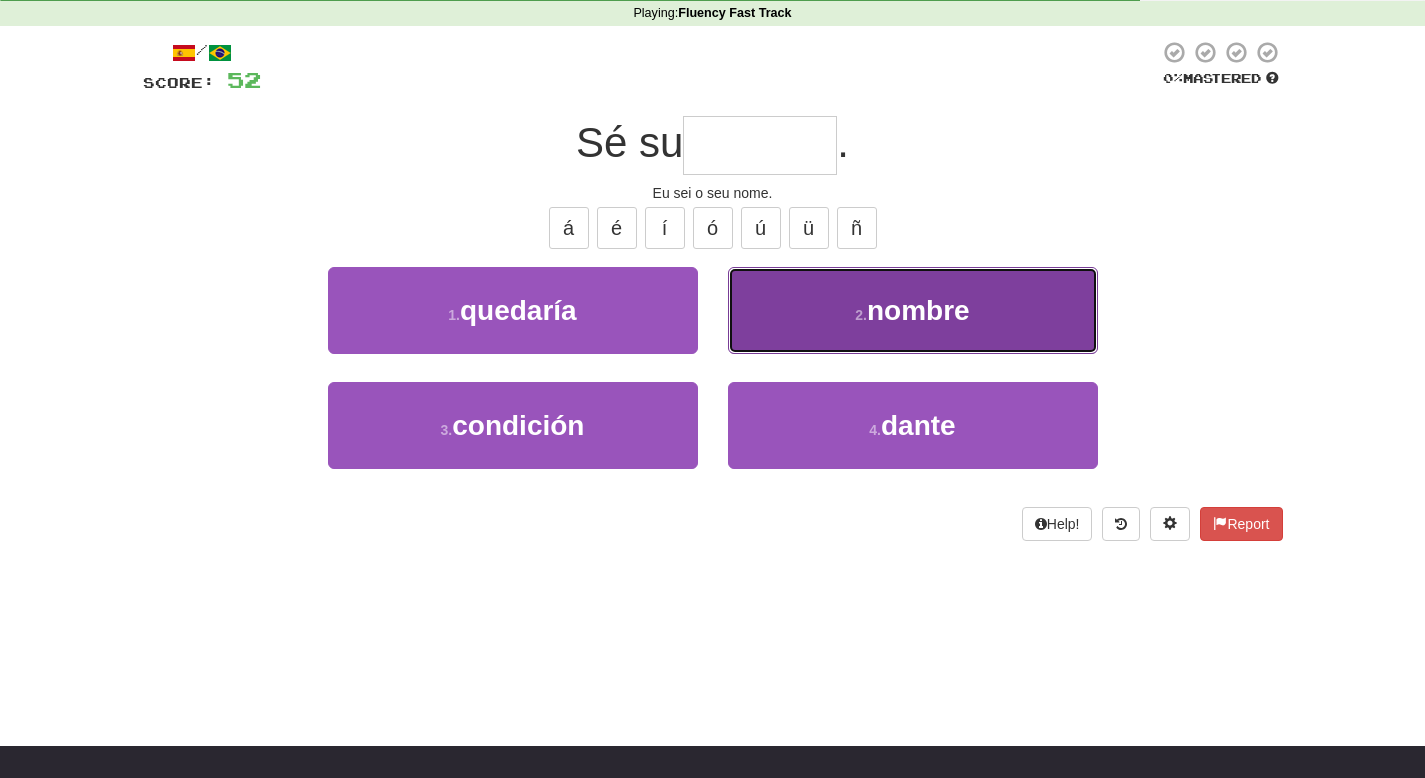 click on "nombre" at bounding box center (918, 310) 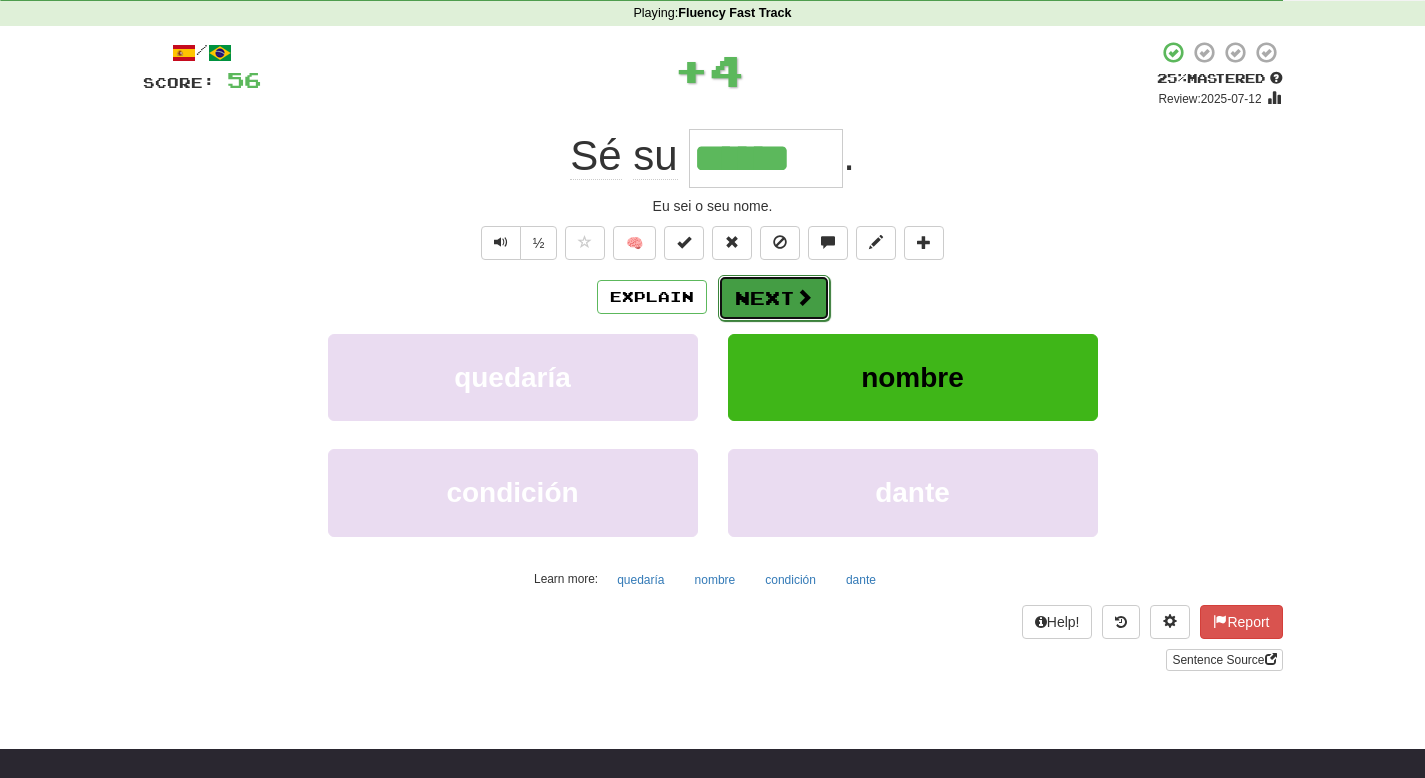 click on "Next" at bounding box center (774, 298) 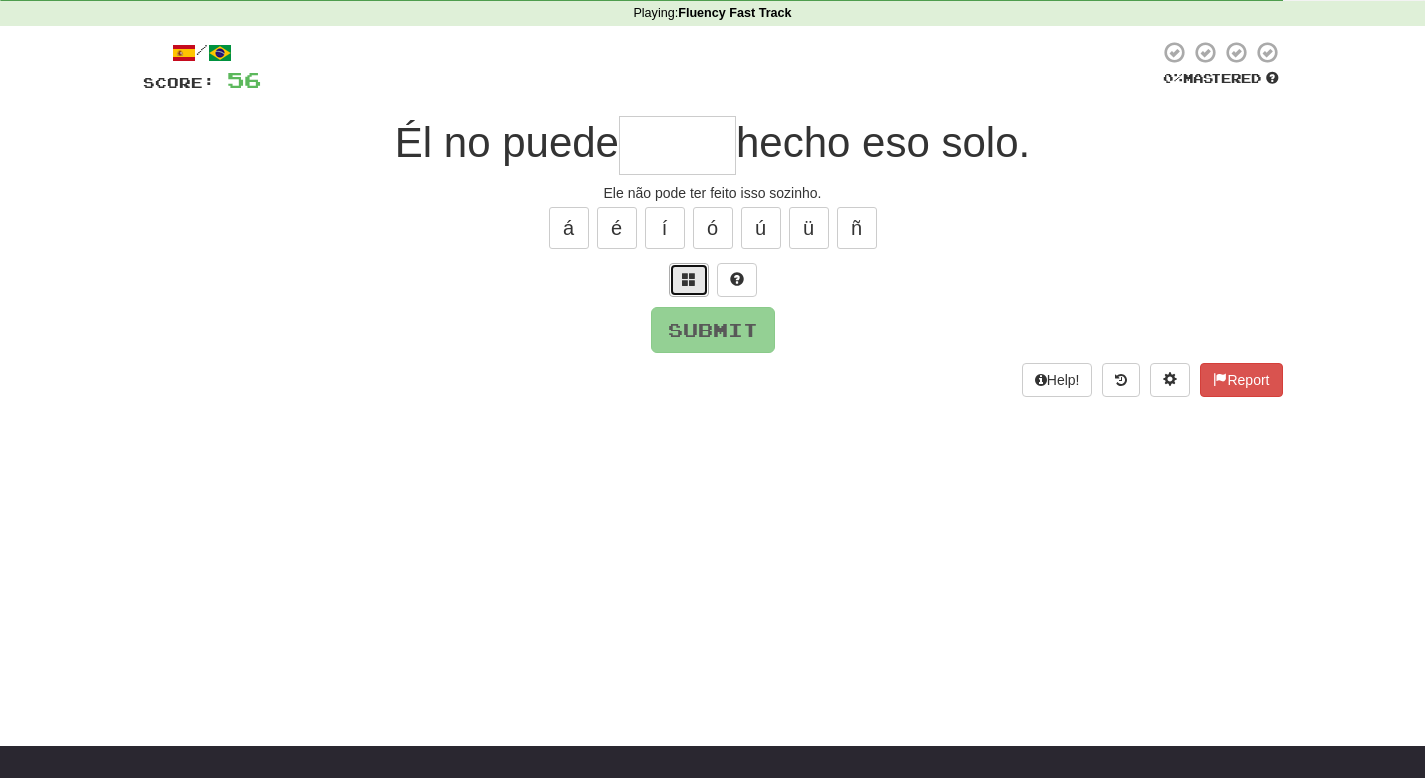 click at bounding box center [689, 279] 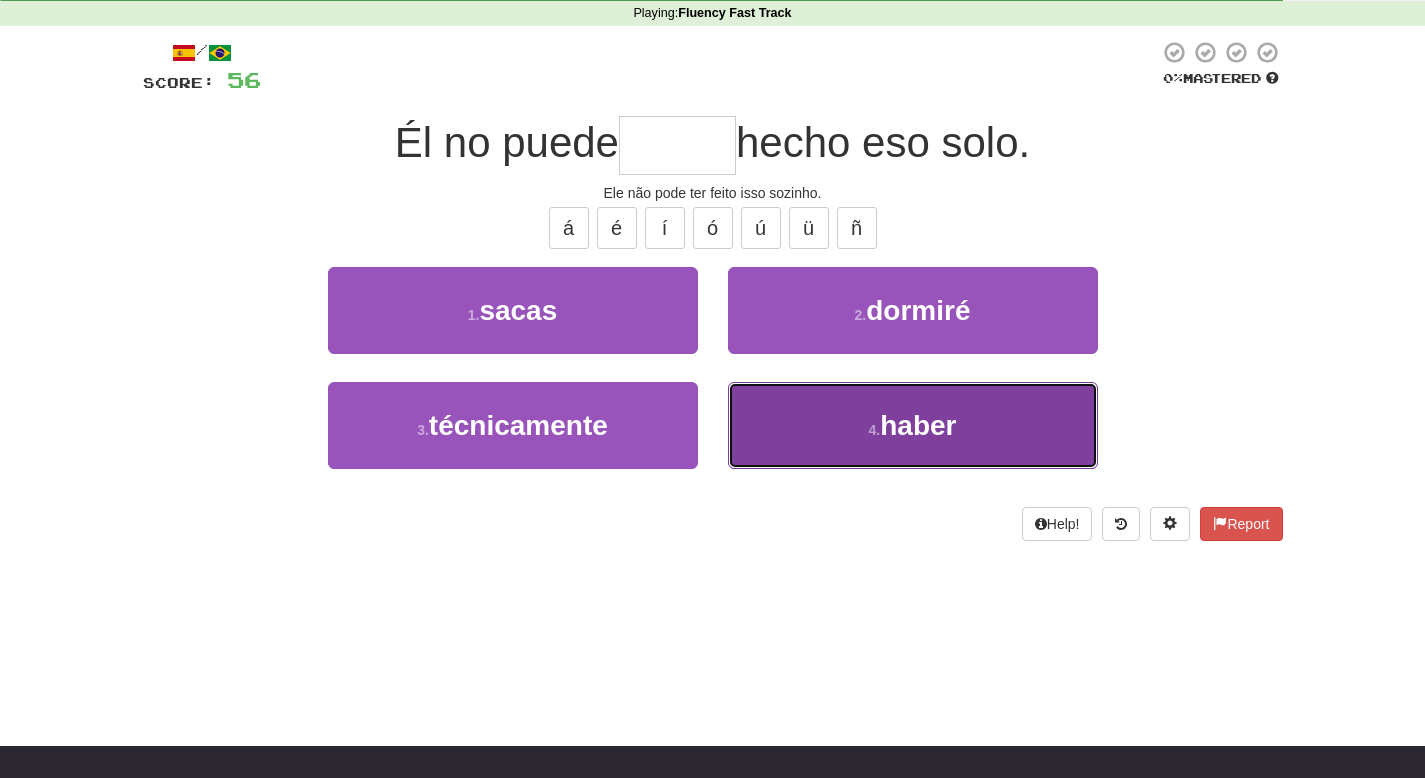 click on "haber" at bounding box center [918, 425] 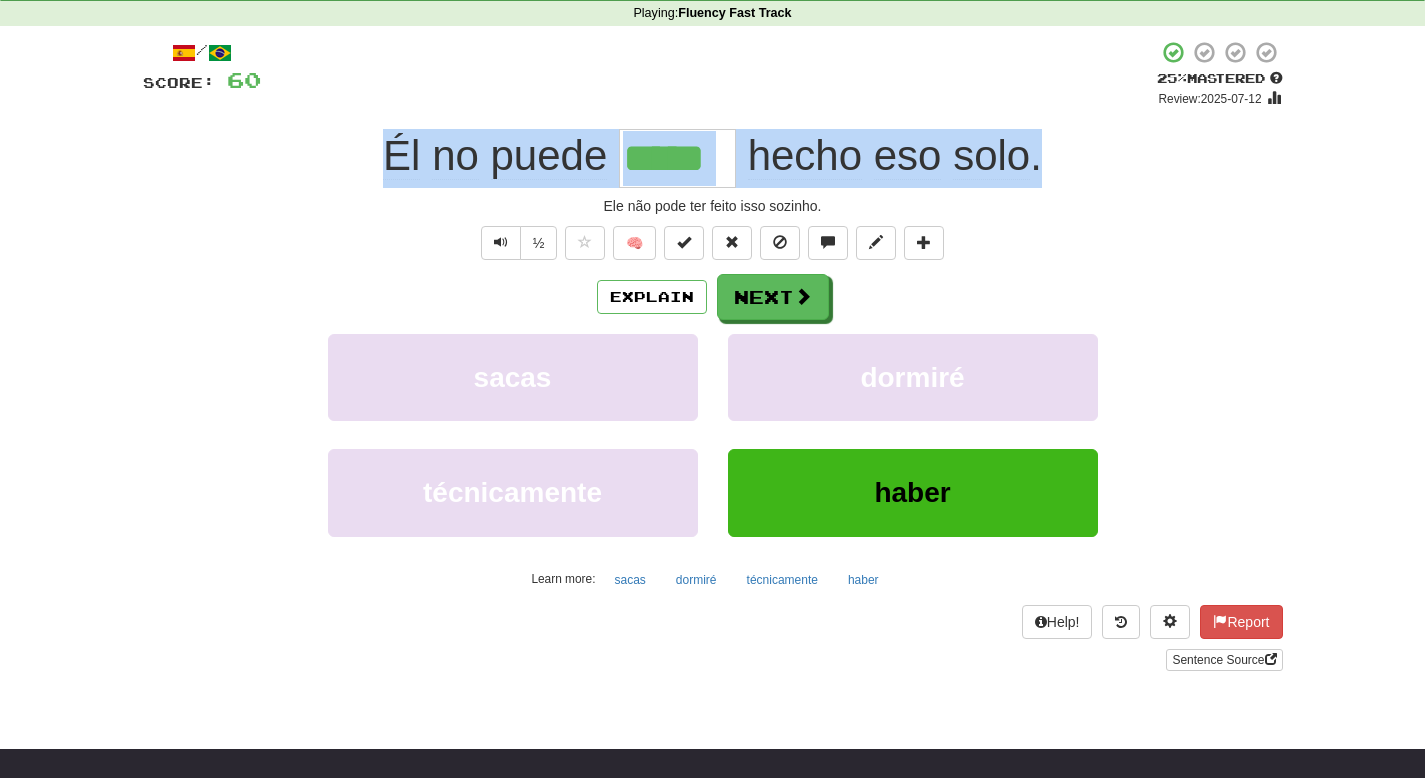 drag, startPoint x: 365, startPoint y: 157, endPoint x: 1038, endPoint y: 175, distance: 673.24066 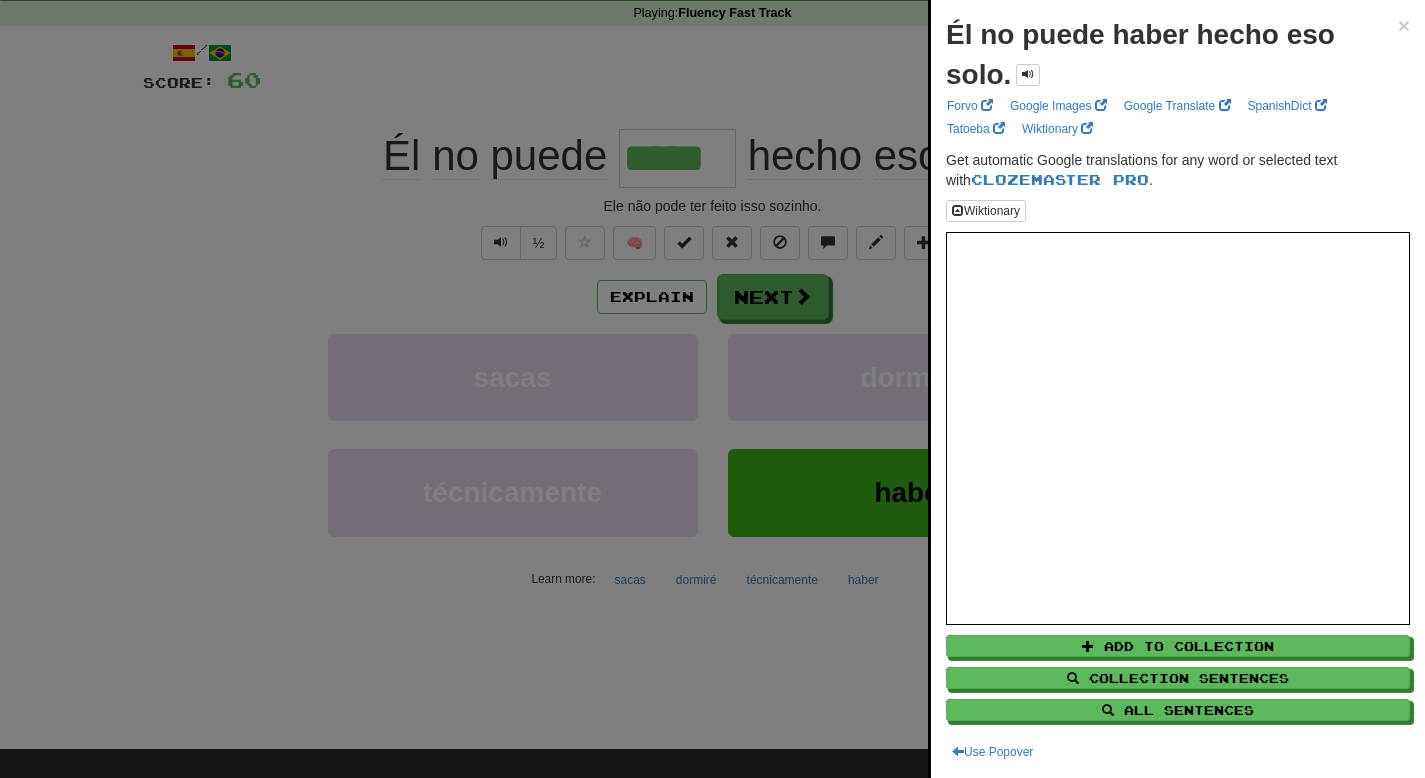 click on "Él no puede haber hecho eso solo. × Forvo Google Images Google Translate SpanishDict Tatoeba Wiktionary Get automatic Google translations for any word or selected text with Clozemaster Pro . Wiktionary Add to Collection Collection Sentences All Sentences Use Popover" at bounding box center [1178, 389] 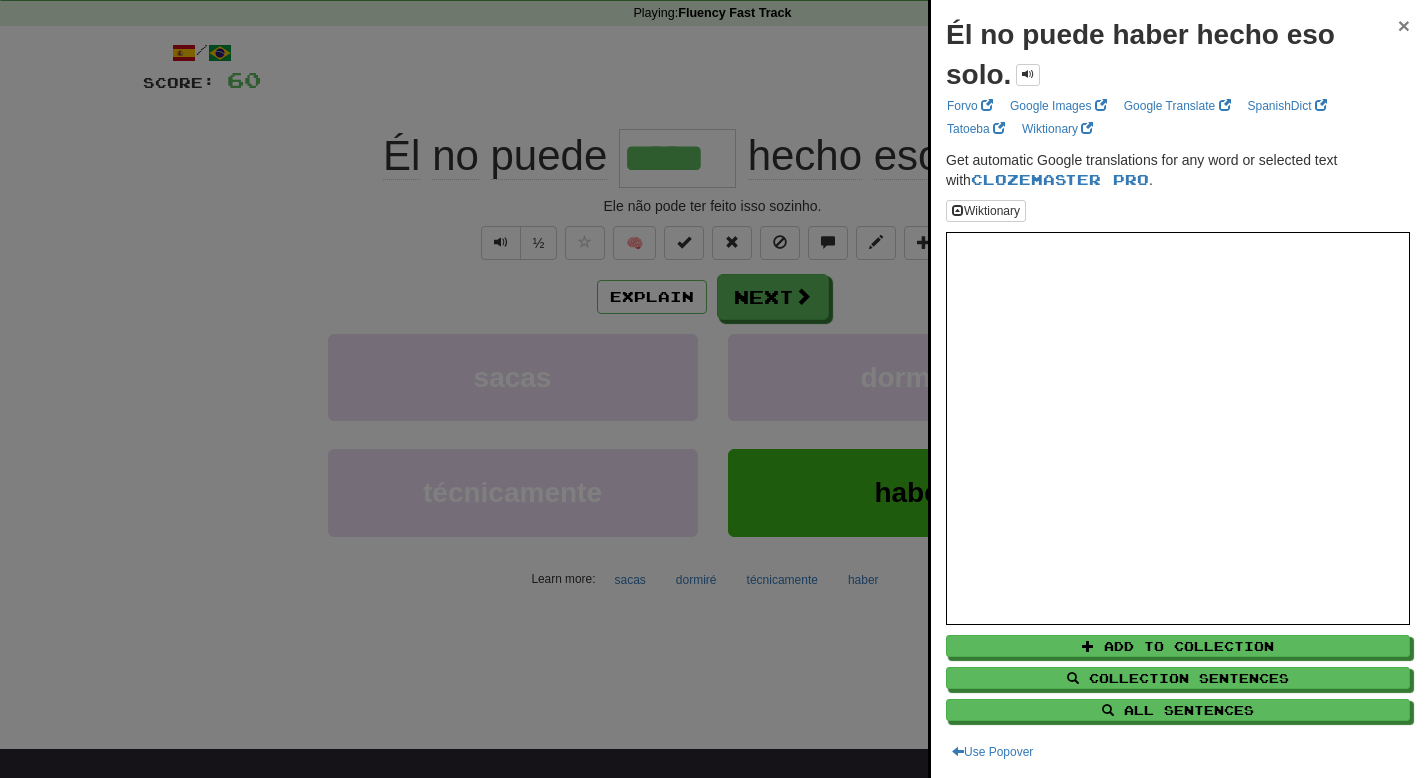 click on "×" at bounding box center (1404, 25) 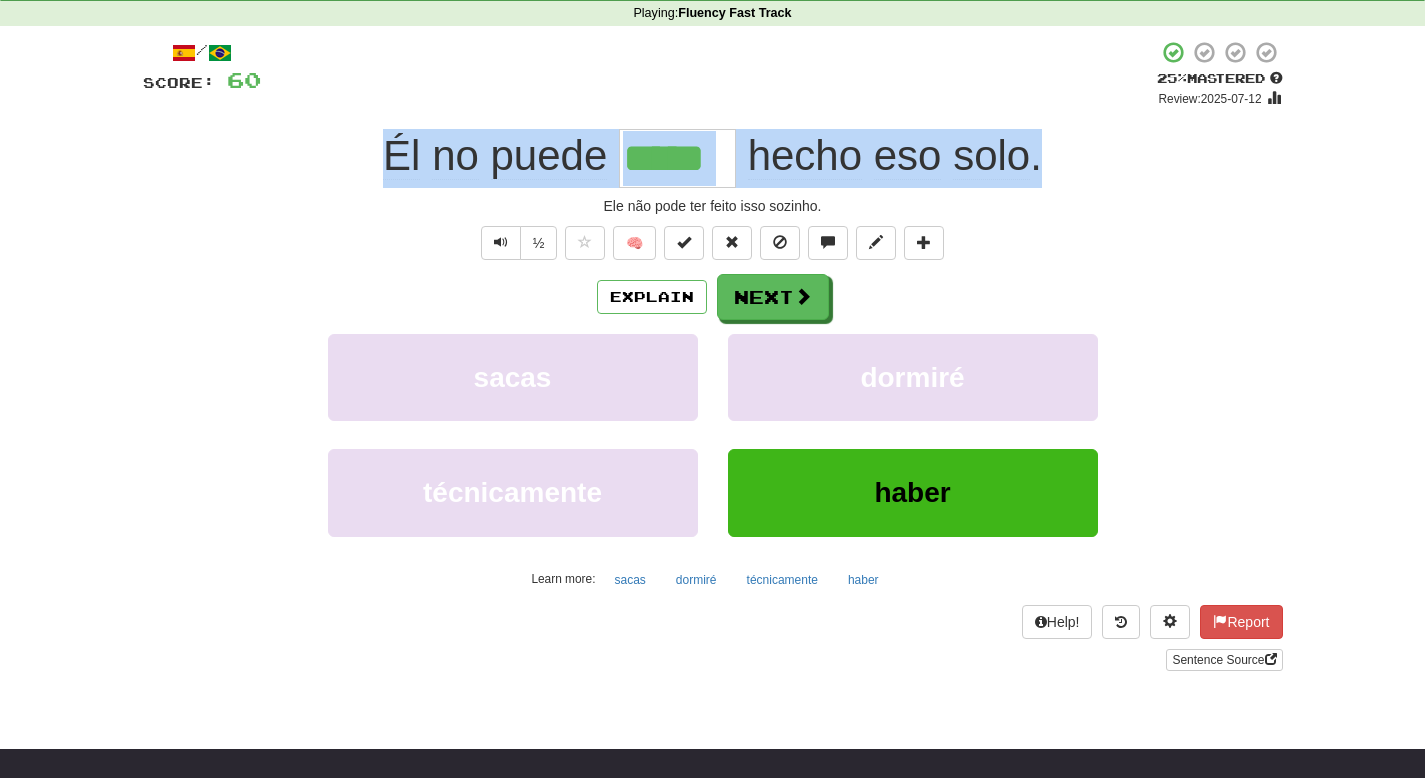 drag, startPoint x: 345, startPoint y: 139, endPoint x: 1071, endPoint y: 163, distance: 726.3966 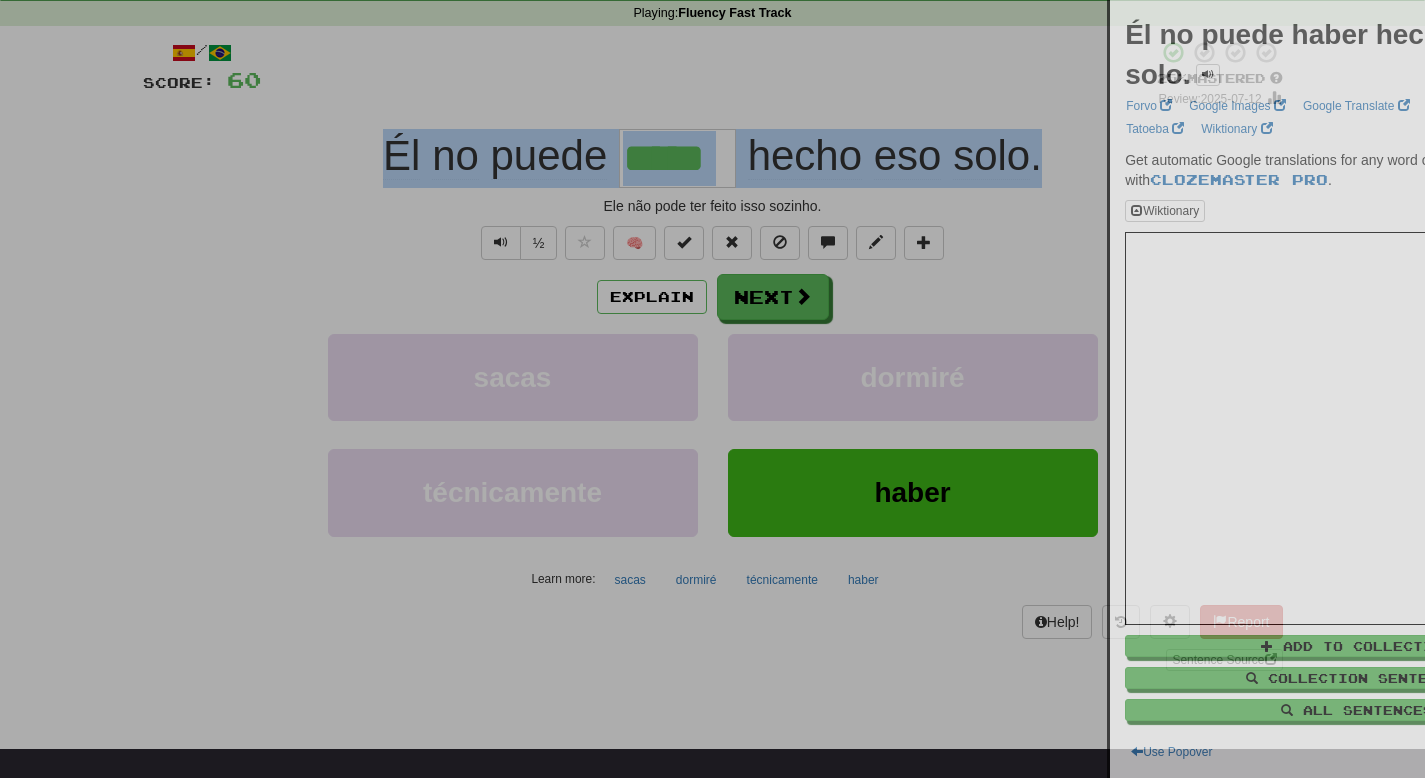 copy on "Él no puede hecho eso solo." 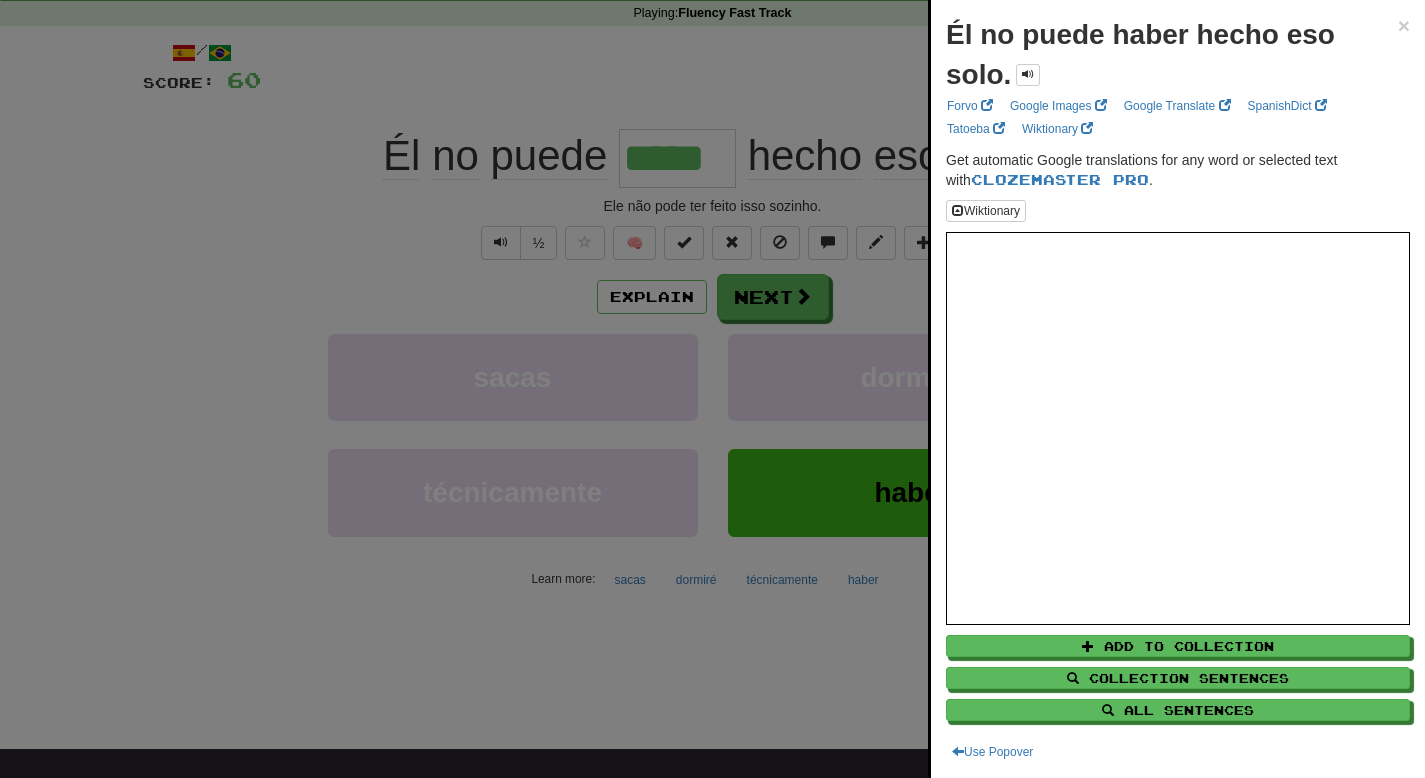click at bounding box center (712, 389) 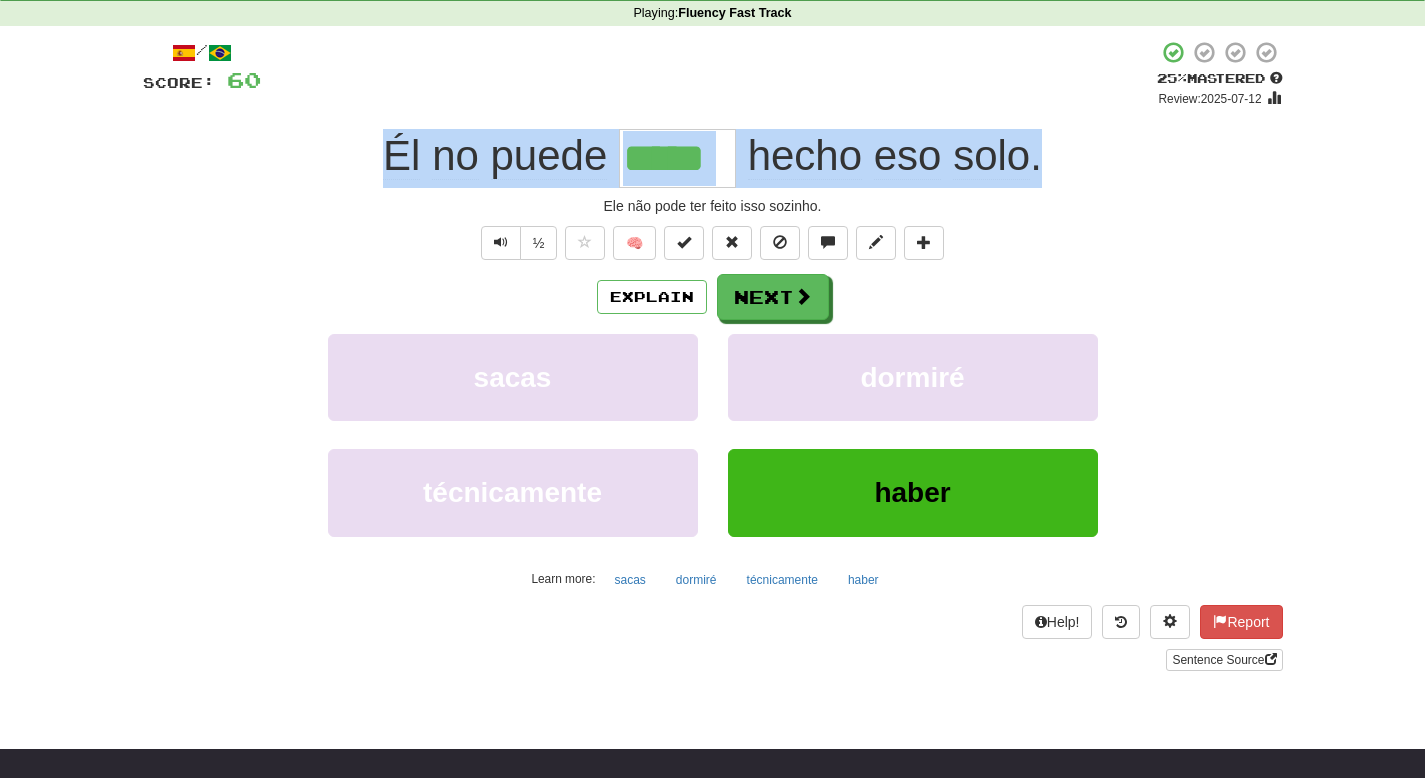 copy on "Él no puede hecho eso solo." 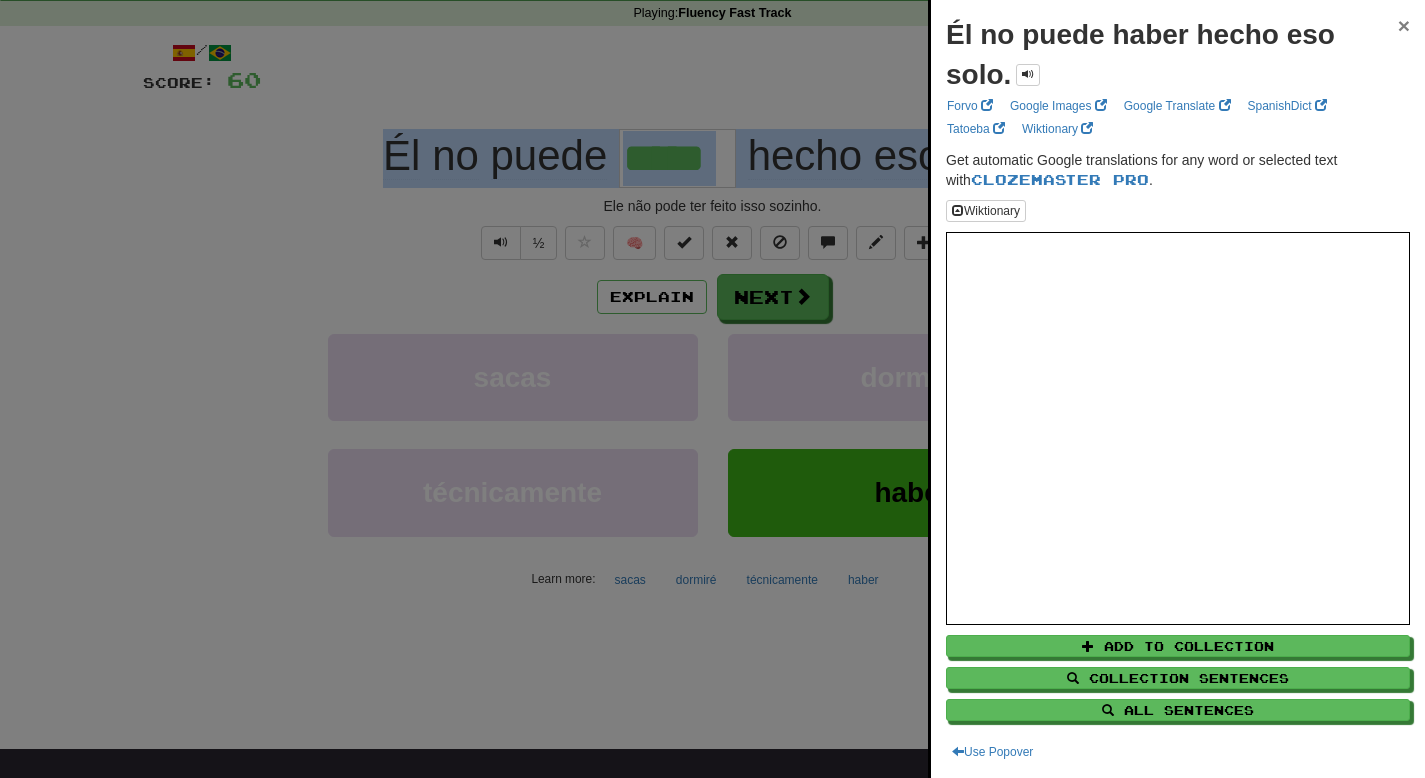 click on "×" at bounding box center [1404, 25] 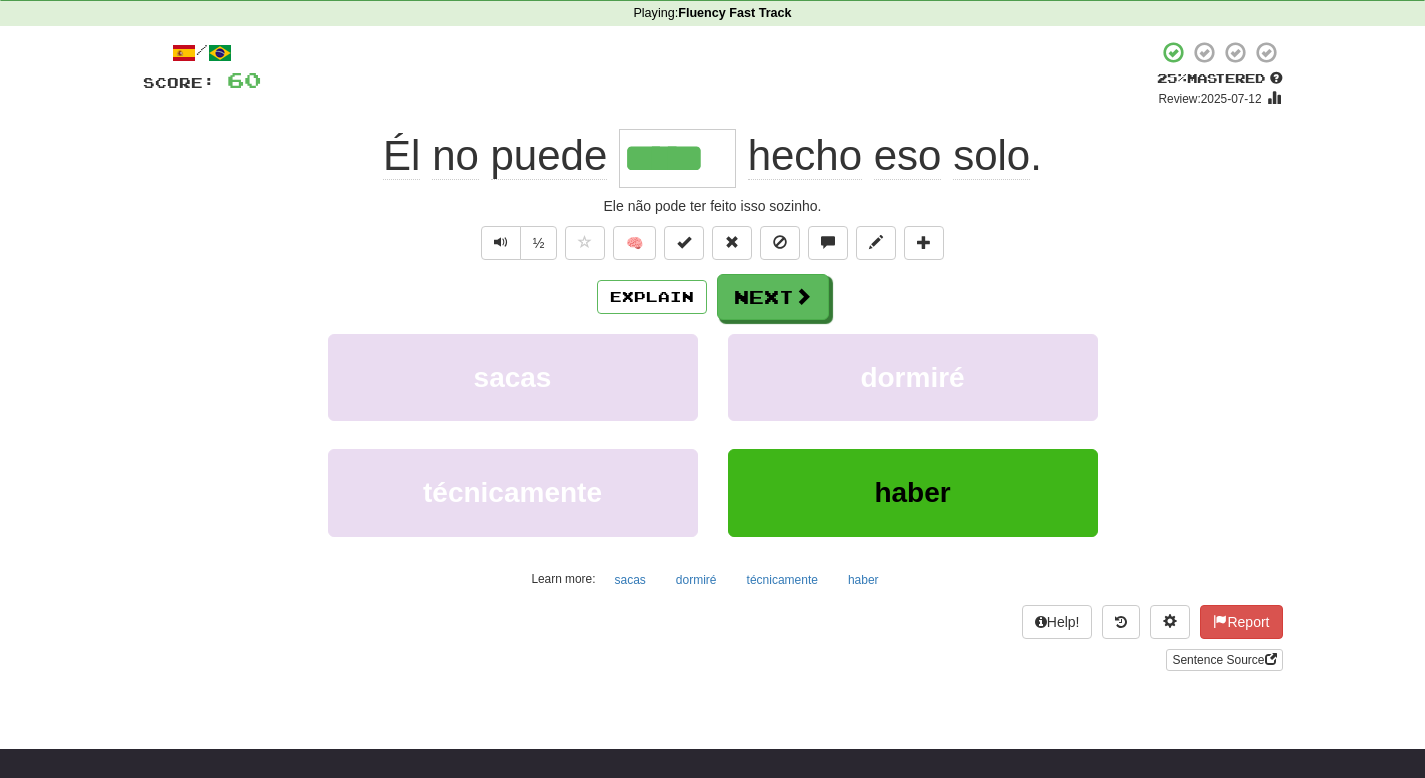 click on "+ 4" at bounding box center (709, 74) 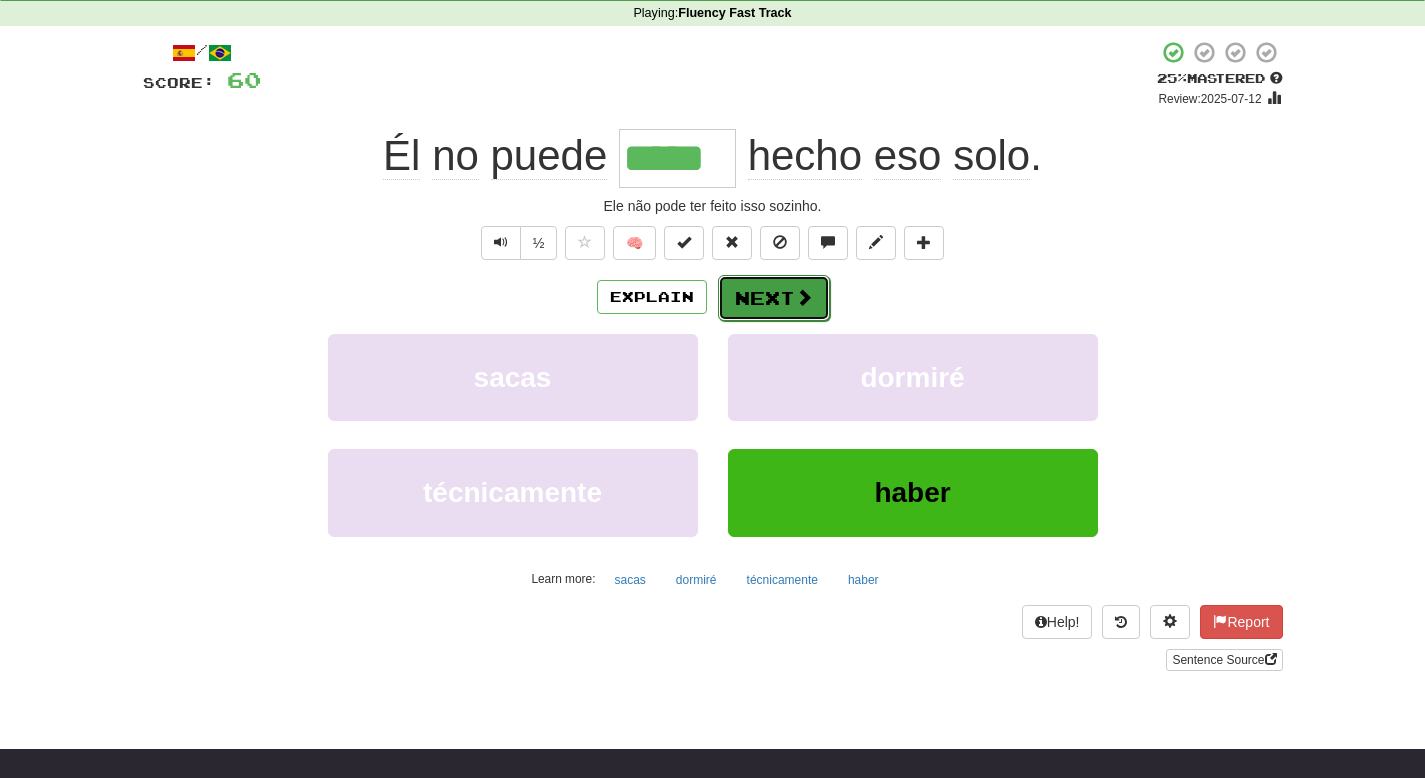 click on "Next" at bounding box center [774, 298] 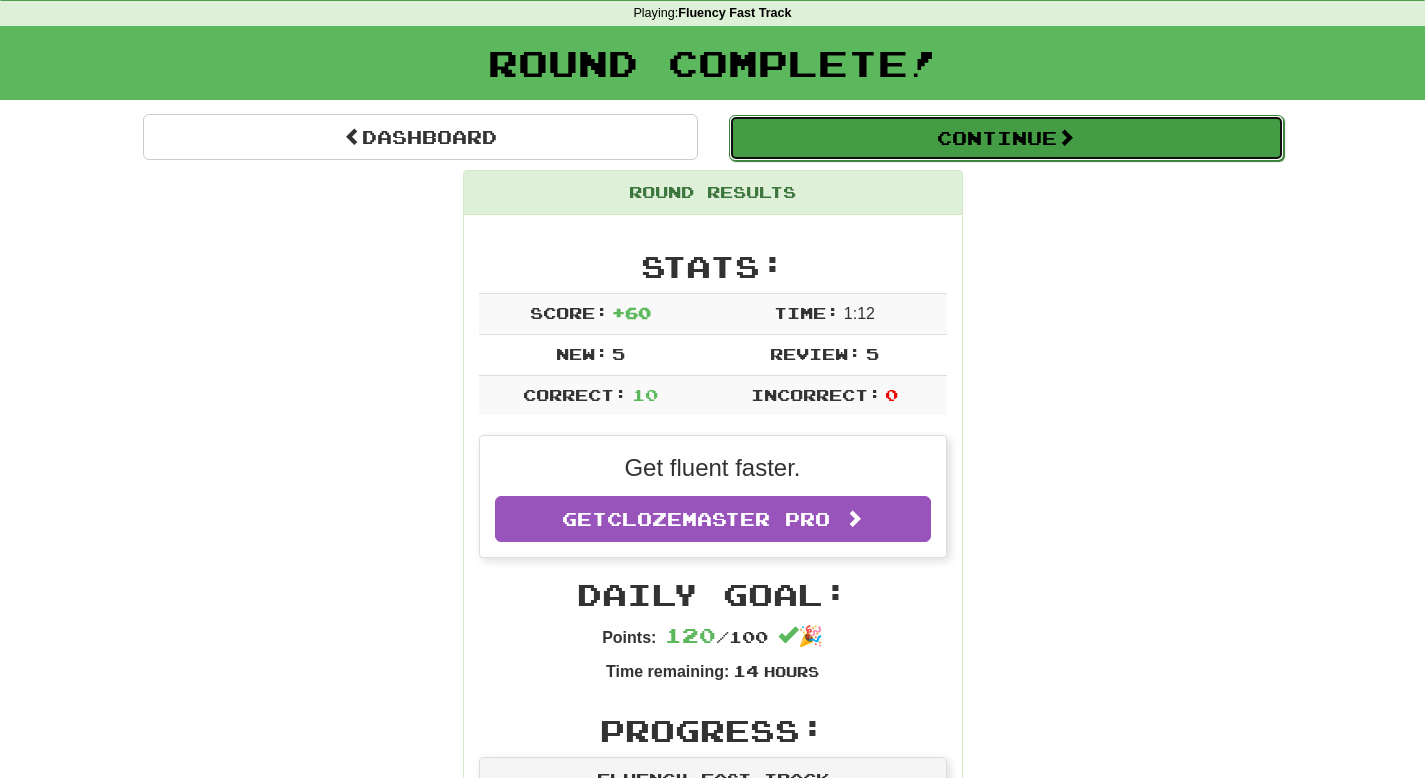 click on "Continue" at bounding box center [1006, 138] 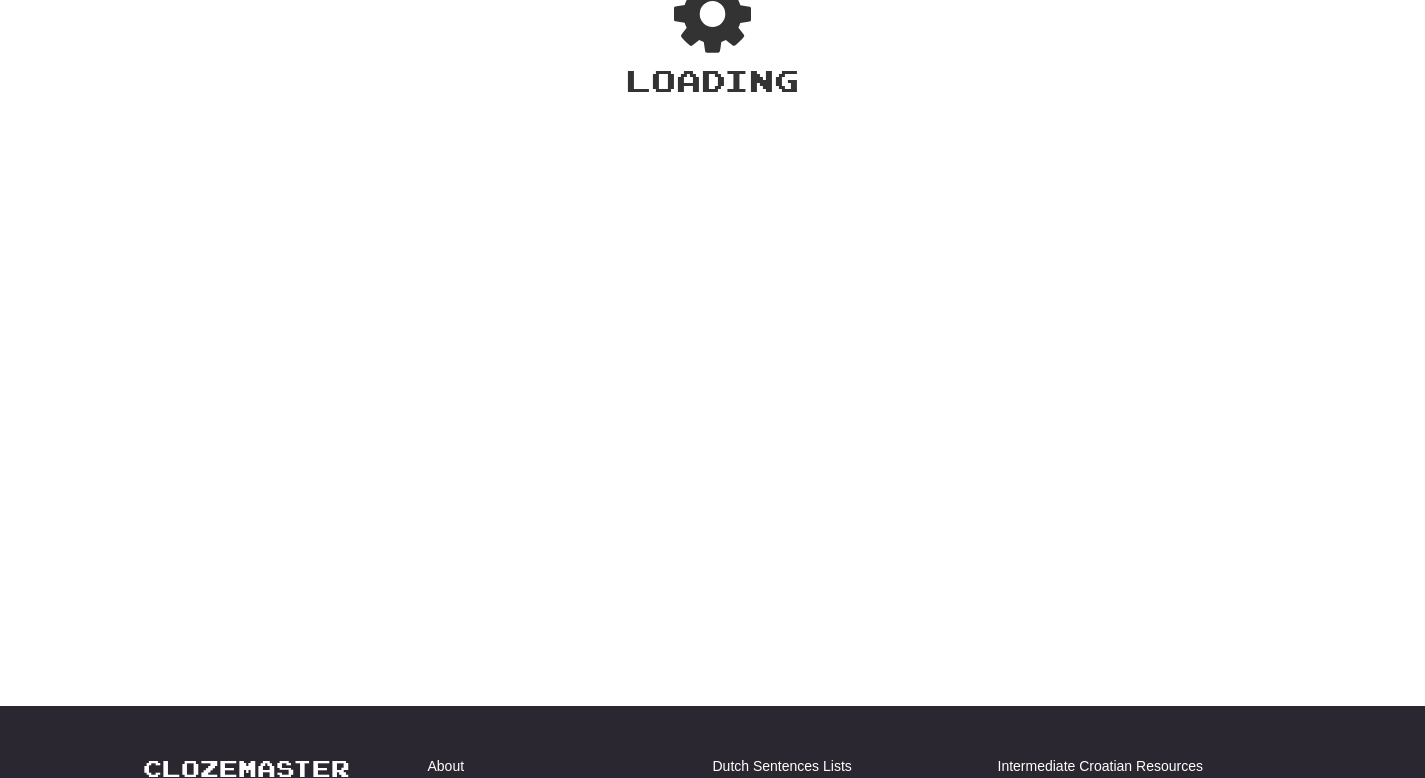 scroll, scrollTop: 82, scrollLeft: 0, axis: vertical 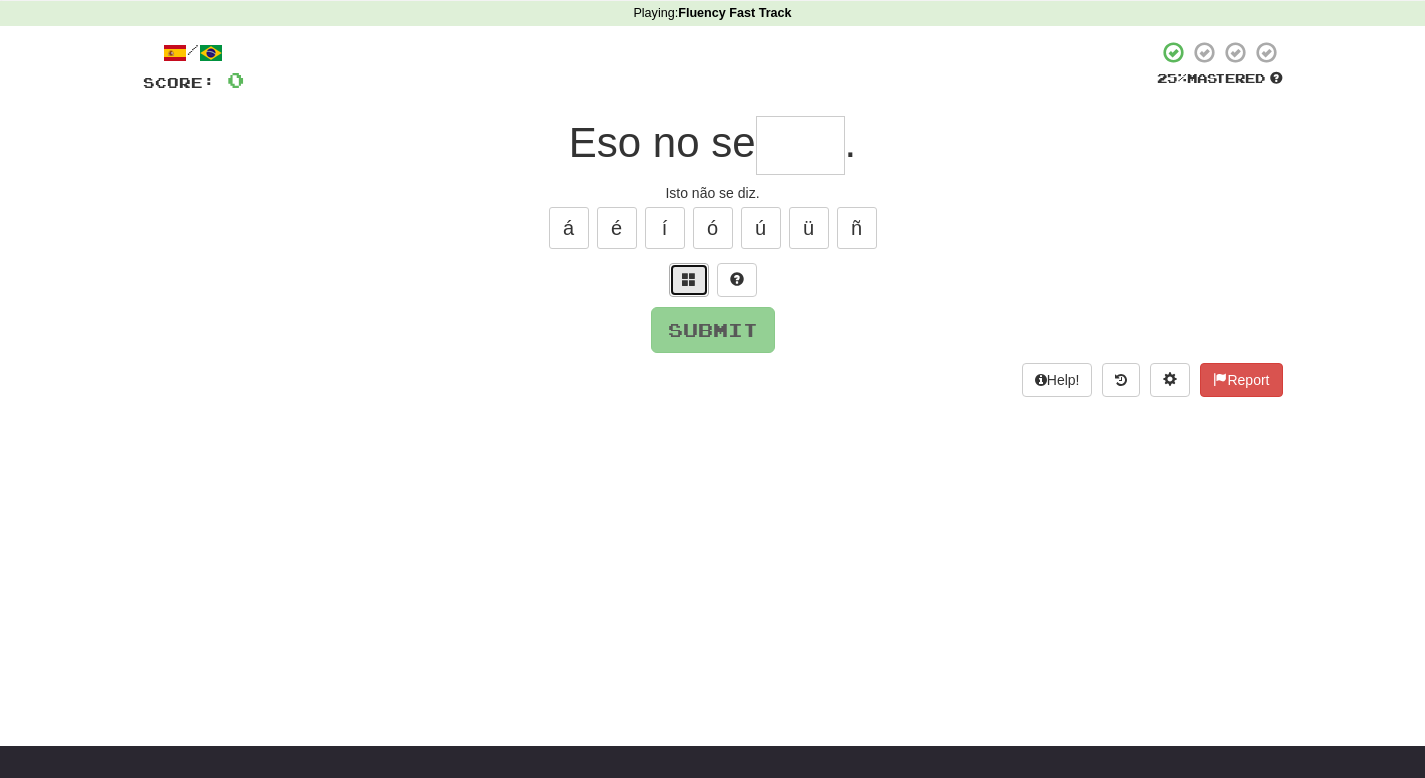 click at bounding box center [689, 279] 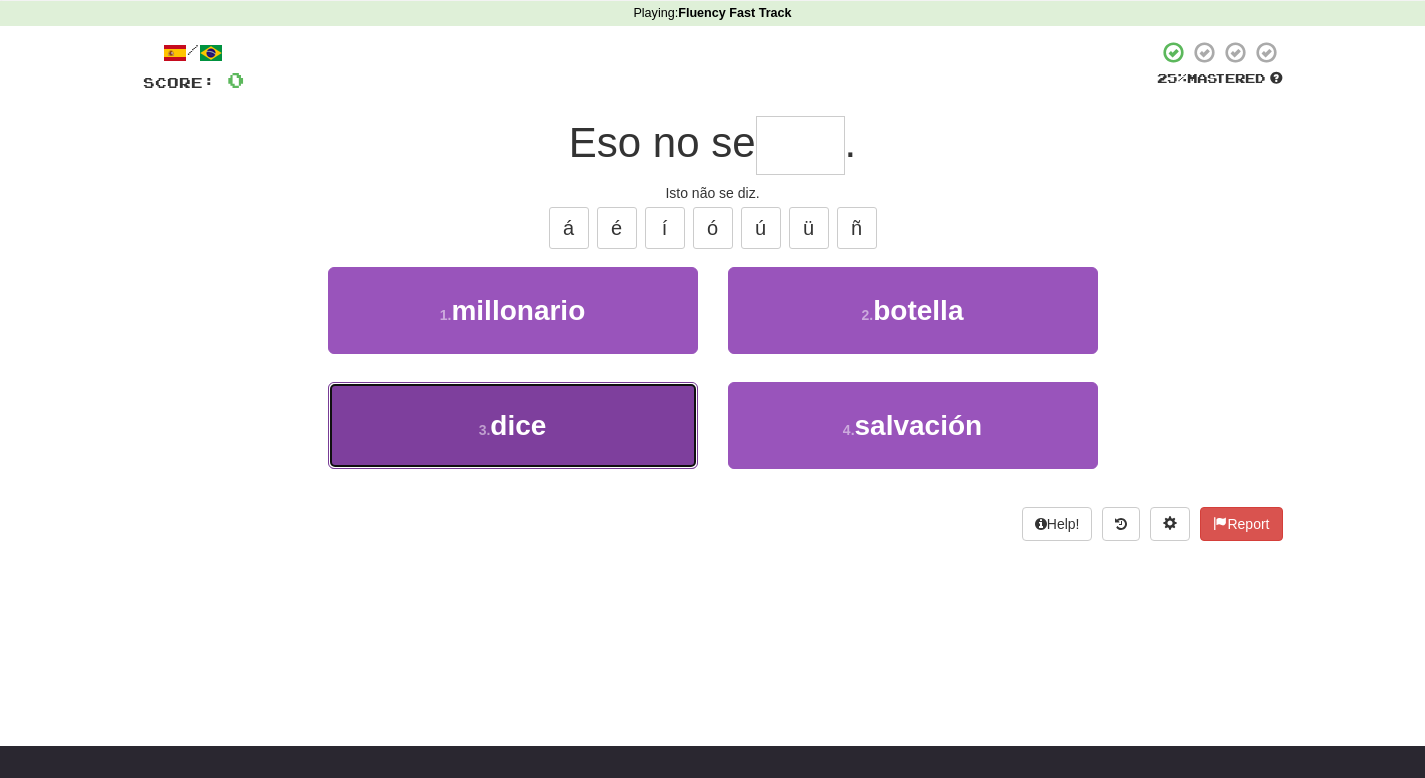 click on "3 .  dice" at bounding box center (513, 425) 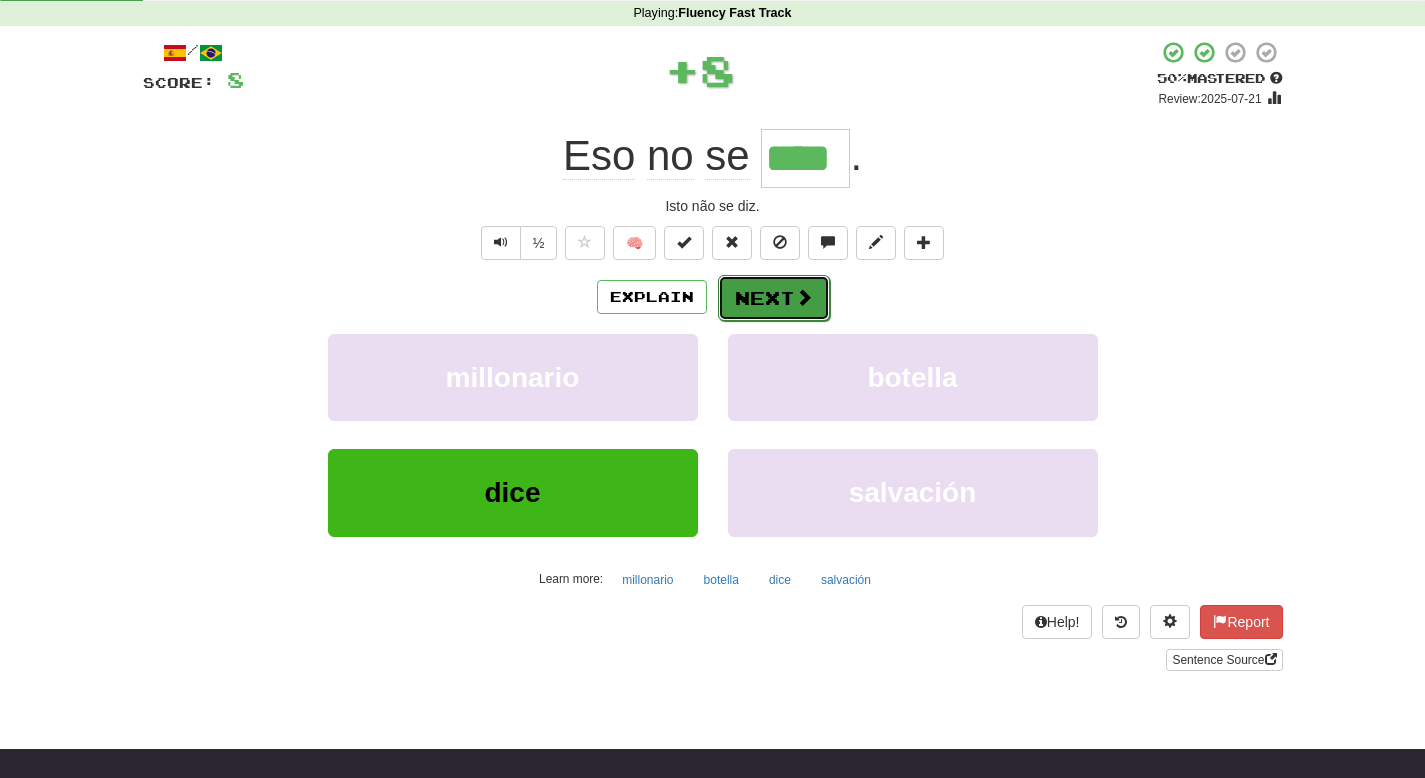 click on "Next" at bounding box center (774, 298) 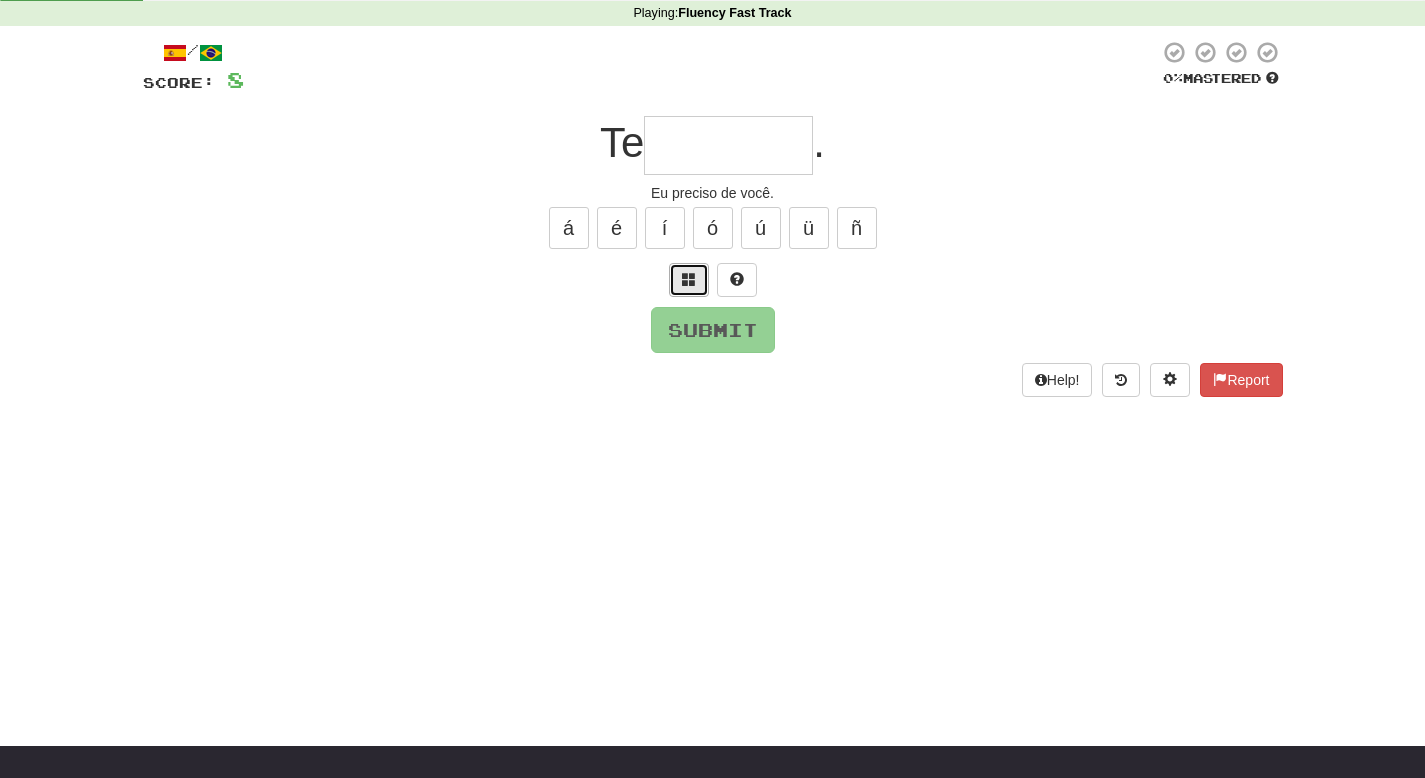 click at bounding box center [689, 279] 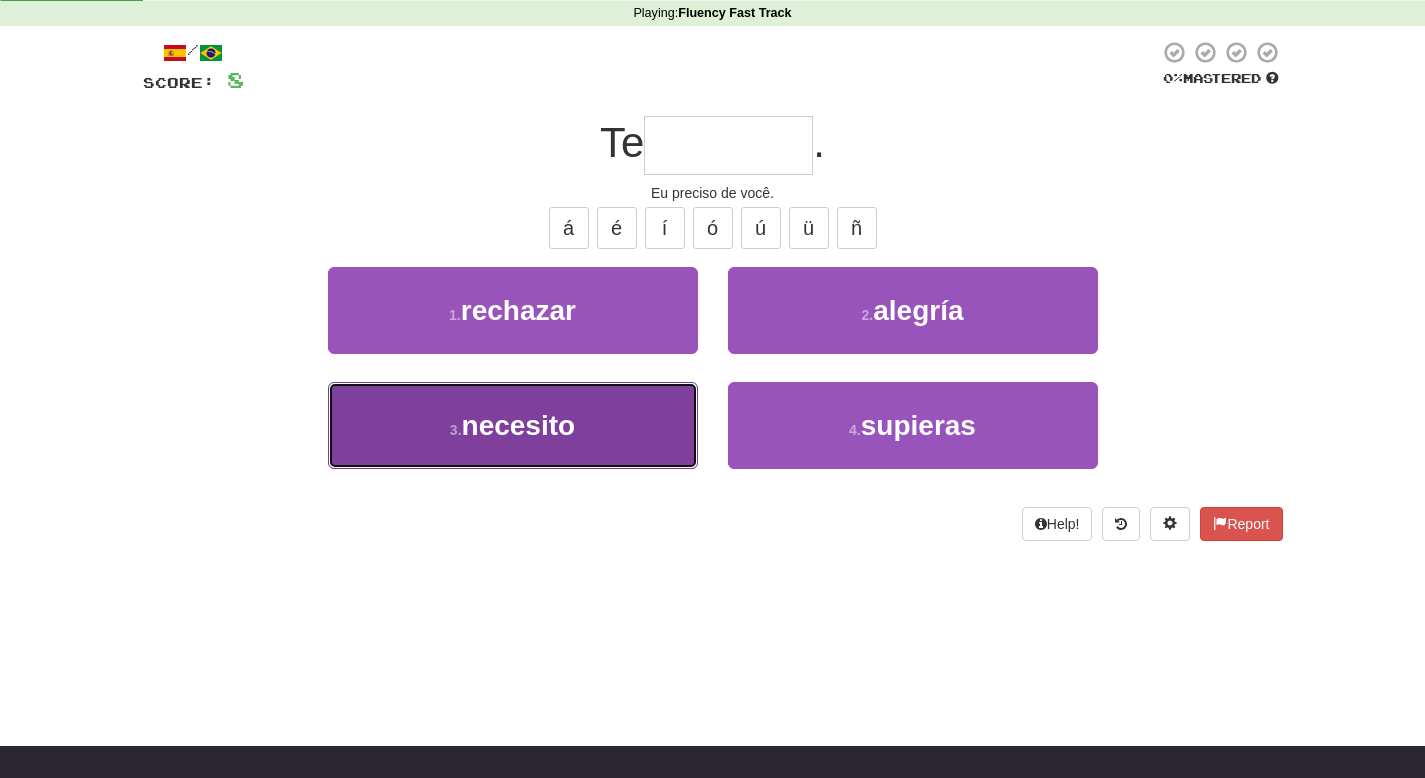 click on "3 .  necesito" at bounding box center (513, 425) 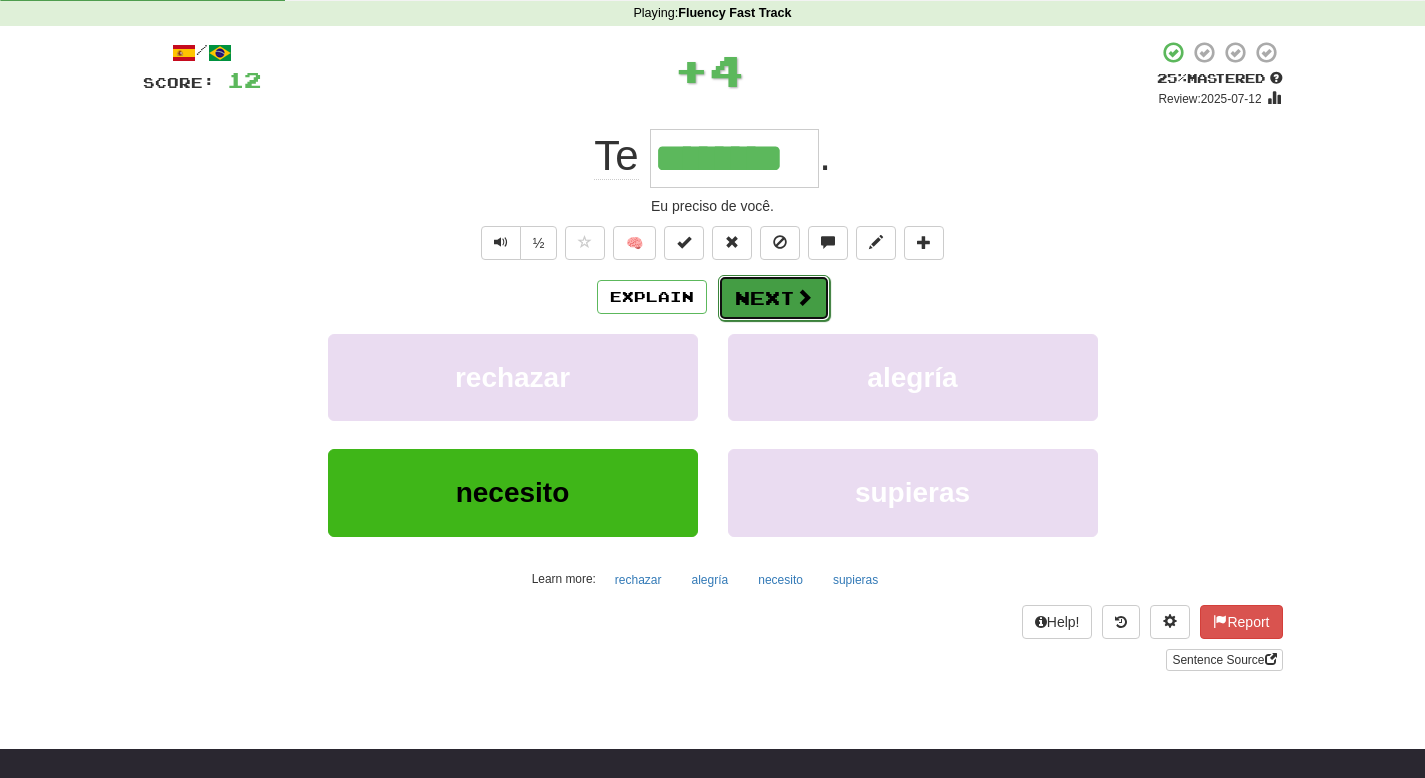 click on "Next" at bounding box center (774, 298) 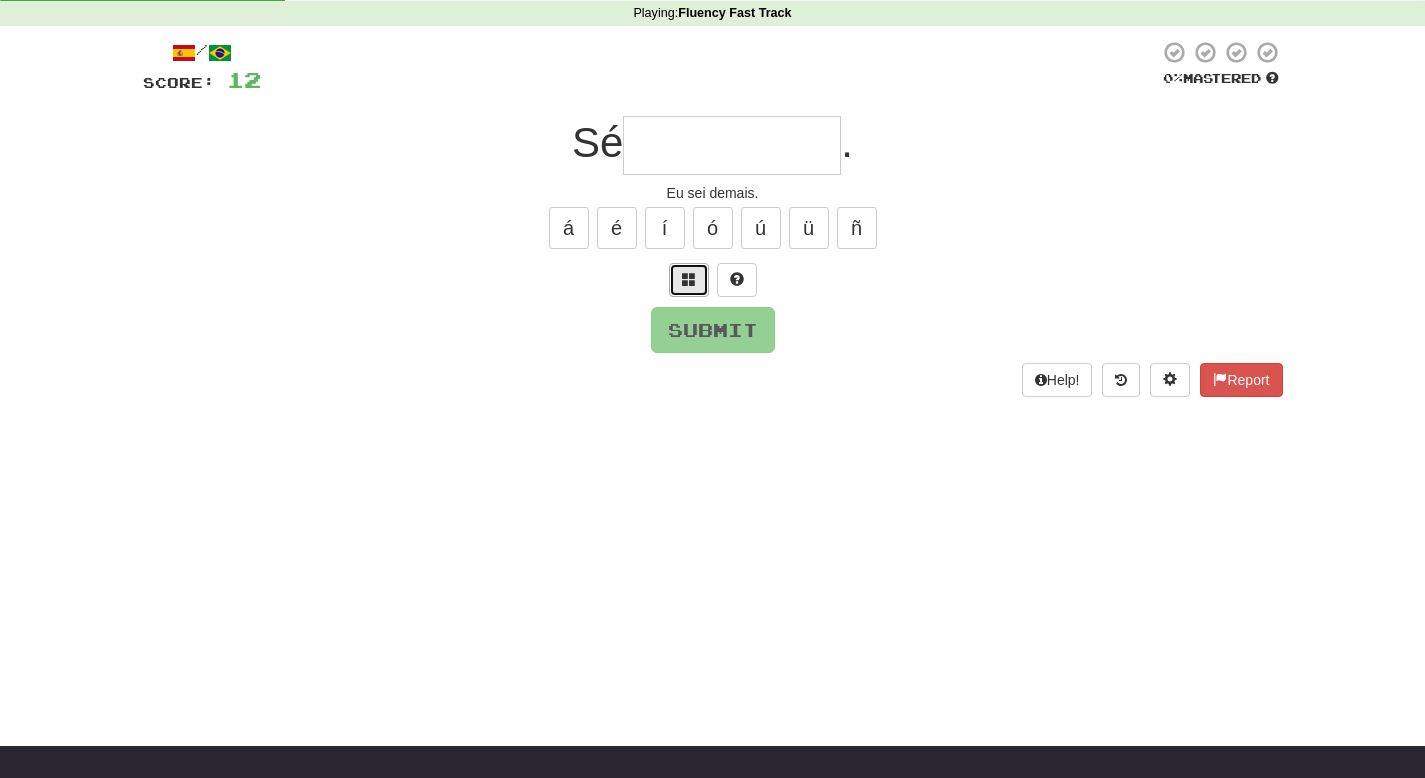 click at bounding box center (689, 280) 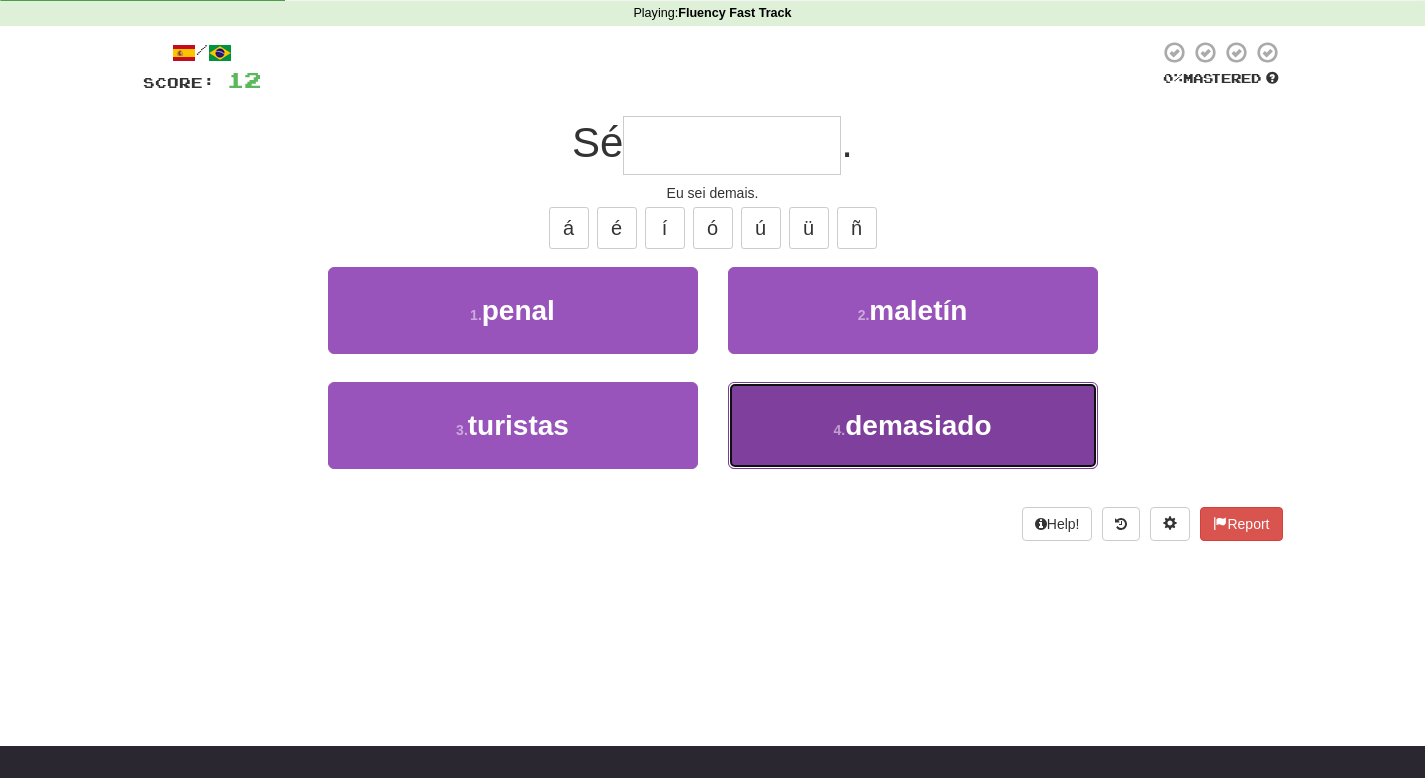 click on "4 .  demasiado" at bounding box center [913, 425] 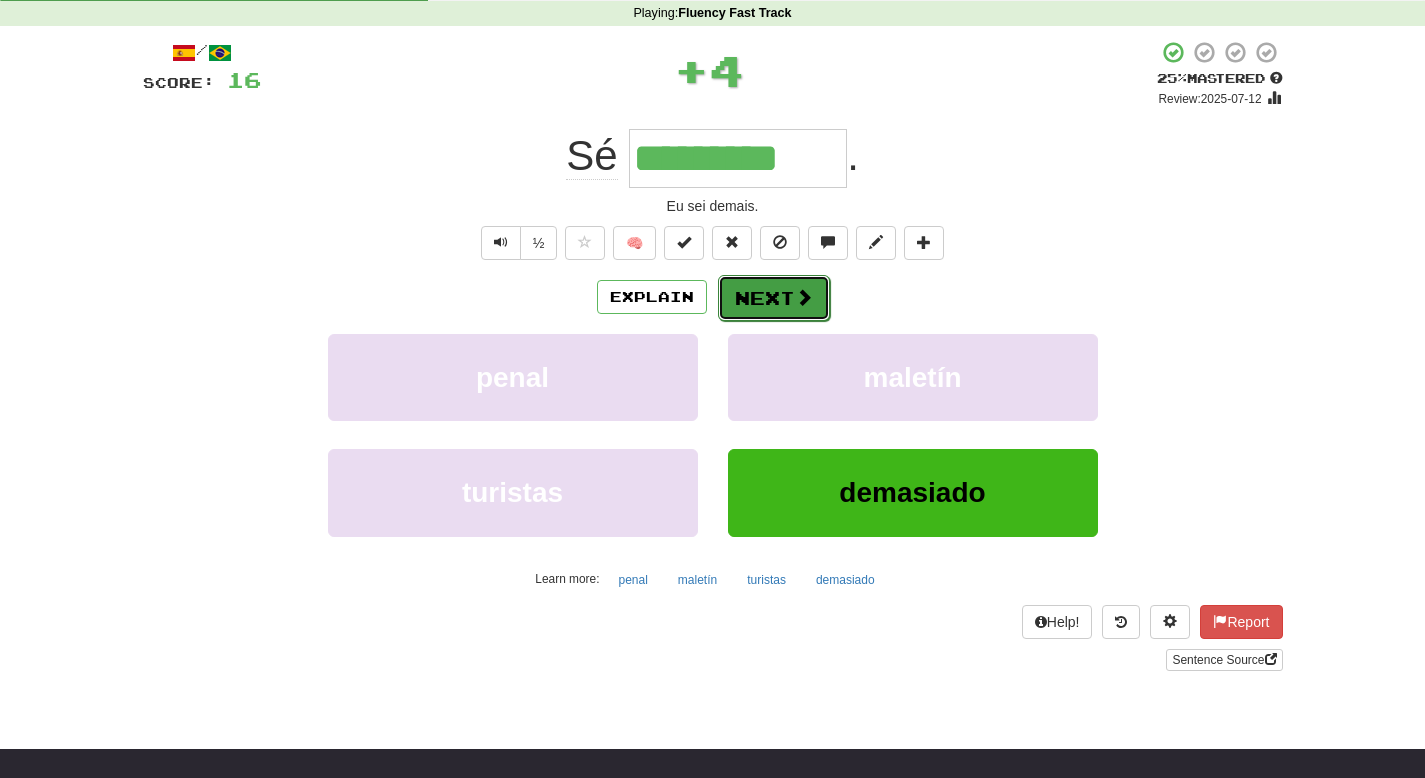 click on "Next" at bounding box center [774, 298] 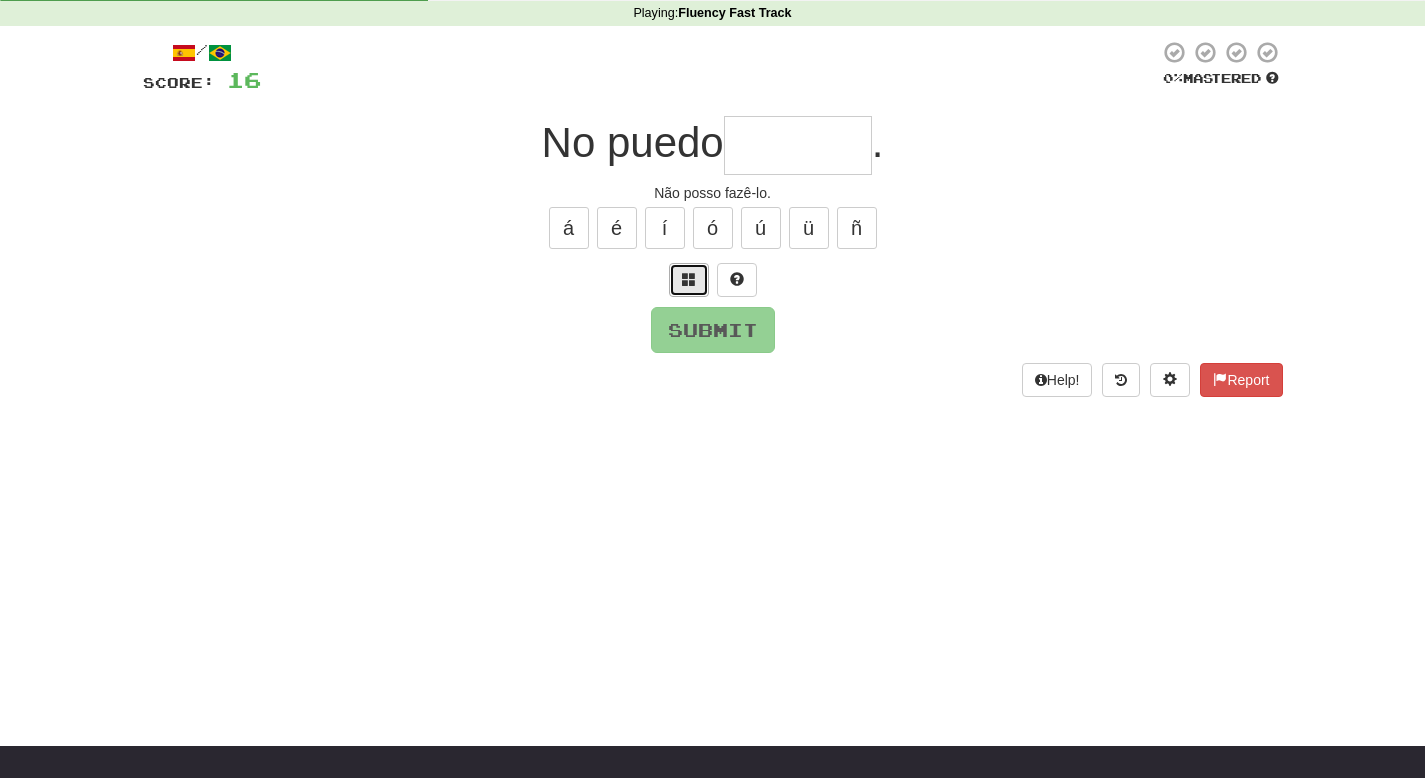 click at bounding box center [689, 279] 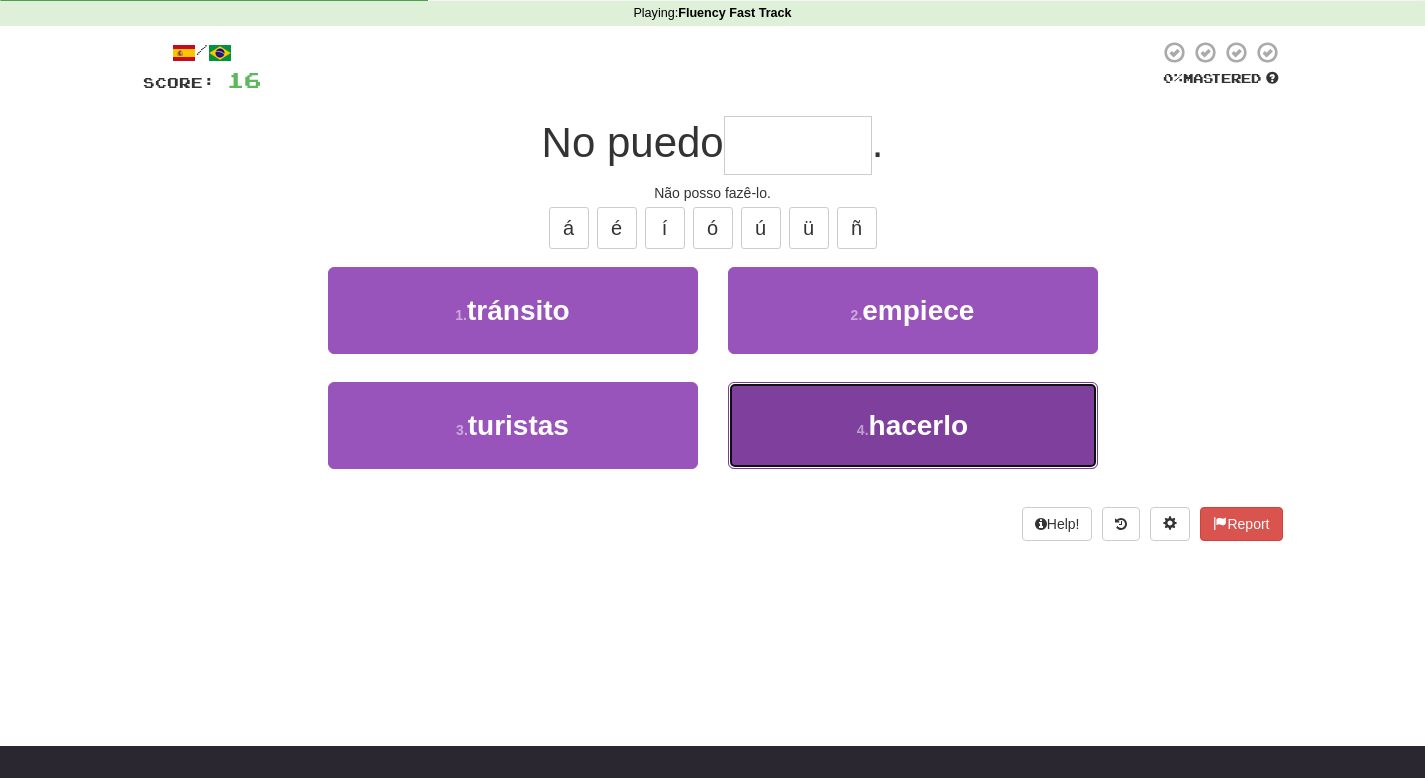 click on "hacerlo" at bounding box center [919, 425] 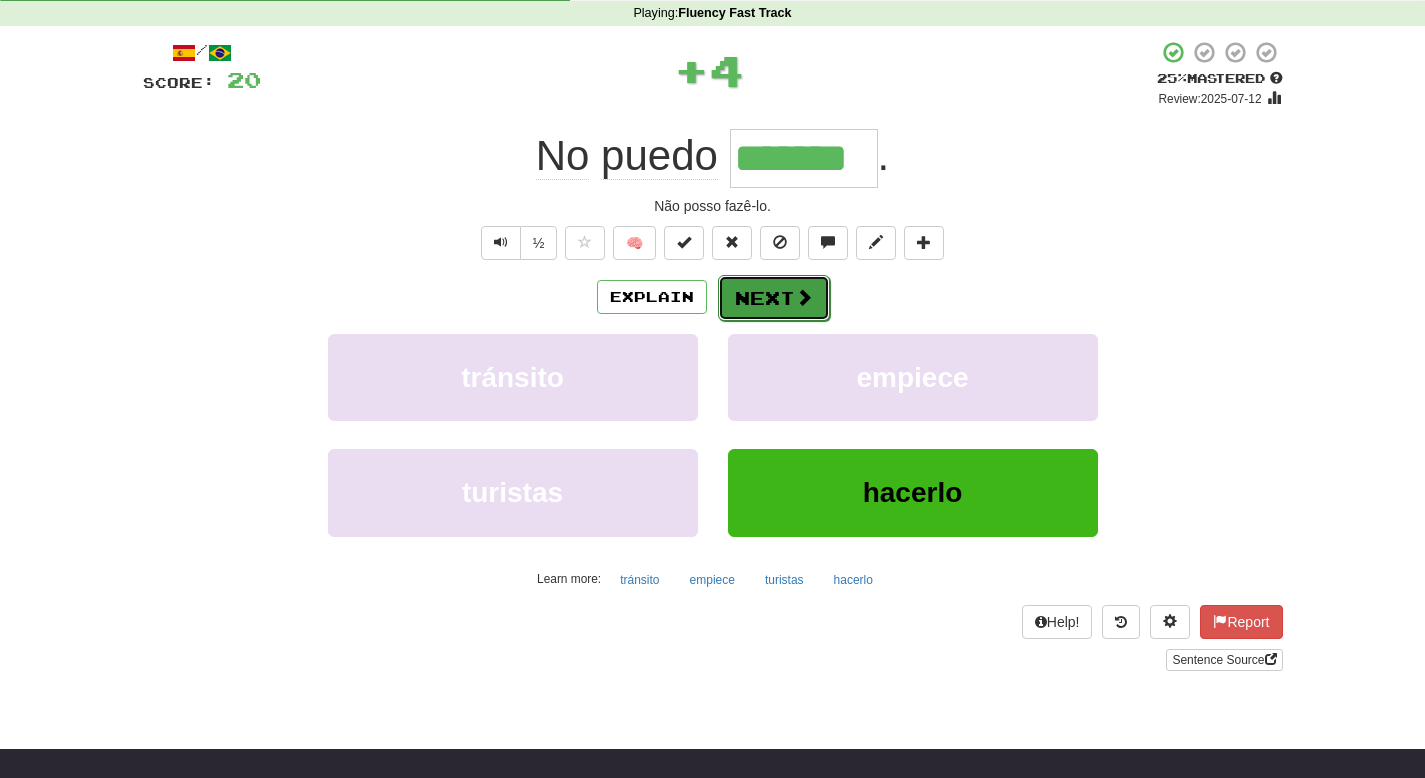 click on "Next" at bounding box center [774, 298] 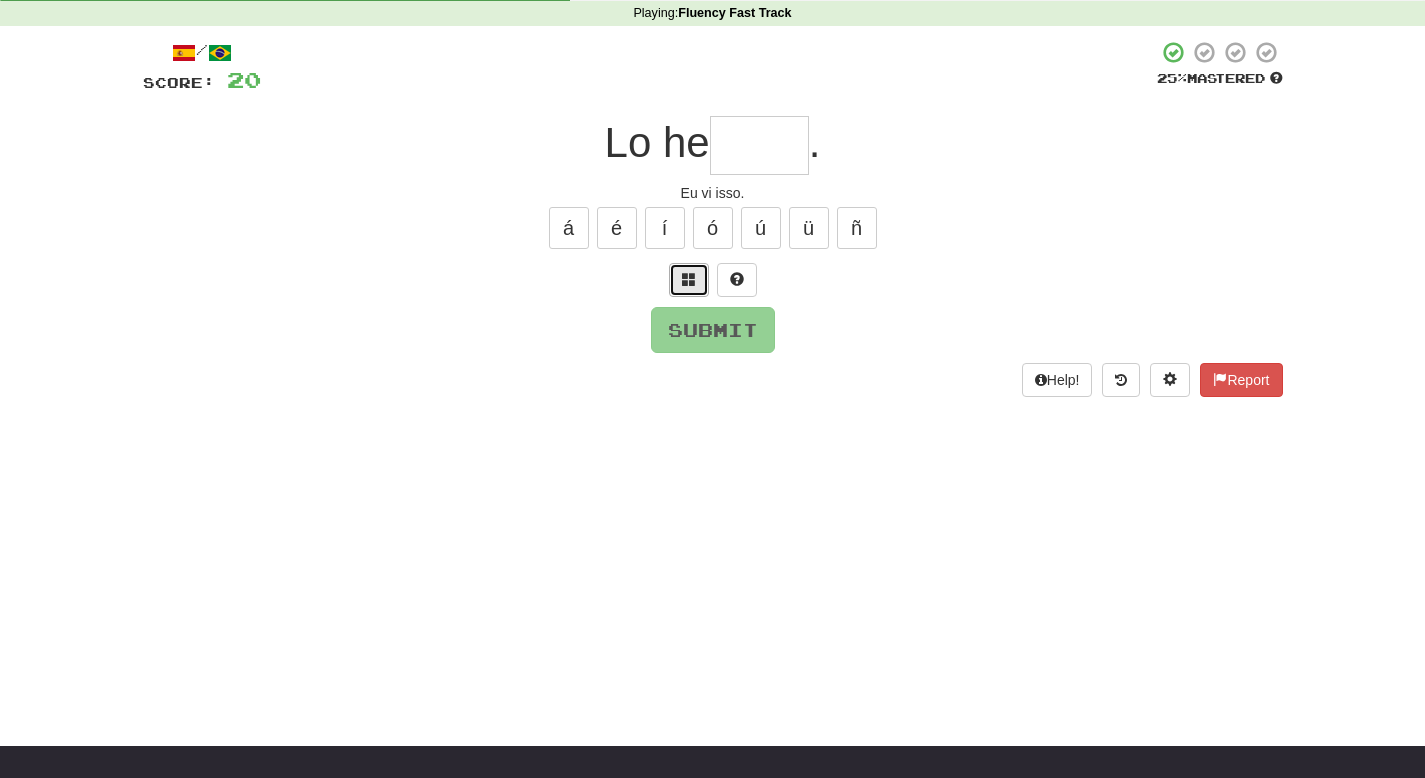 click at bounding box center [689, 279] 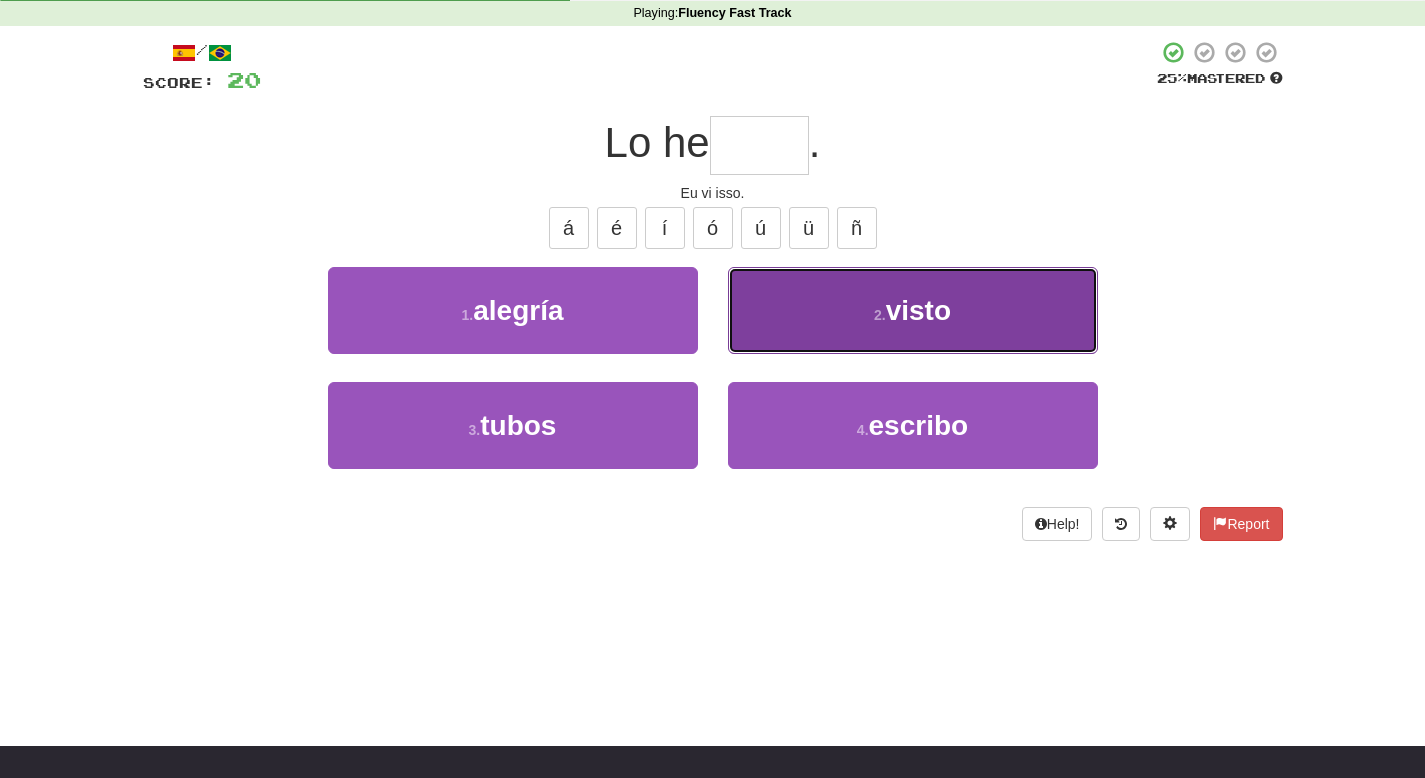 click on "2 .  visto" at bounding box center (913, 310) 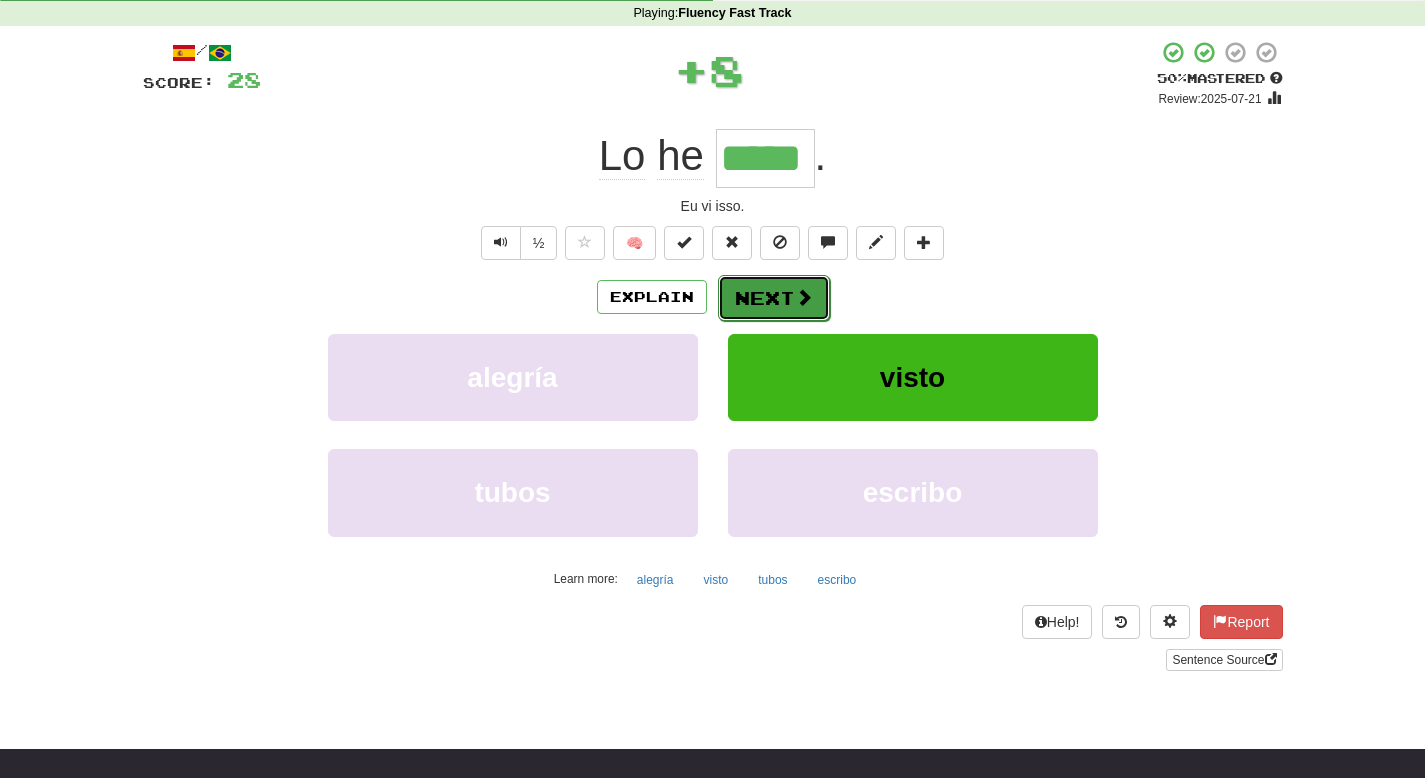 click on "Next" at bounding box center [774, 298] 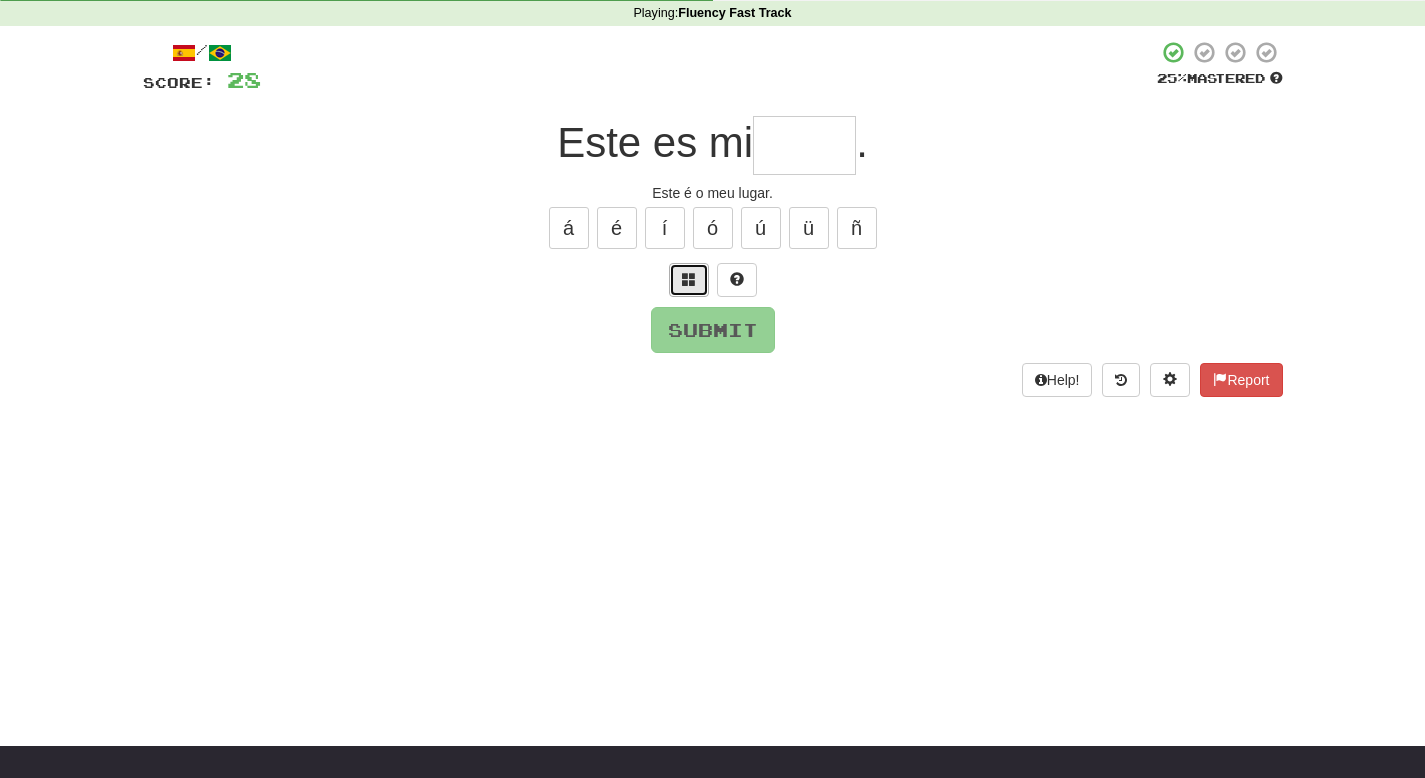 click at bounding box center (689, 280) 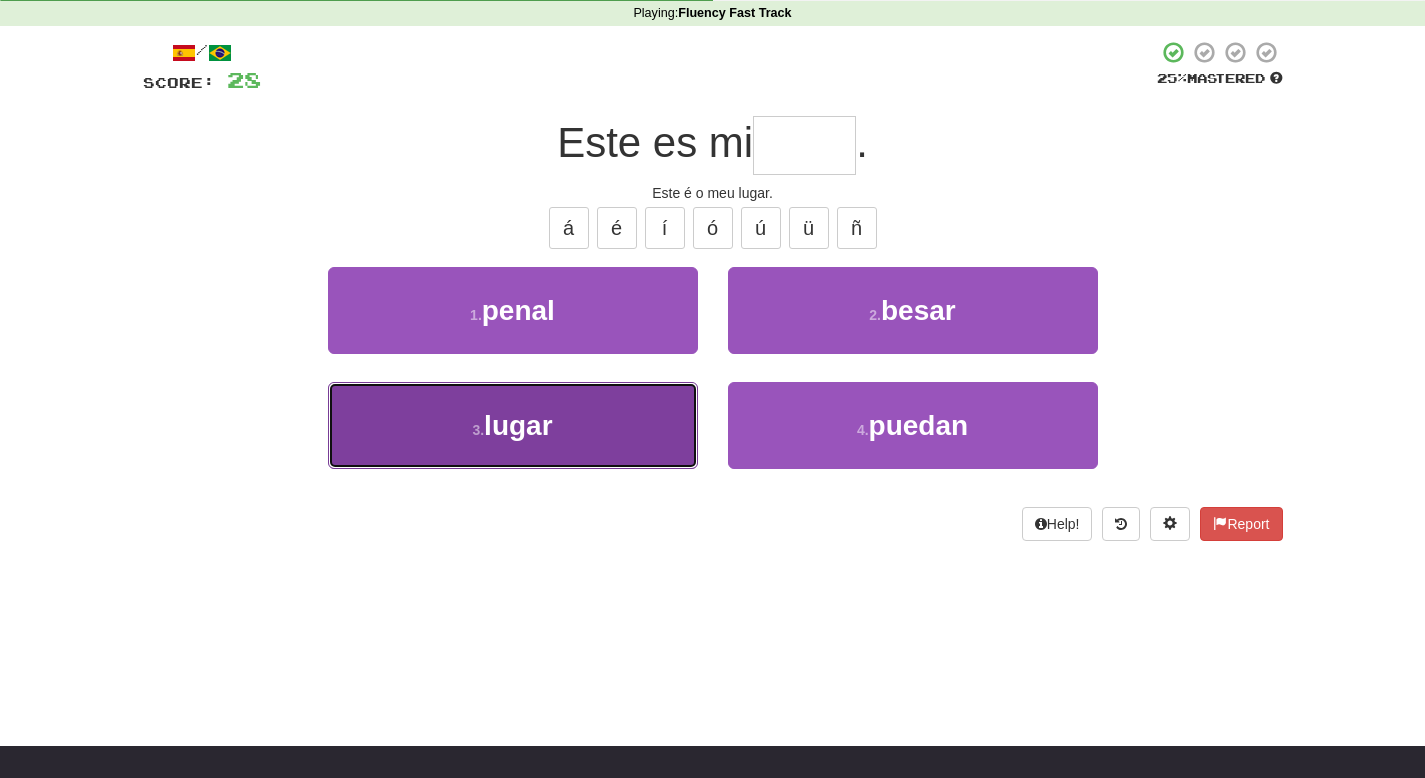 click on "3 .  lugar" at bounding box center [513, 425] 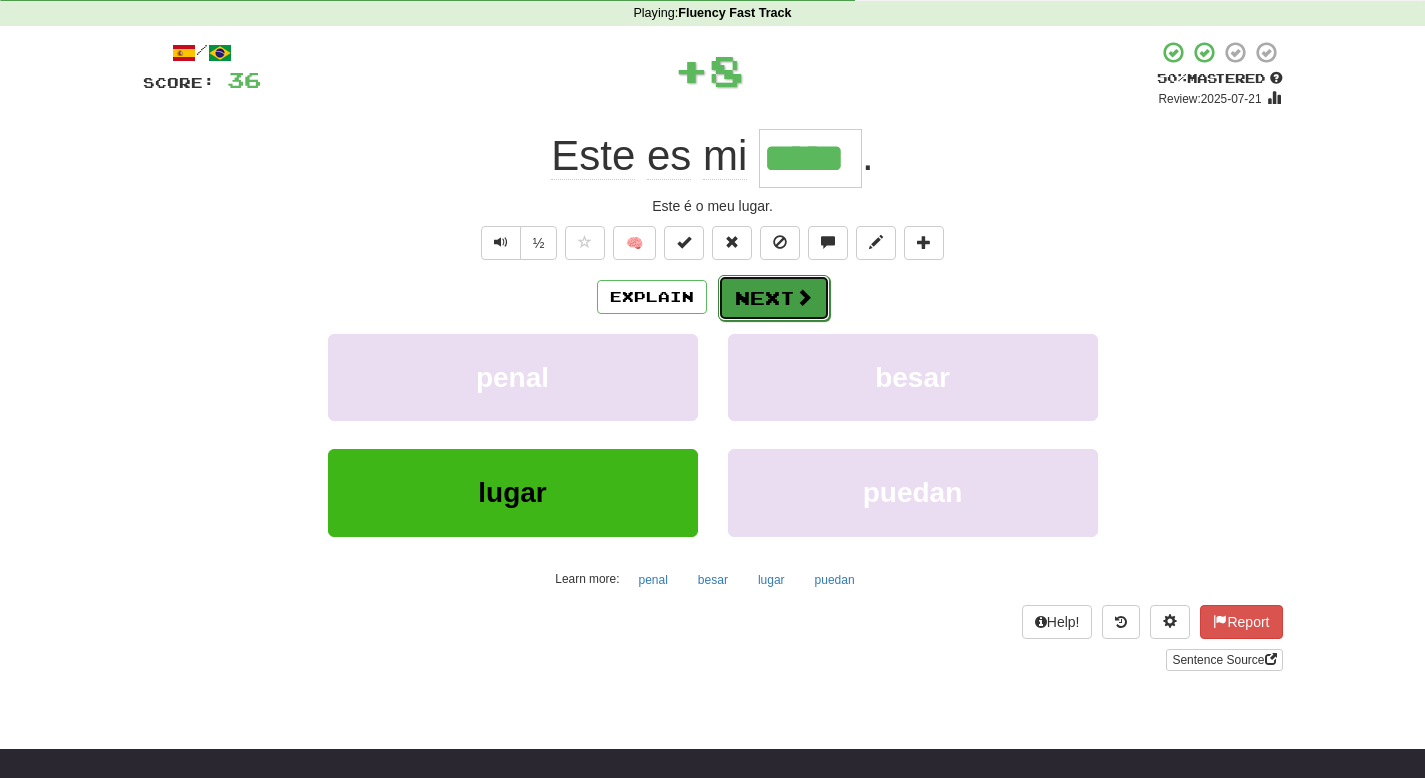 click on "Next" at bounding box center [774, 298] 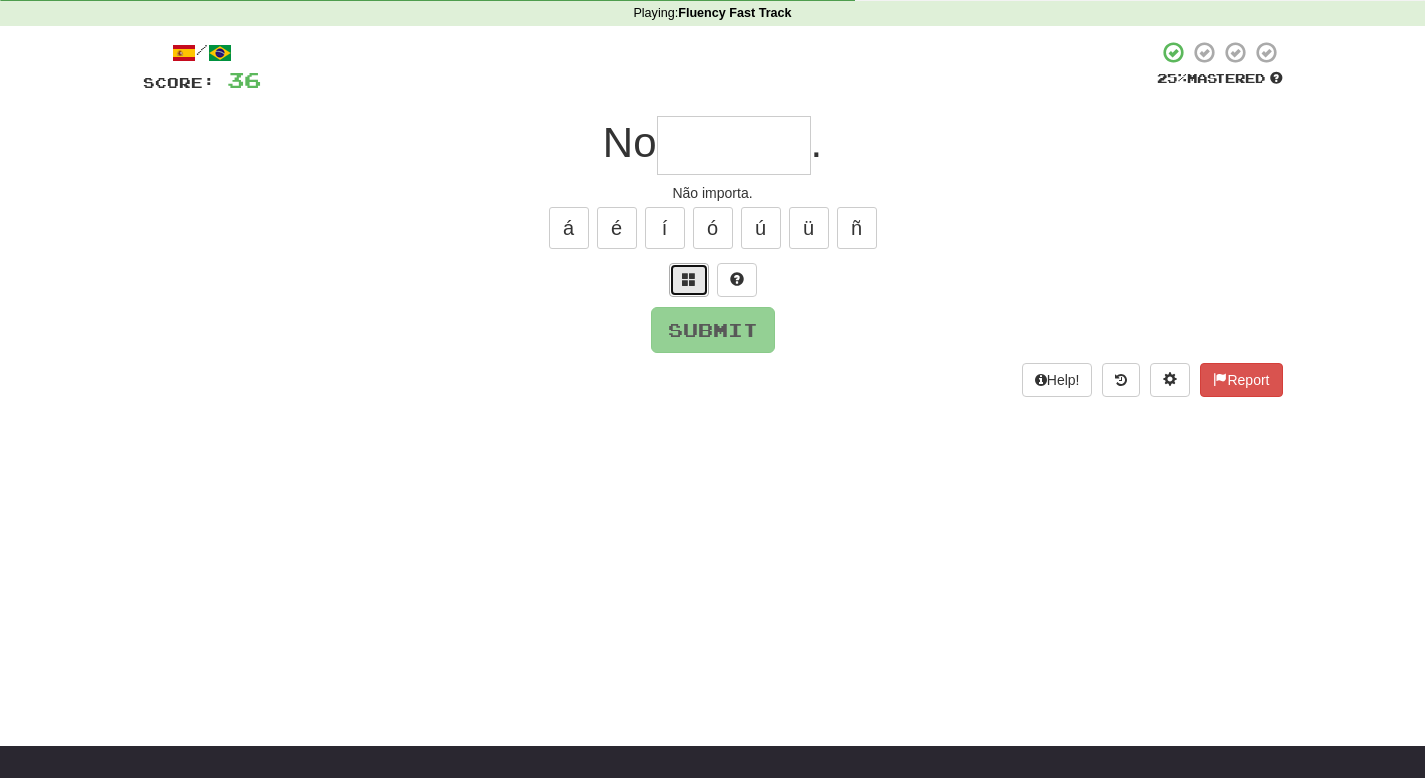 click at bounding box center [689, 279] 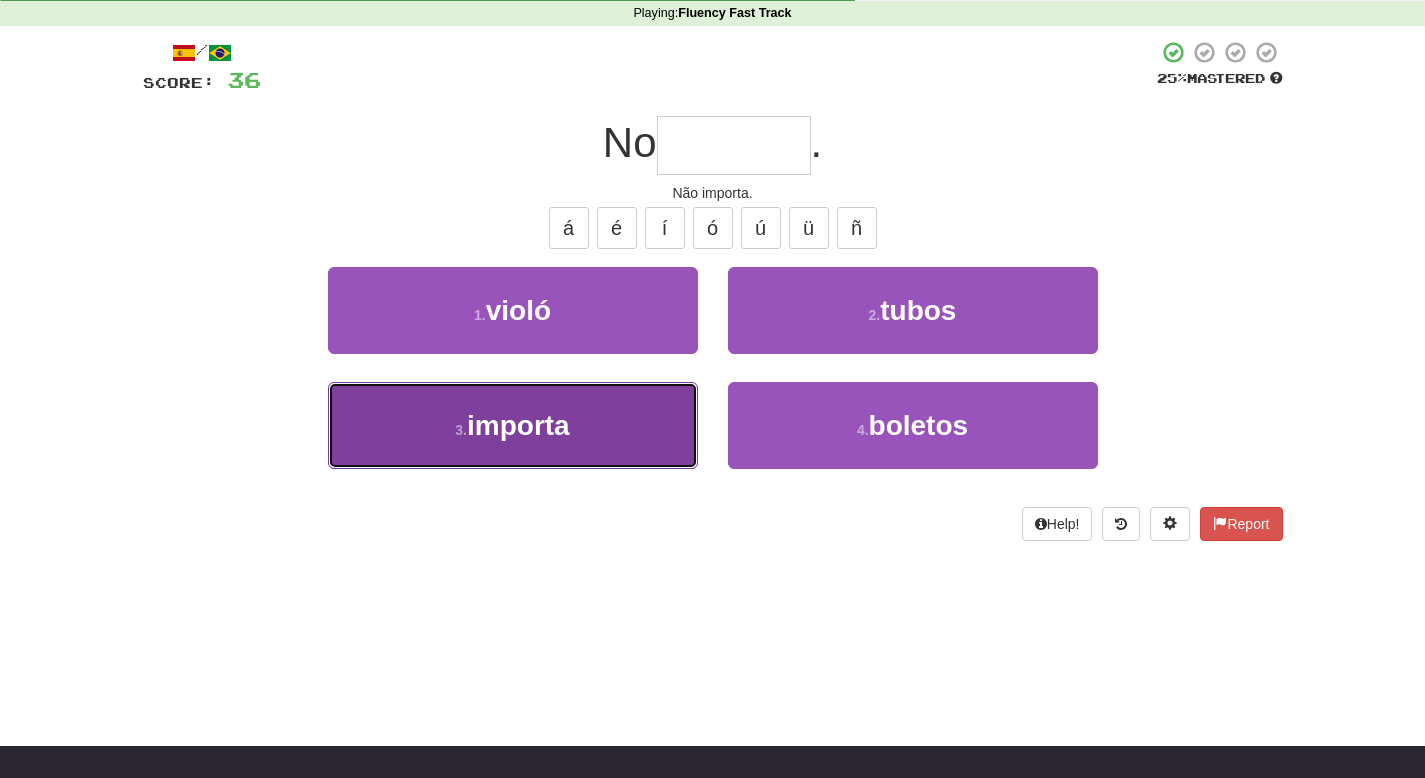 click on "3 .  importa" at bounding box center [513, 425] 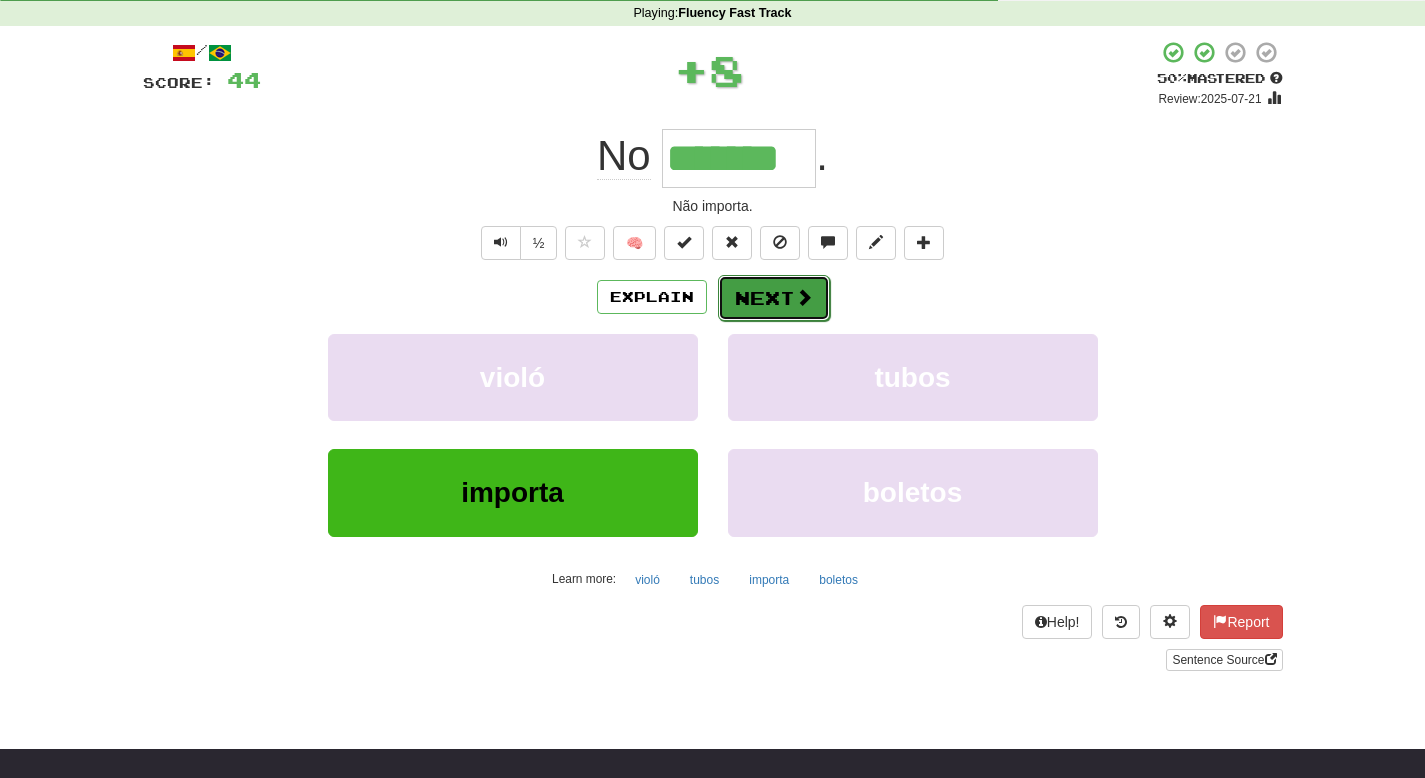 click on "Next" at bounding box center [774, 298] 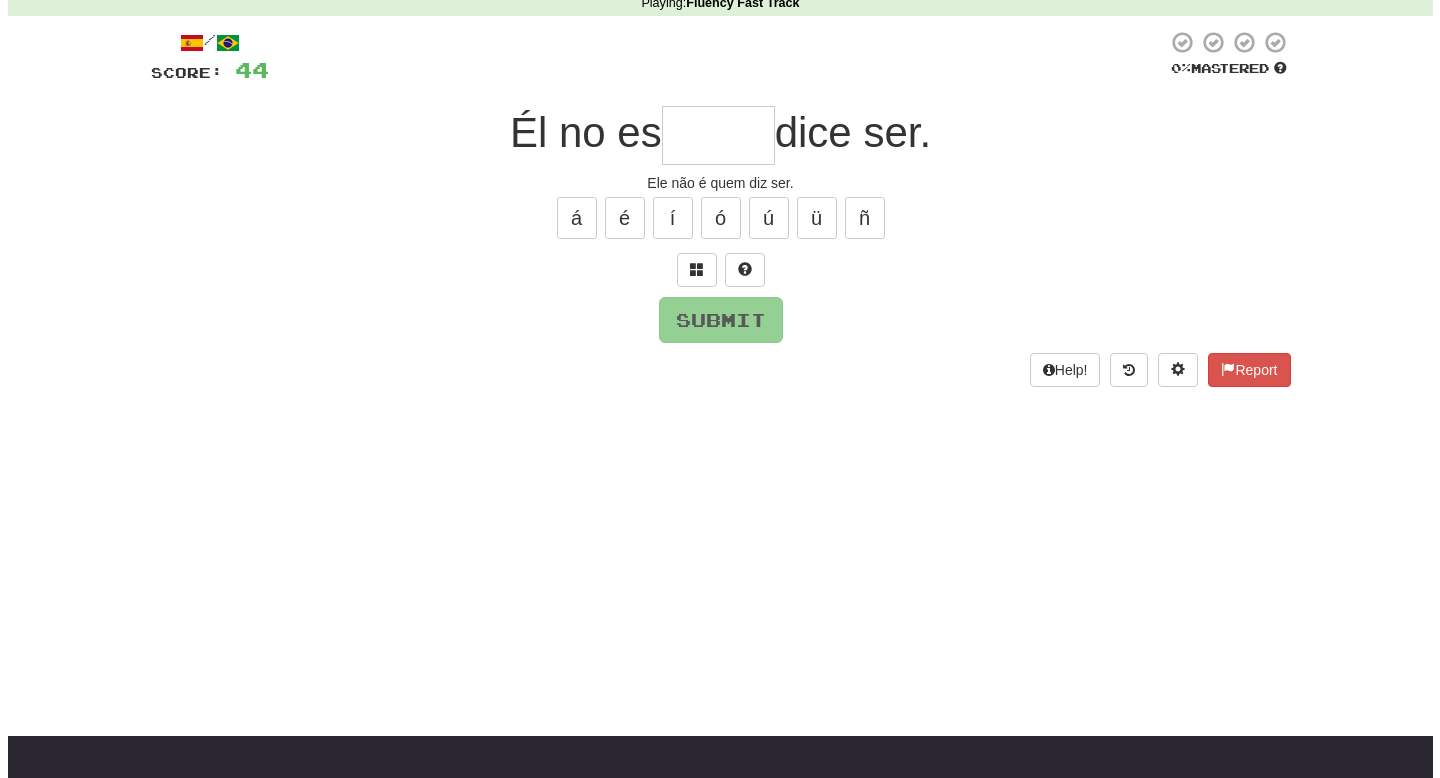 scroll, scrollTop: 0, scrollLeft: 0, axis: both 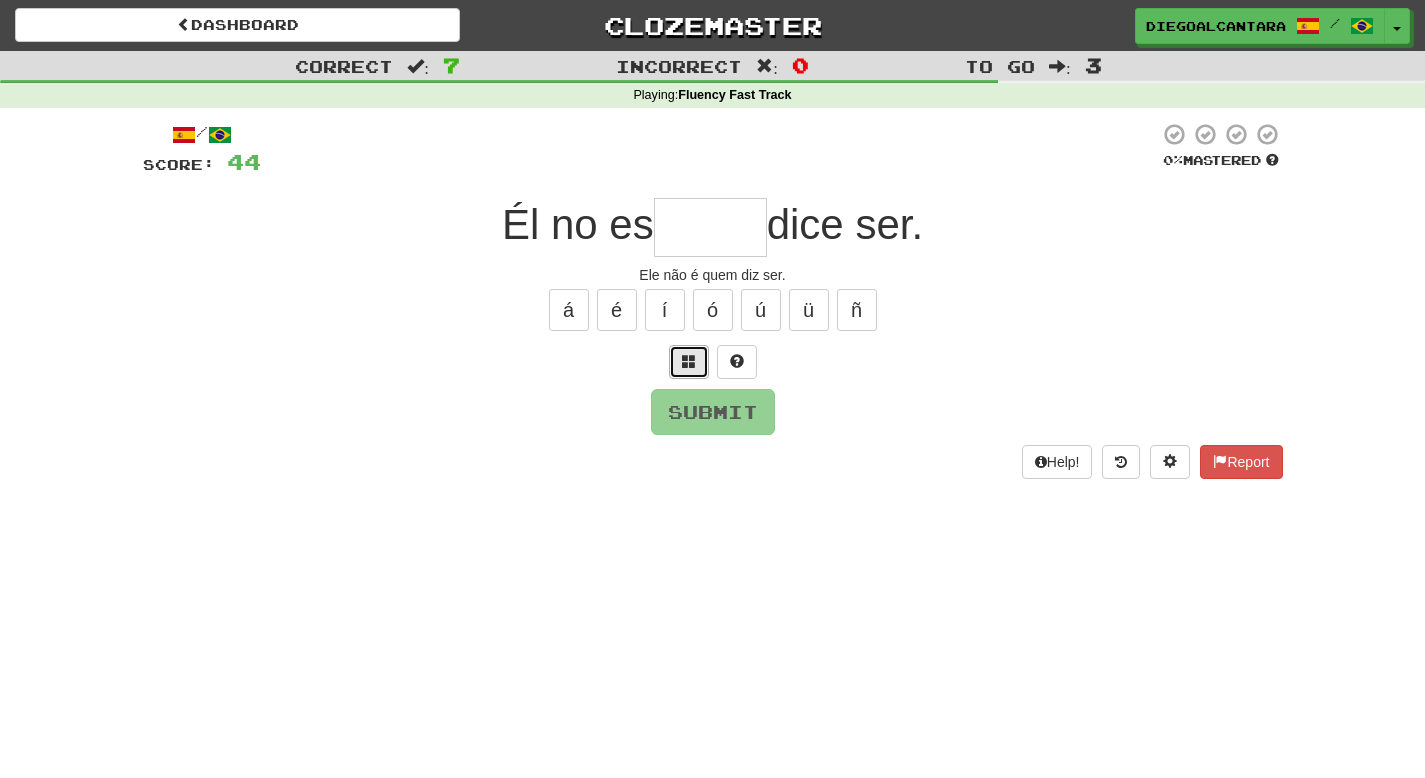 click at bounding box center [689, 362] 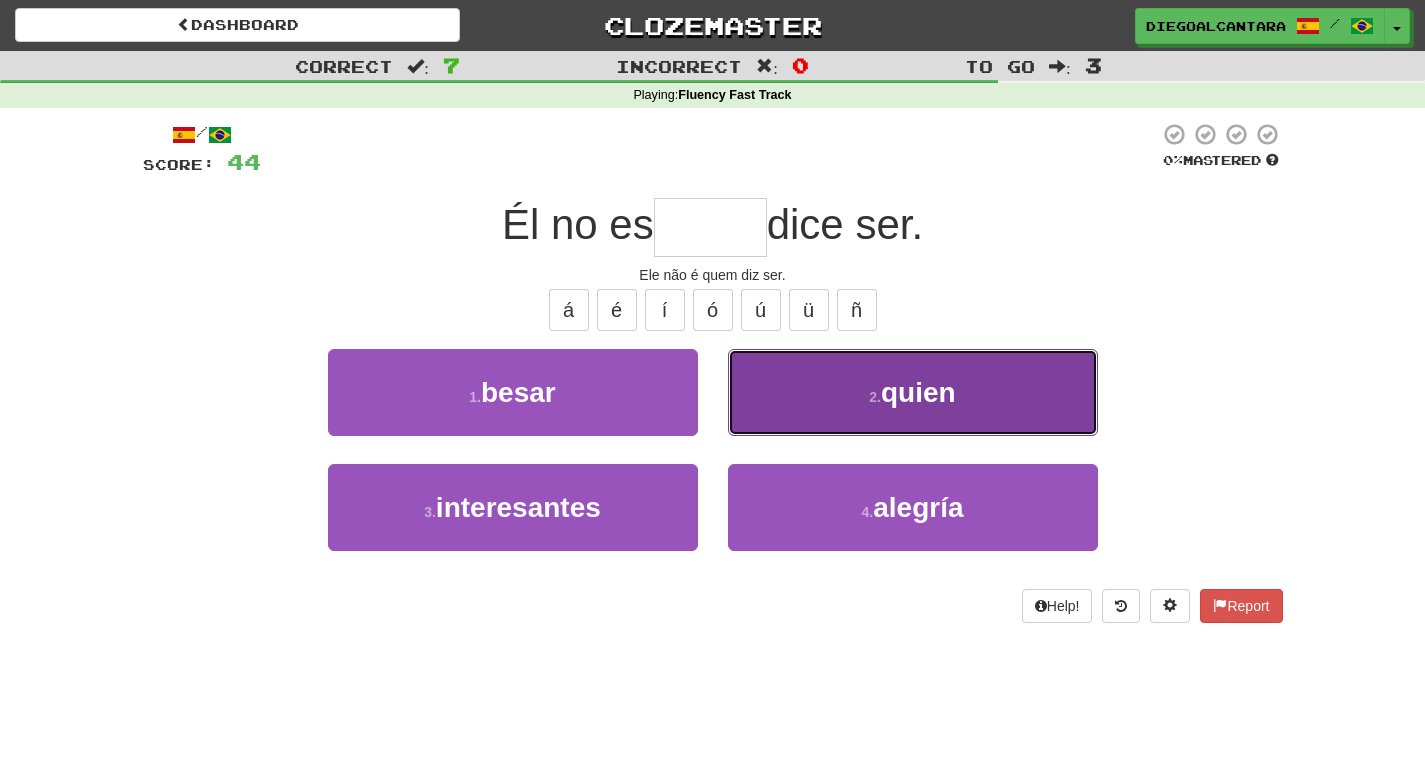 click on "2 .  quien" at bounding box center (913, 392) 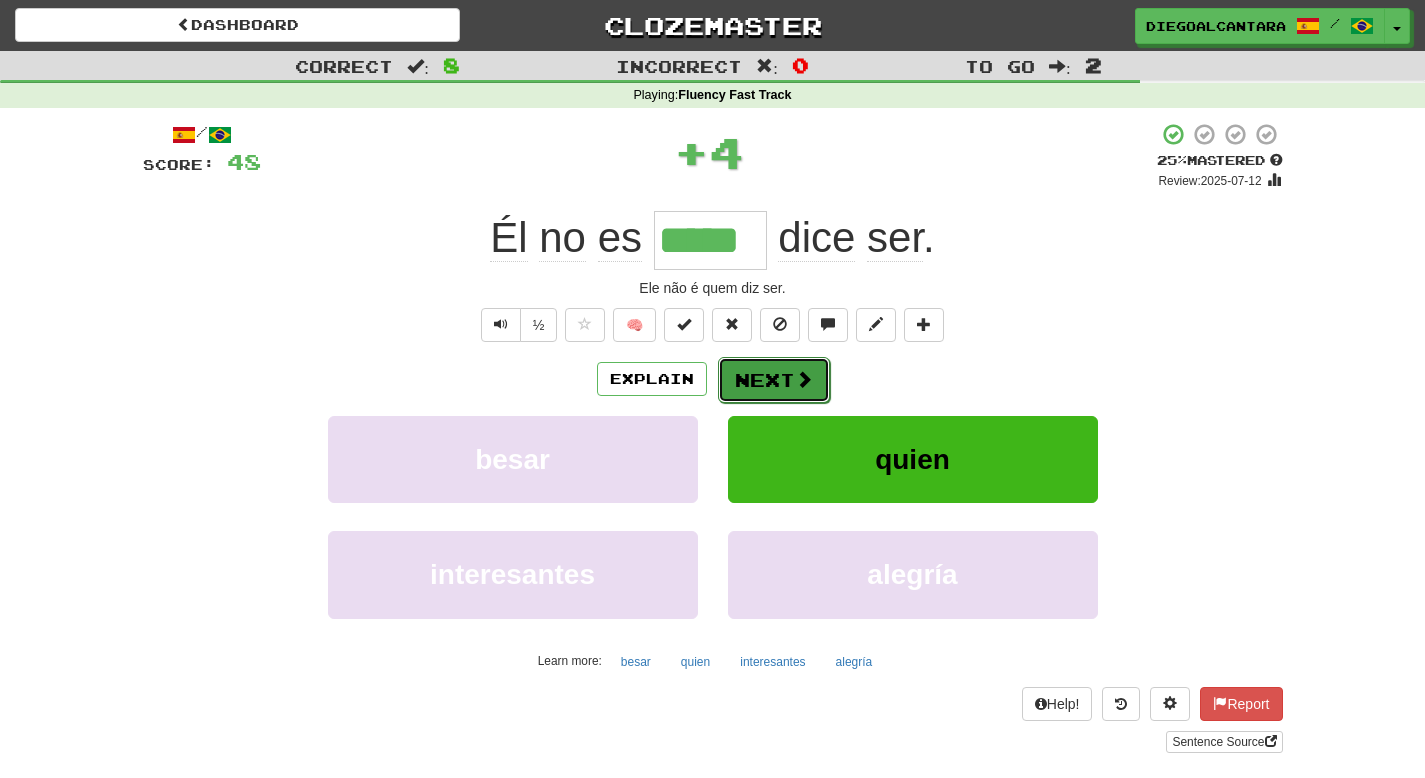 click on "Next" at bounding box center [774, 380] 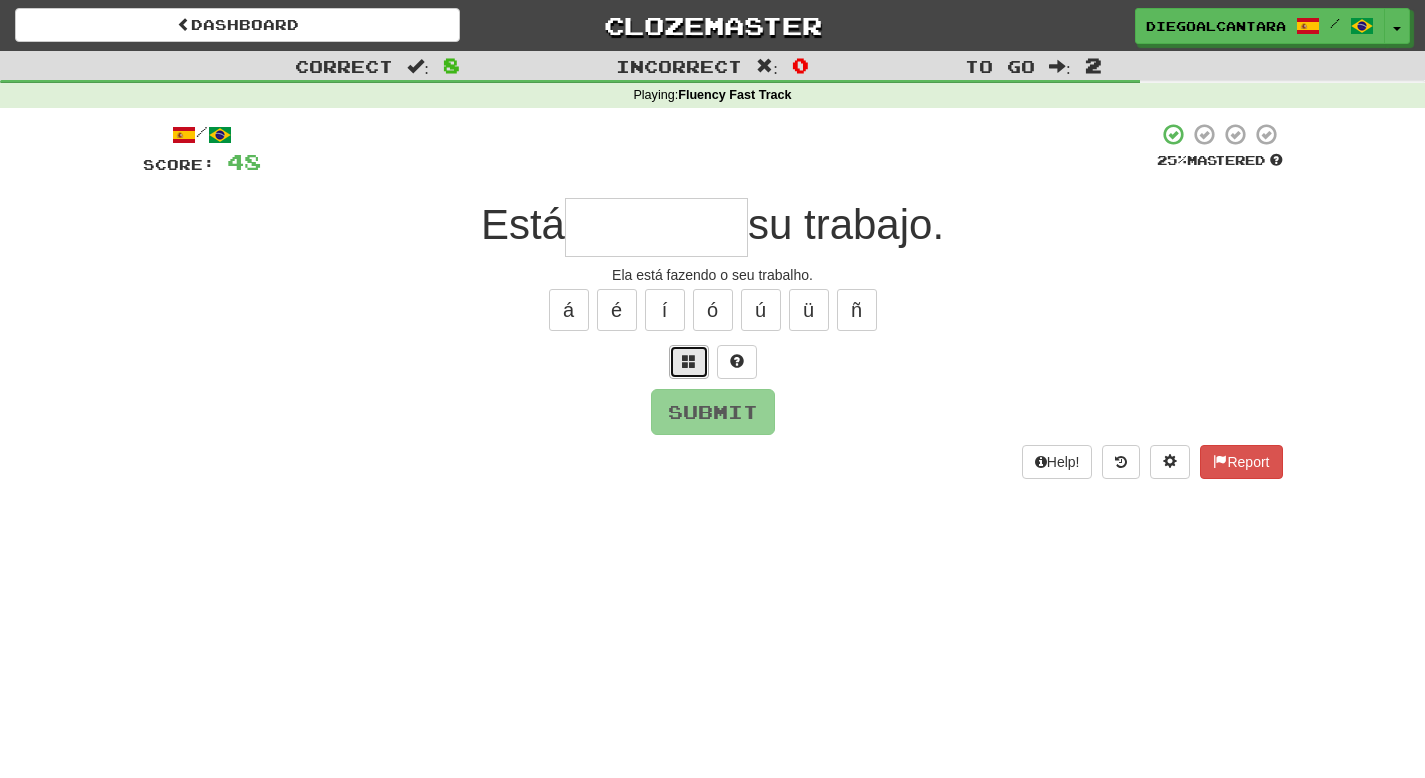 click at bounding box center (689, 361) 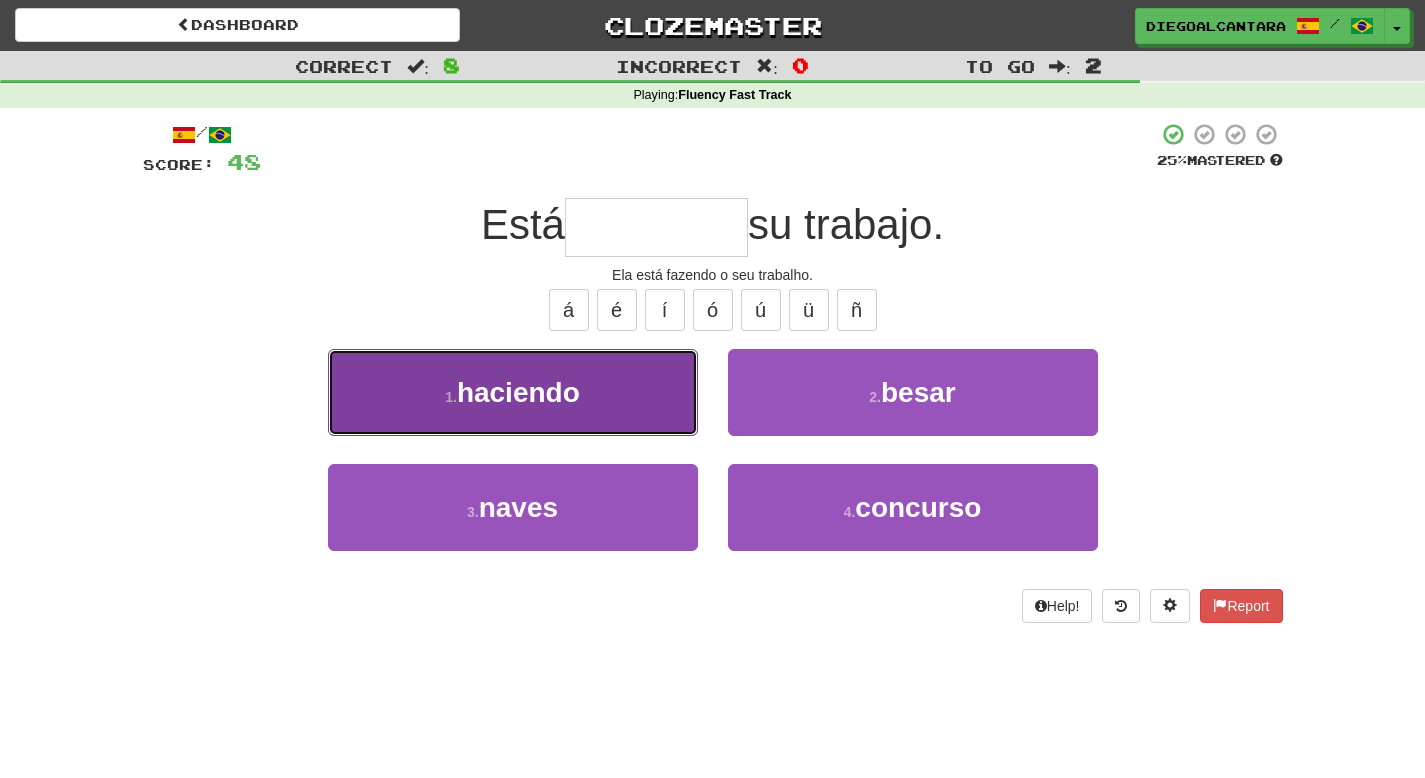 click on "1 .  haciendo" at bounding box center [513, 392] 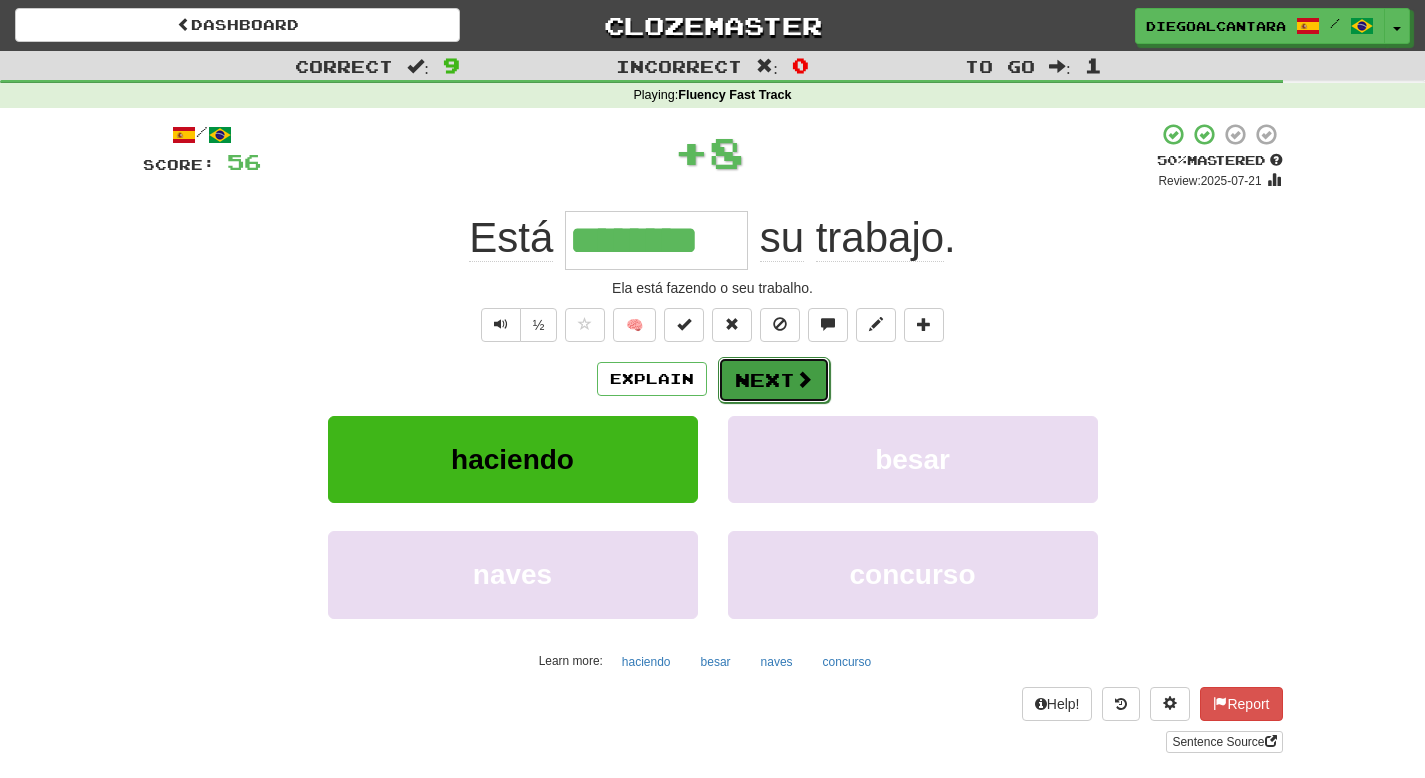 click on "Next" at bounding box center [774, 380] 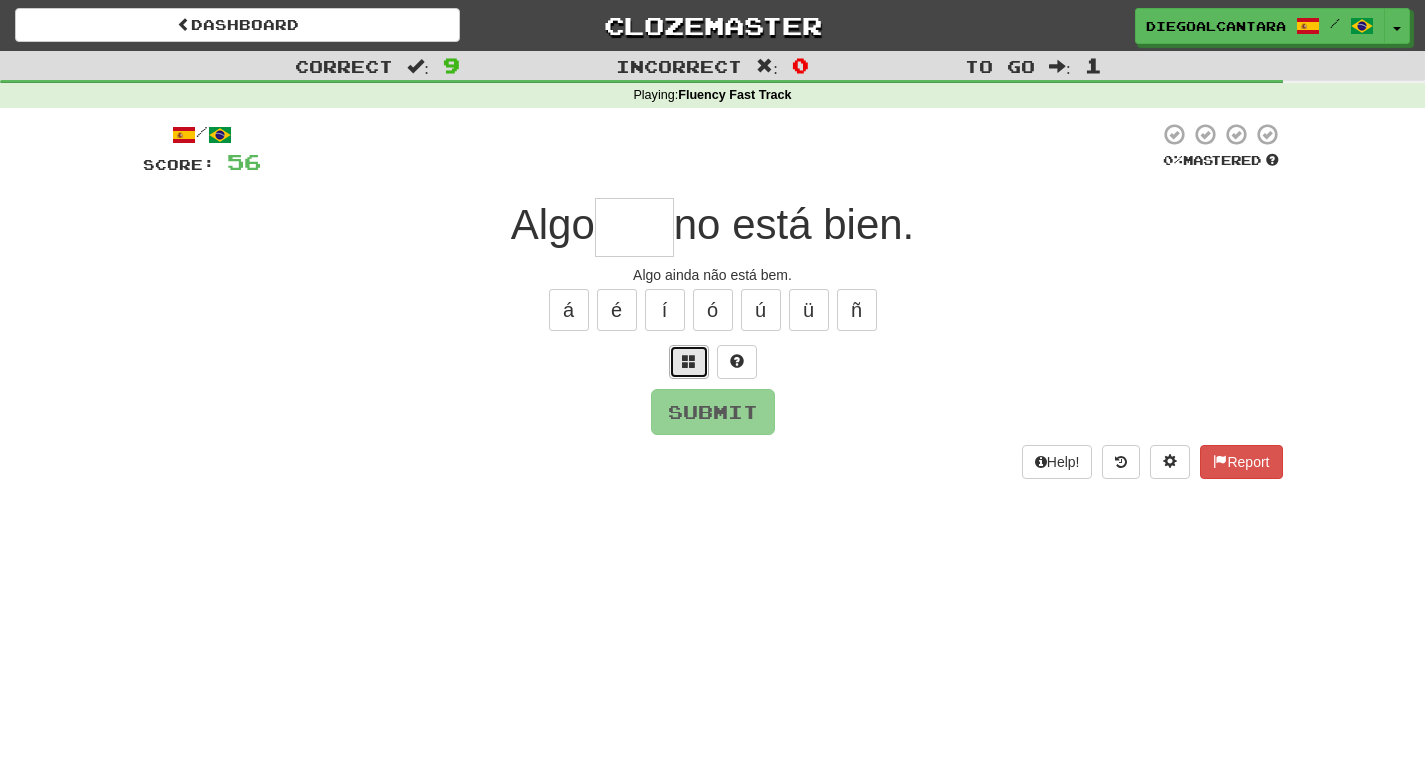 click at bounding box center (689, 361) 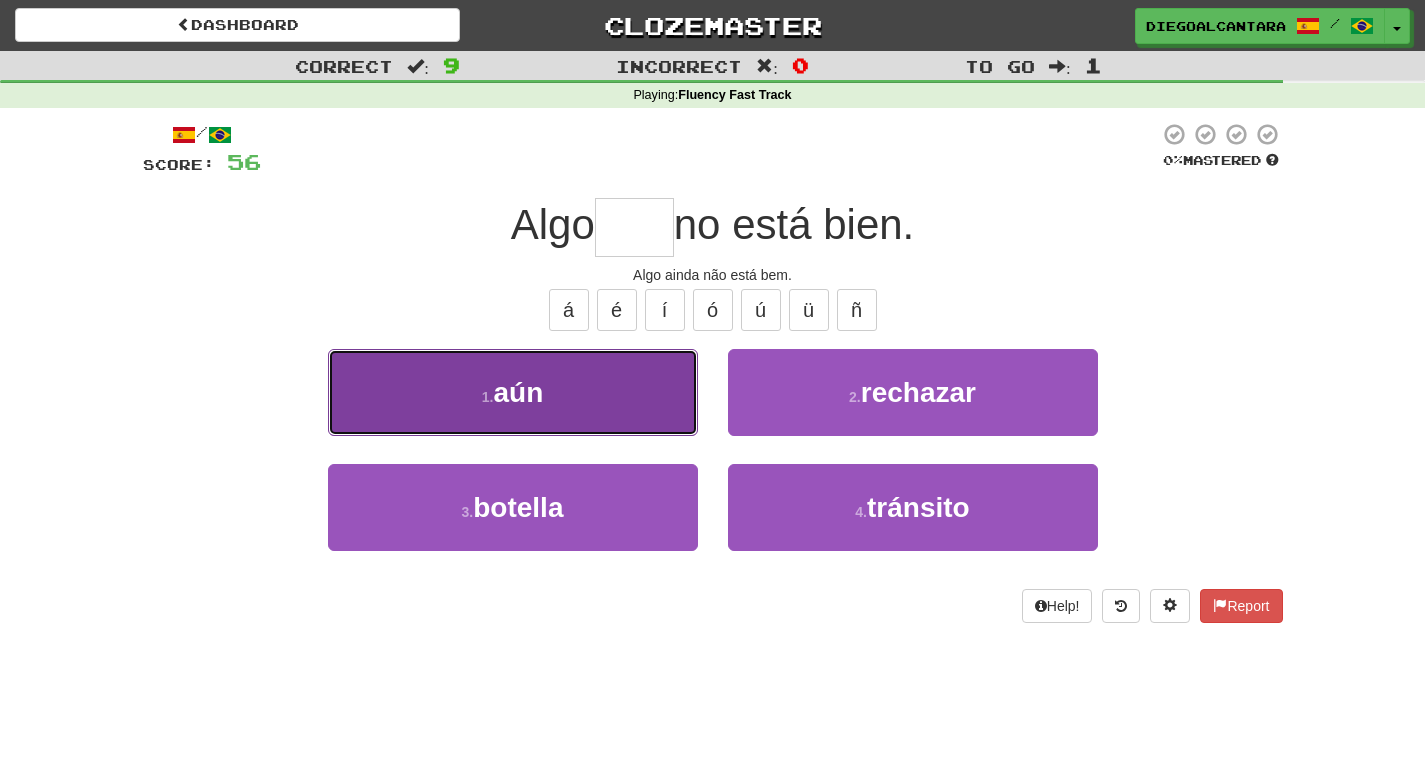 click on "1 . aún" at bounding box center (513, 392) 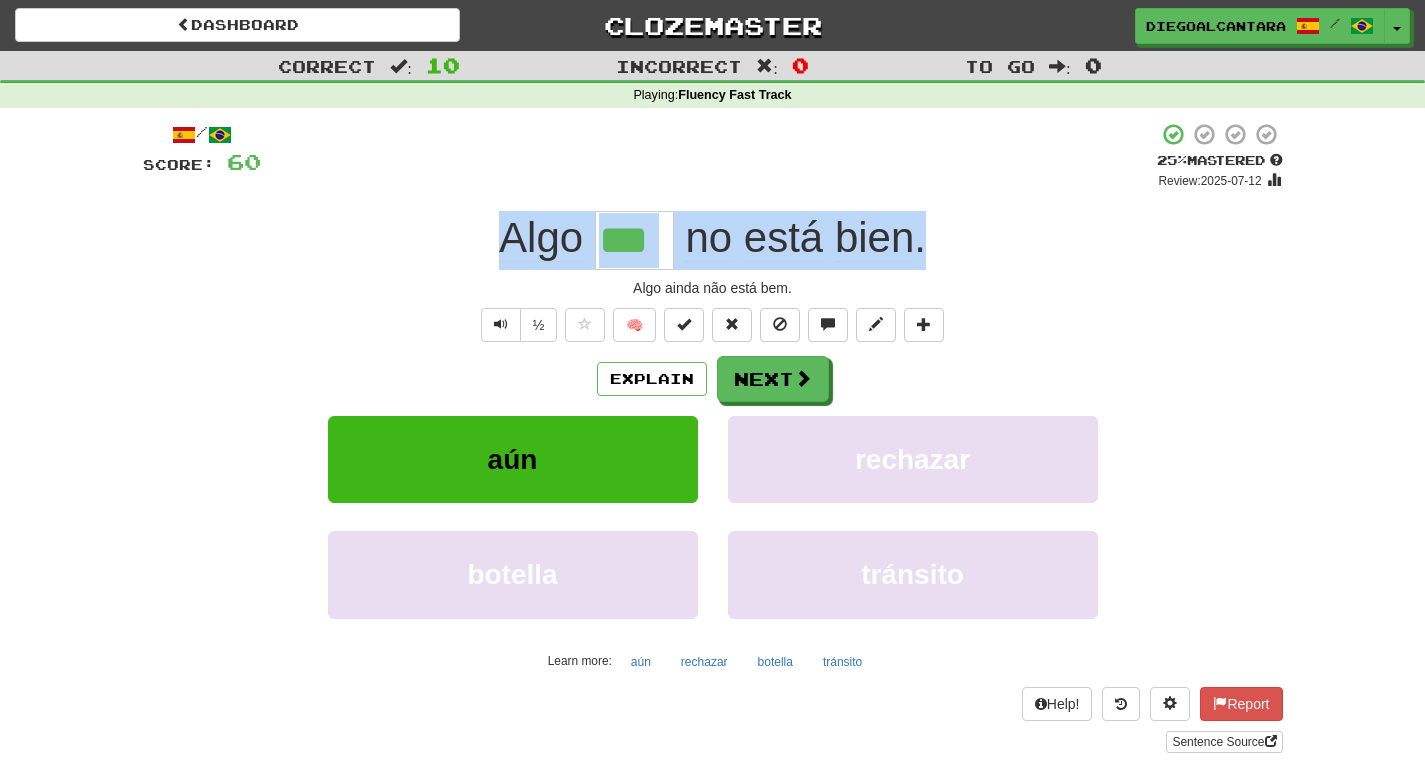 drag, startPoint x: 469, startPoint y: 251, endPoint x: 952, endPoint y: 241, distance: 483.10352 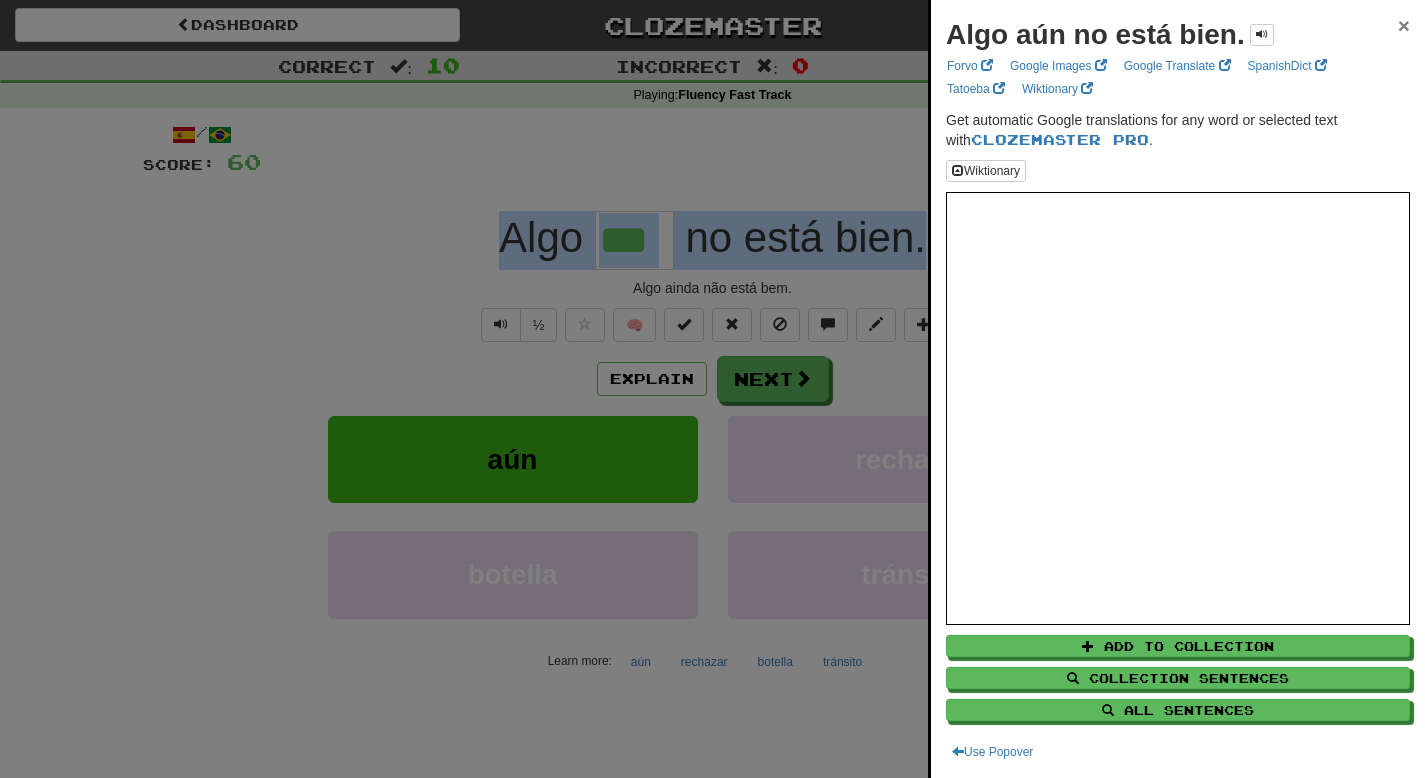 click on "×" at bounding box center [1404, 25] 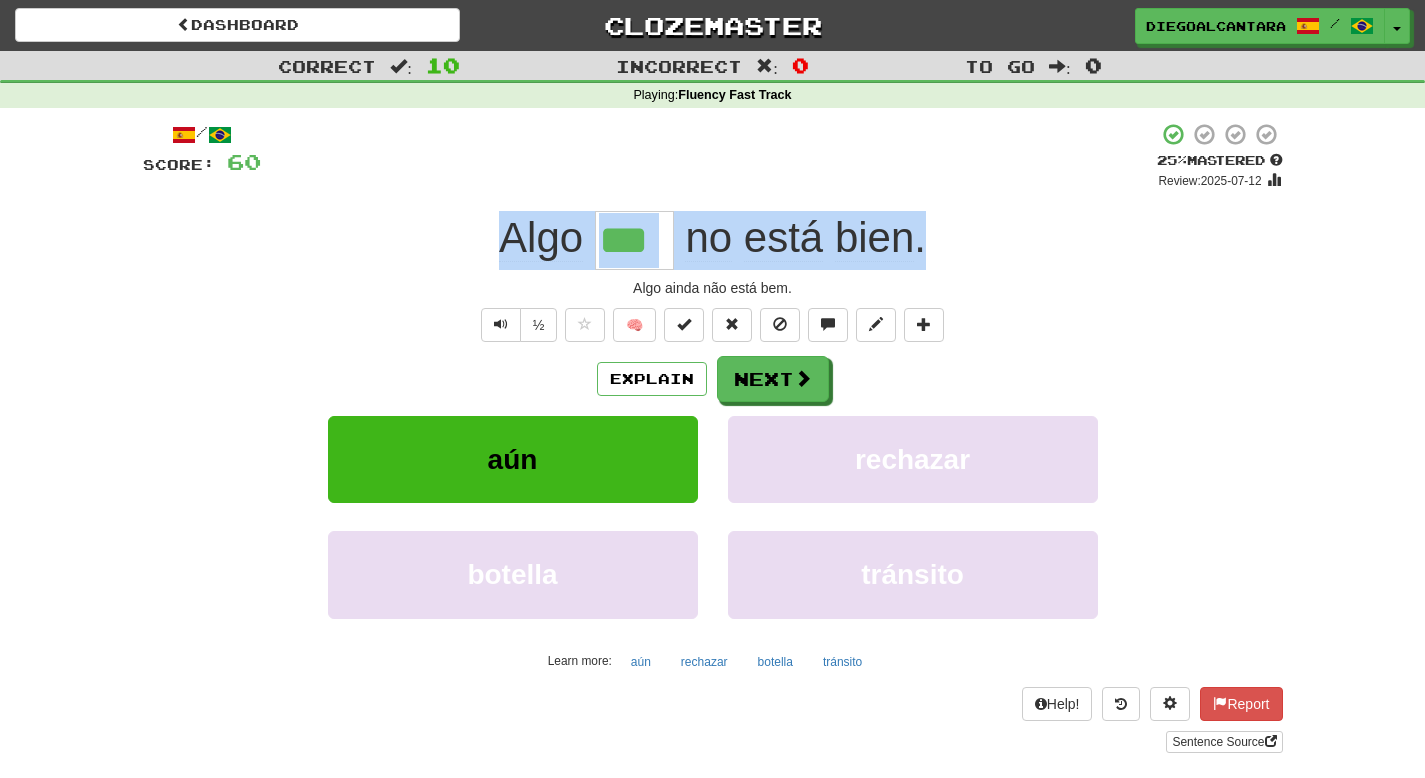 drag, startPoint x: 984, startPoint y: 257, endPoint x: 507, endPoint y: 252, distance: 477.0262 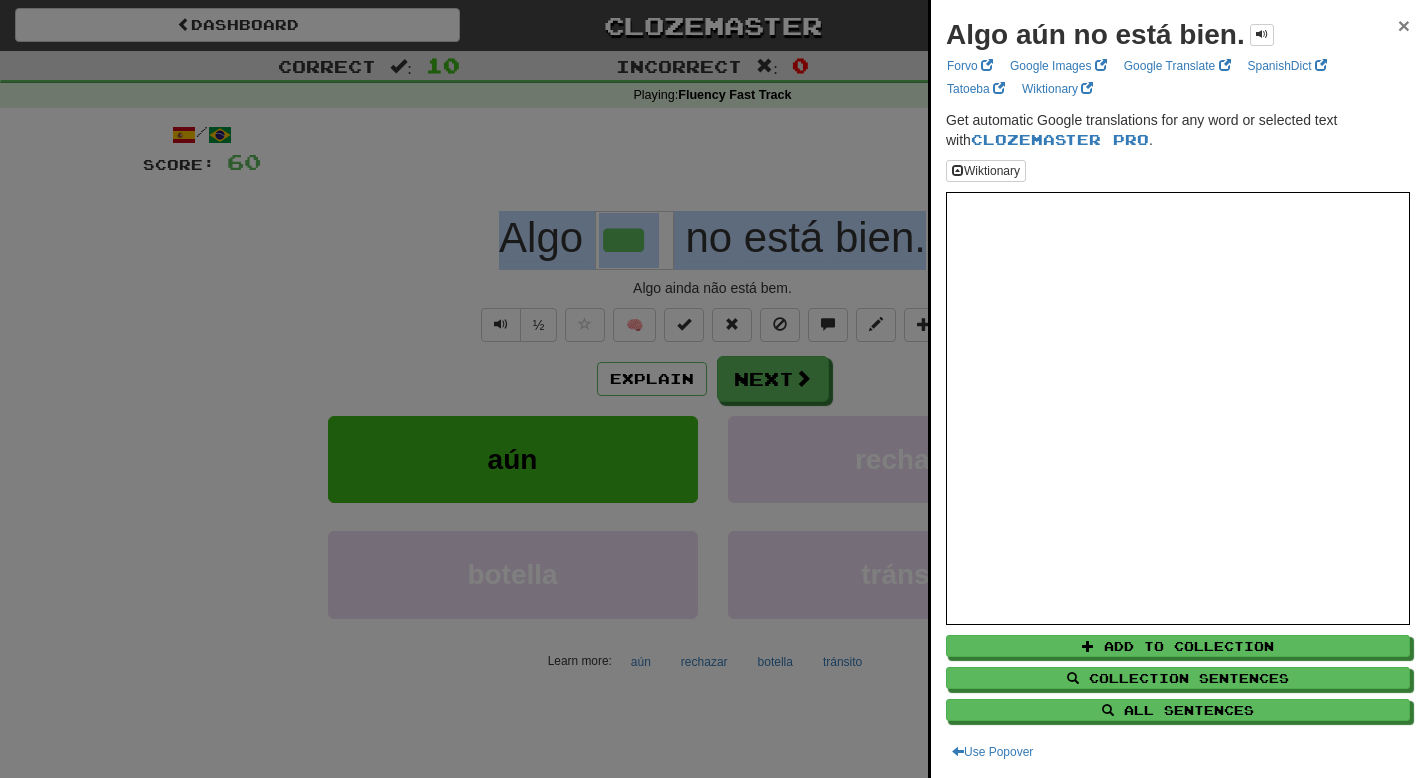 click on "×" at bounding box center (1404, 25) 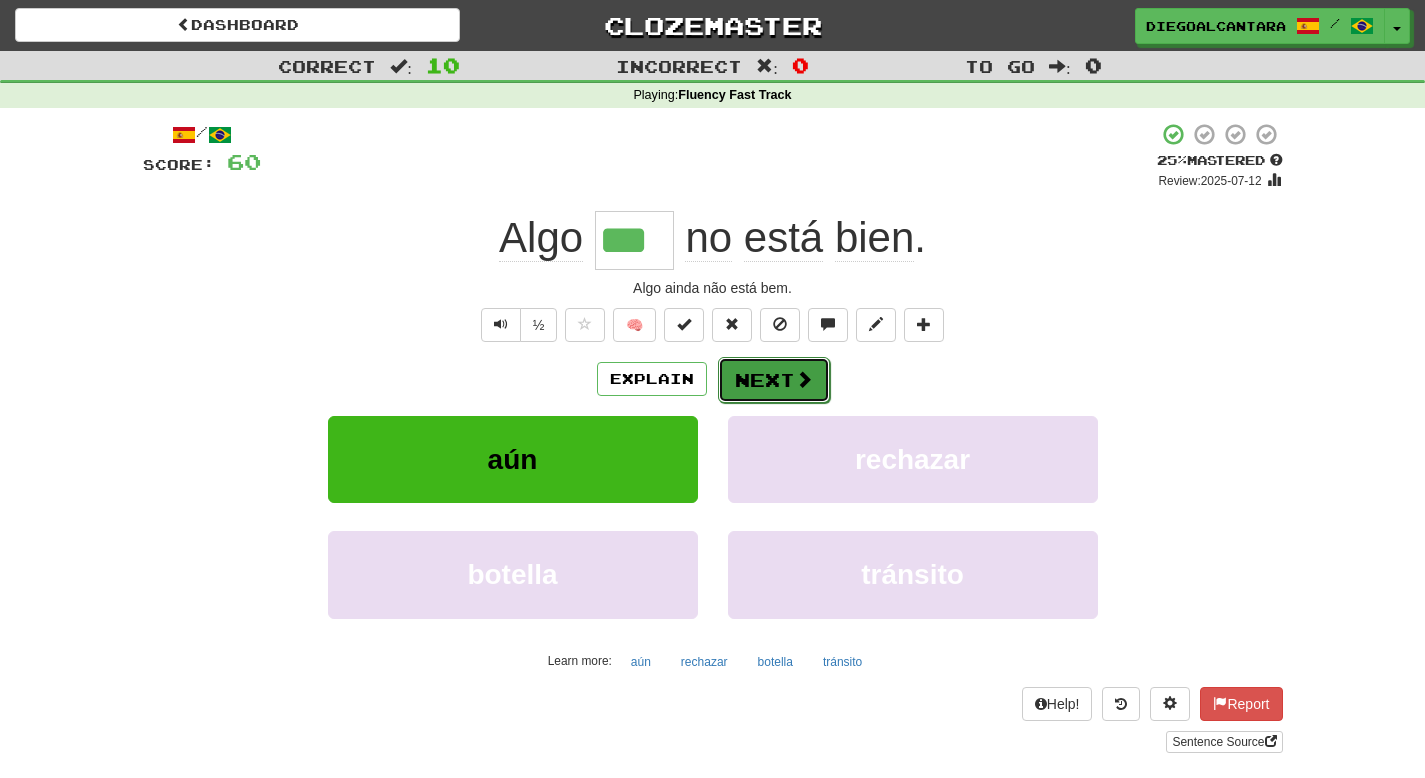 click on "Next" at bounding box center (774, 380) 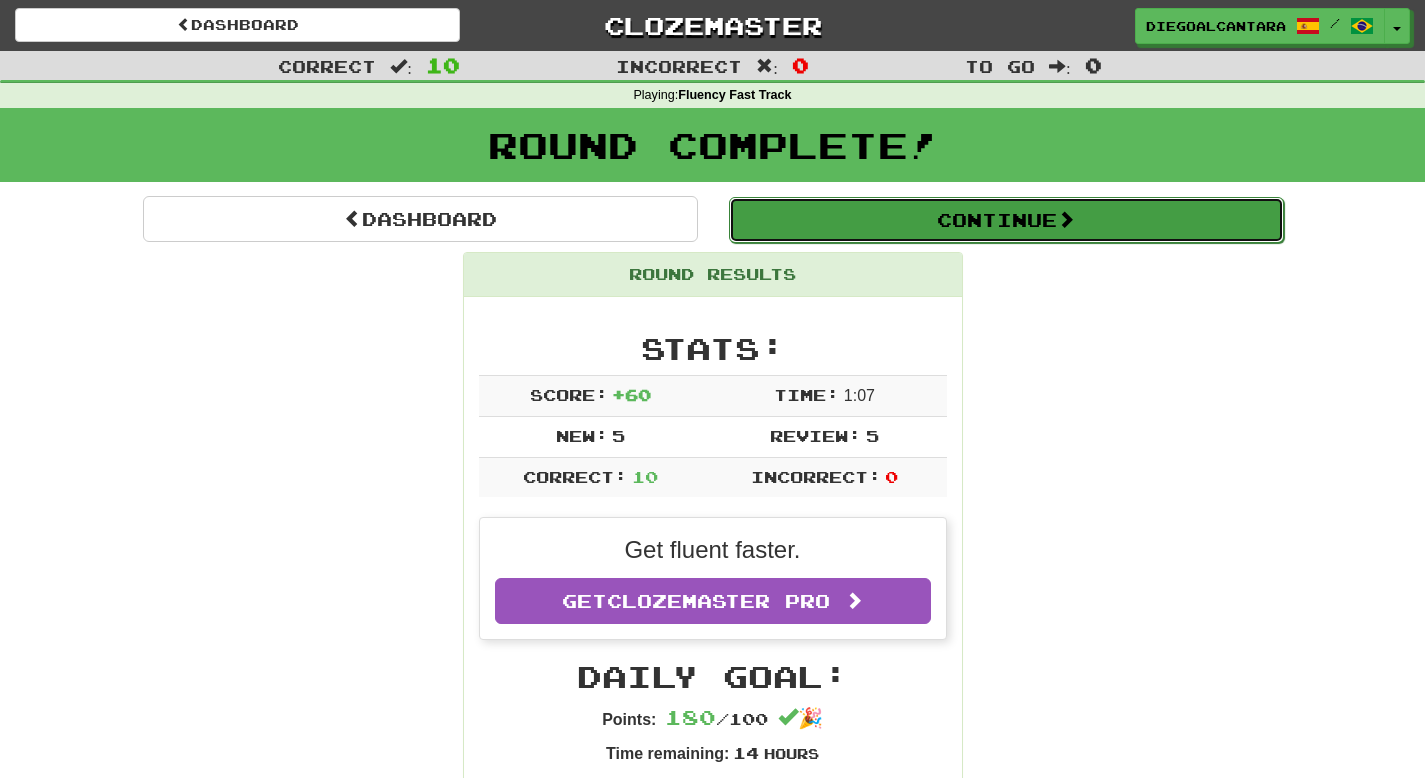 click on "Continue" at bounding box center [1006, 220] 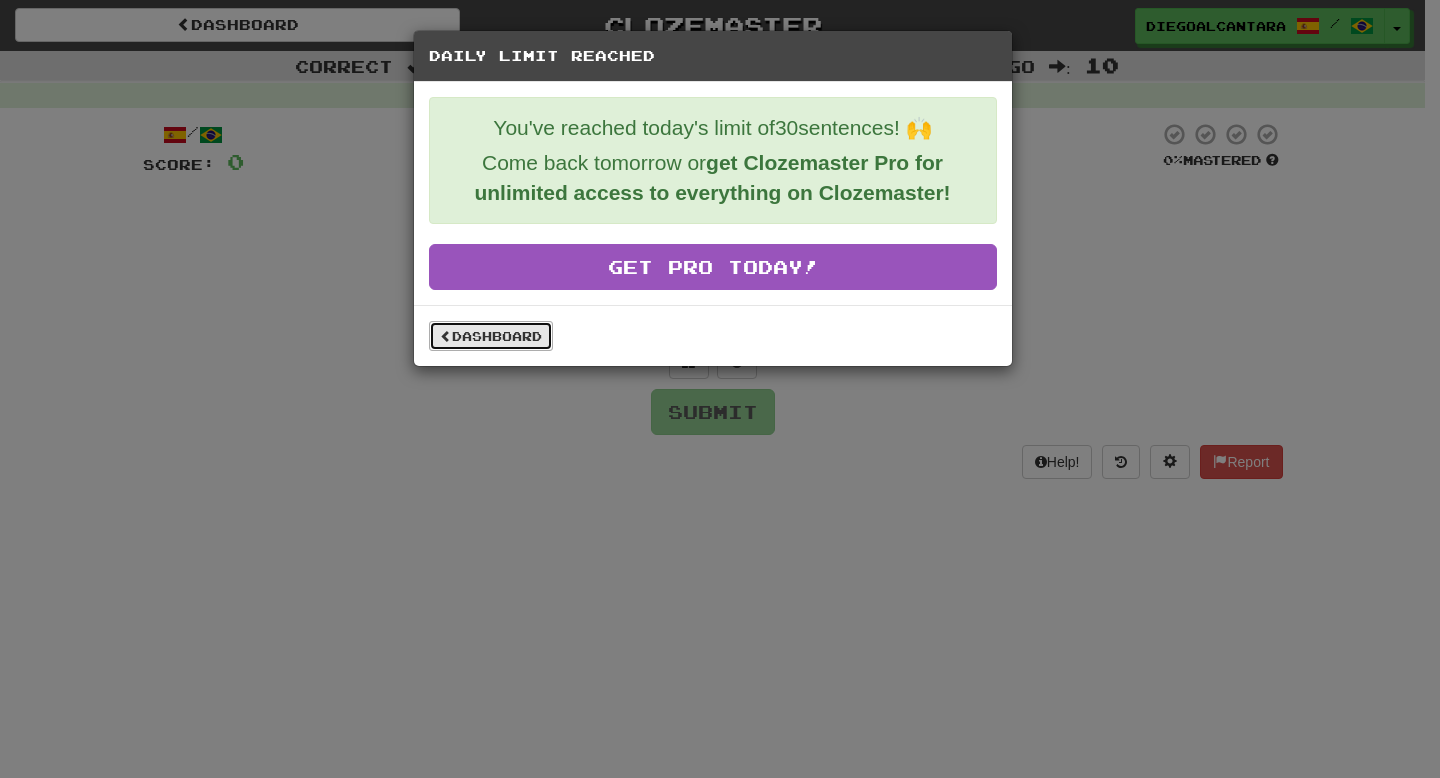 click on "Dashboard" at bounding box center [491, 336] 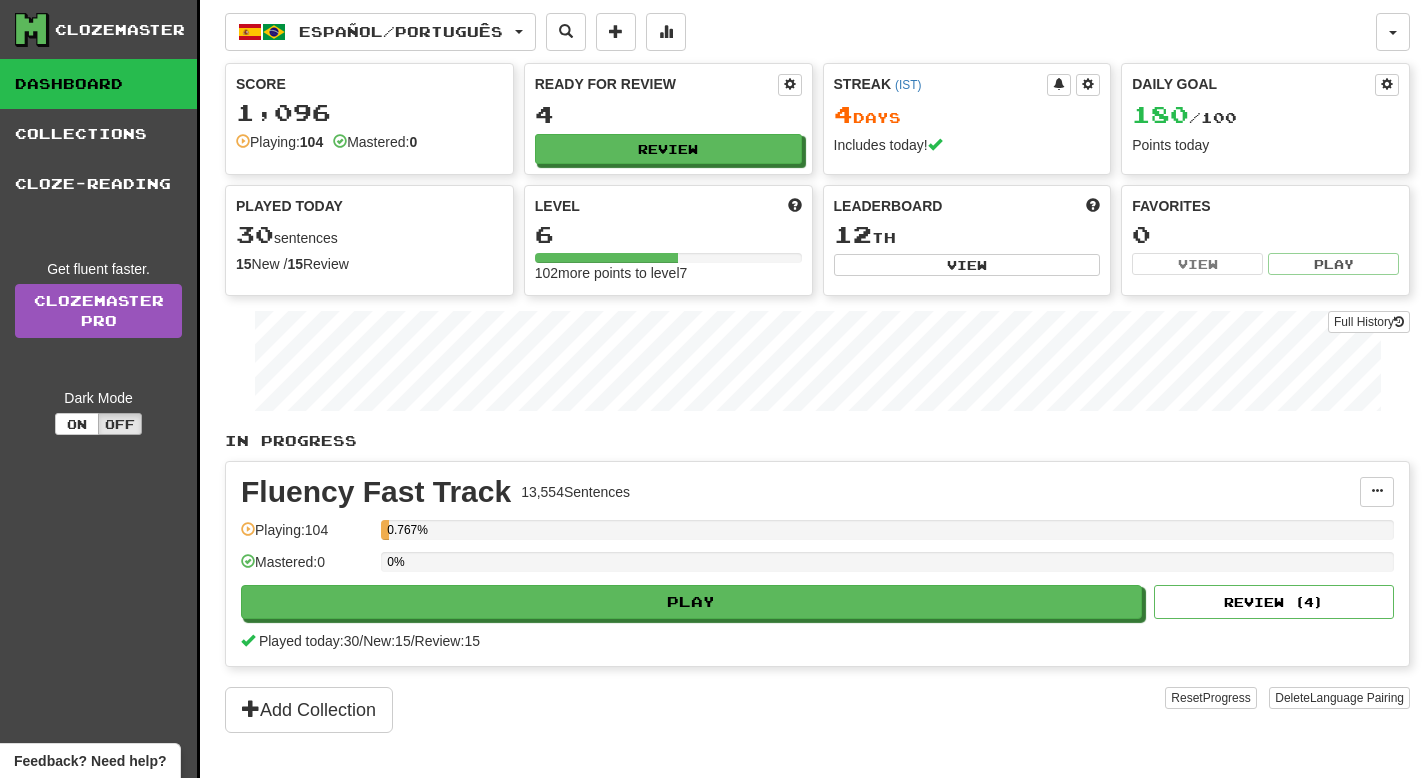 scroll, scrollTop: 0, scrollLeft: 0, axis: both 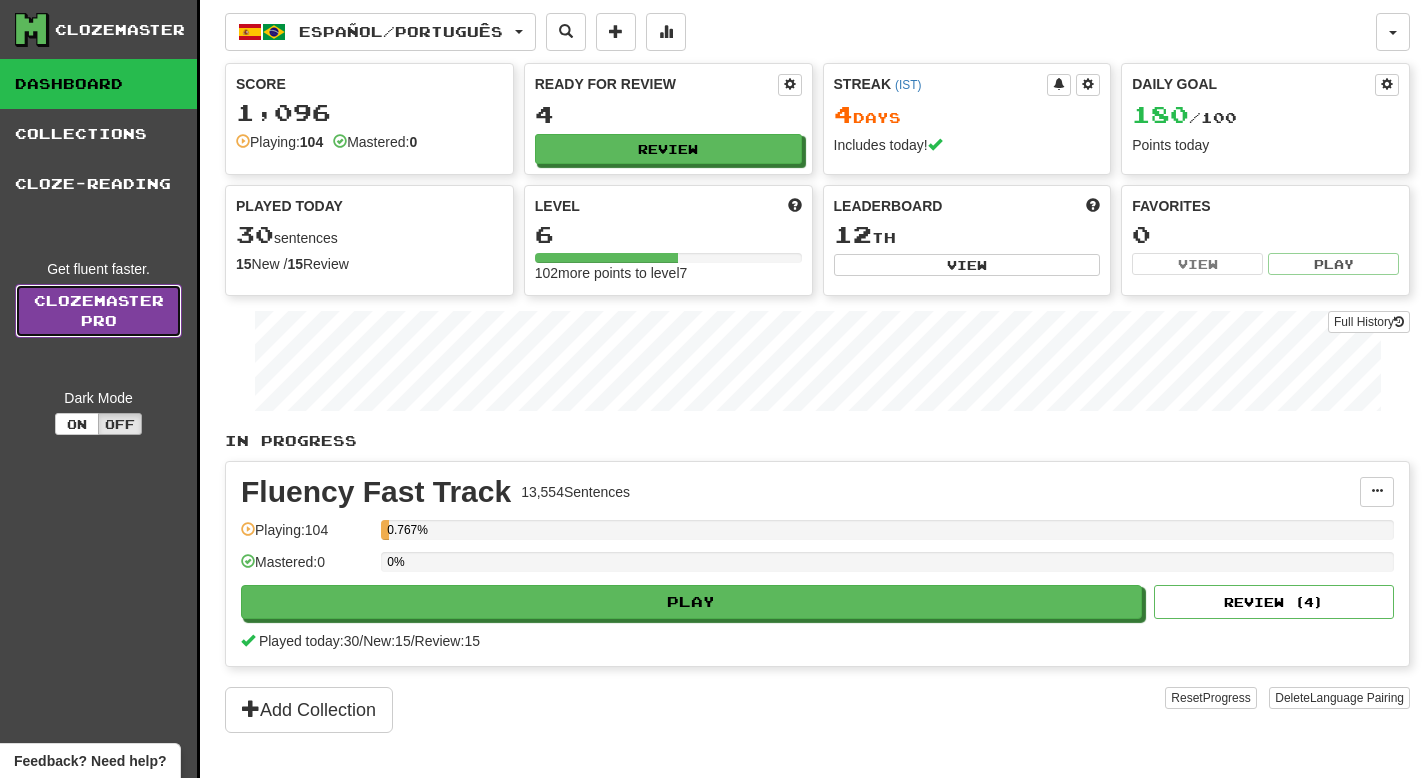 click on "Clozemaster Pro" at bounding box center [98, 311] 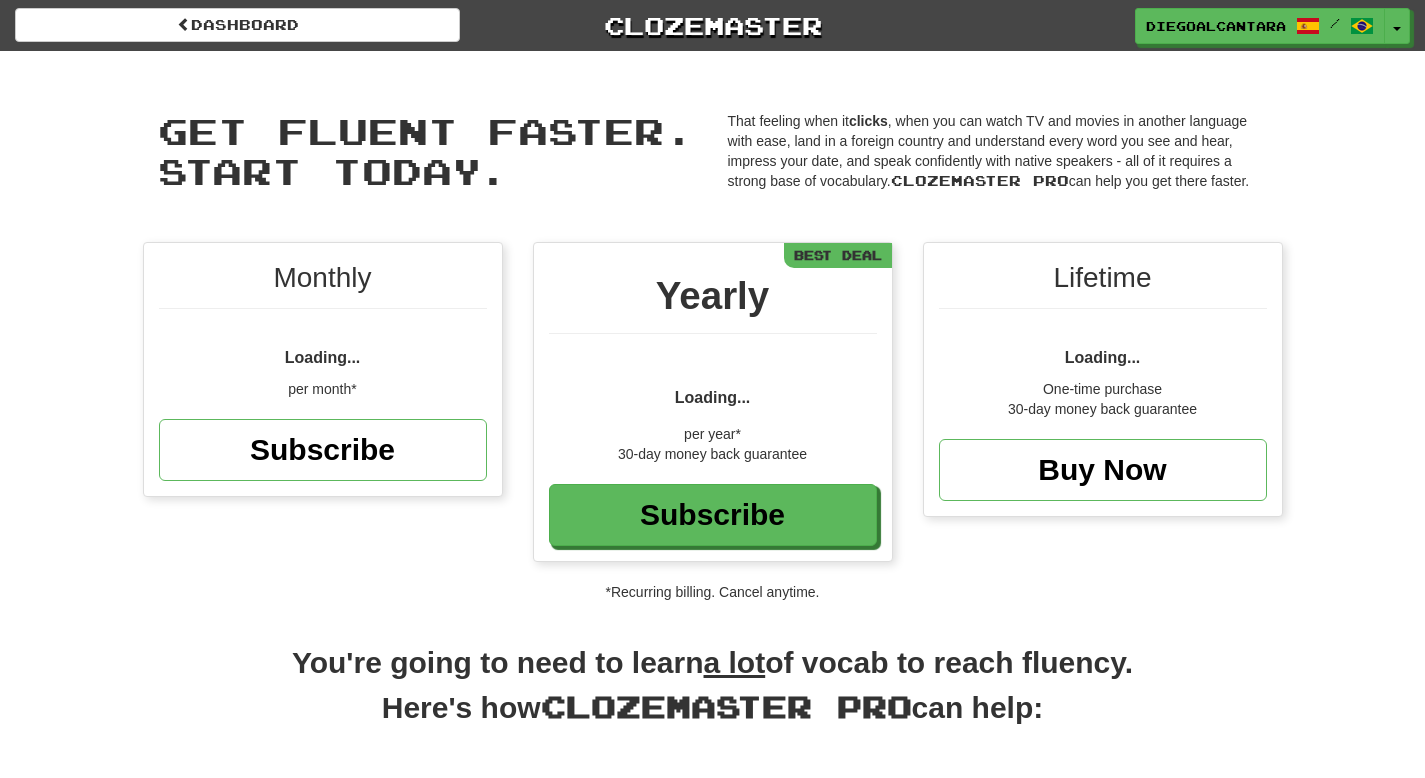 scroll, scrollTop: 0, scrollLeft: 0, axis: both 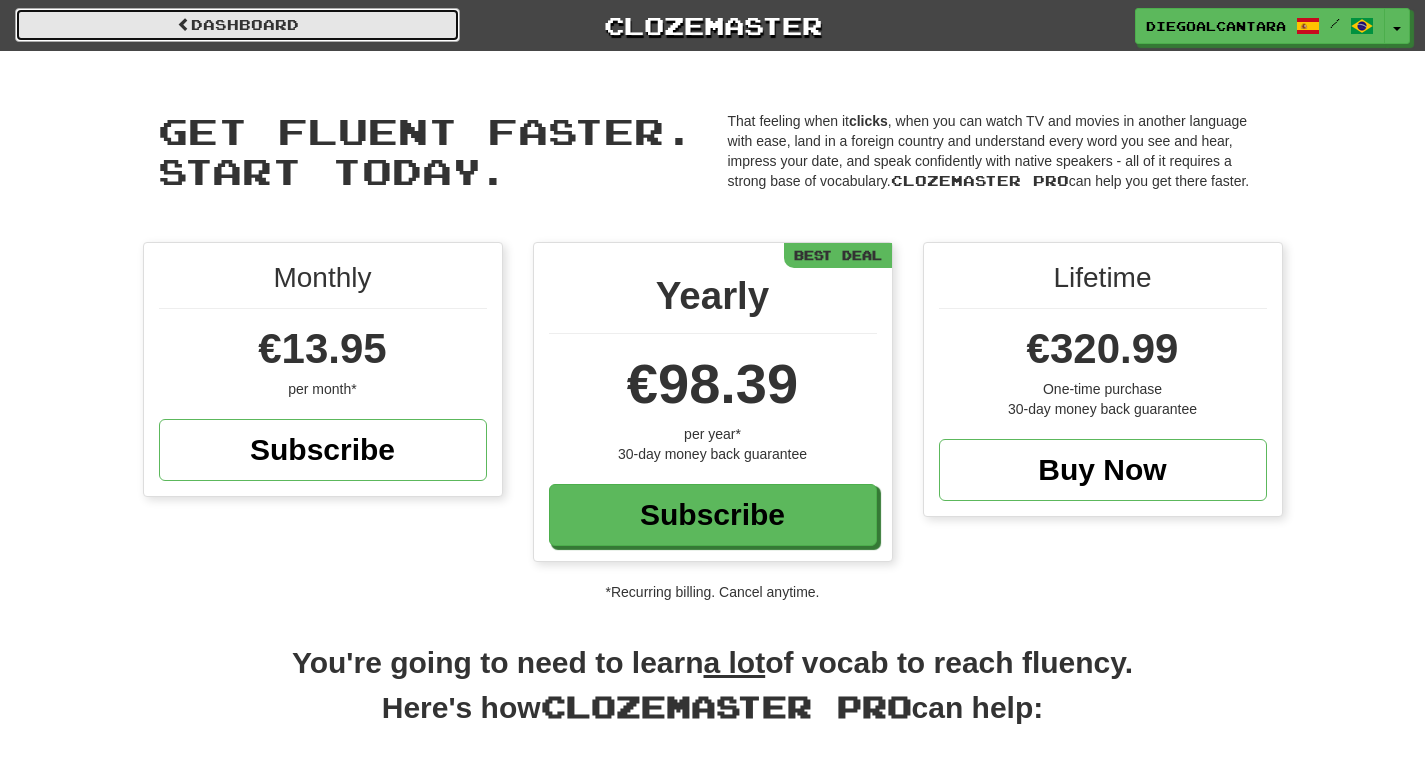 click on "Dashboard" at bounding box center (237, 25) 